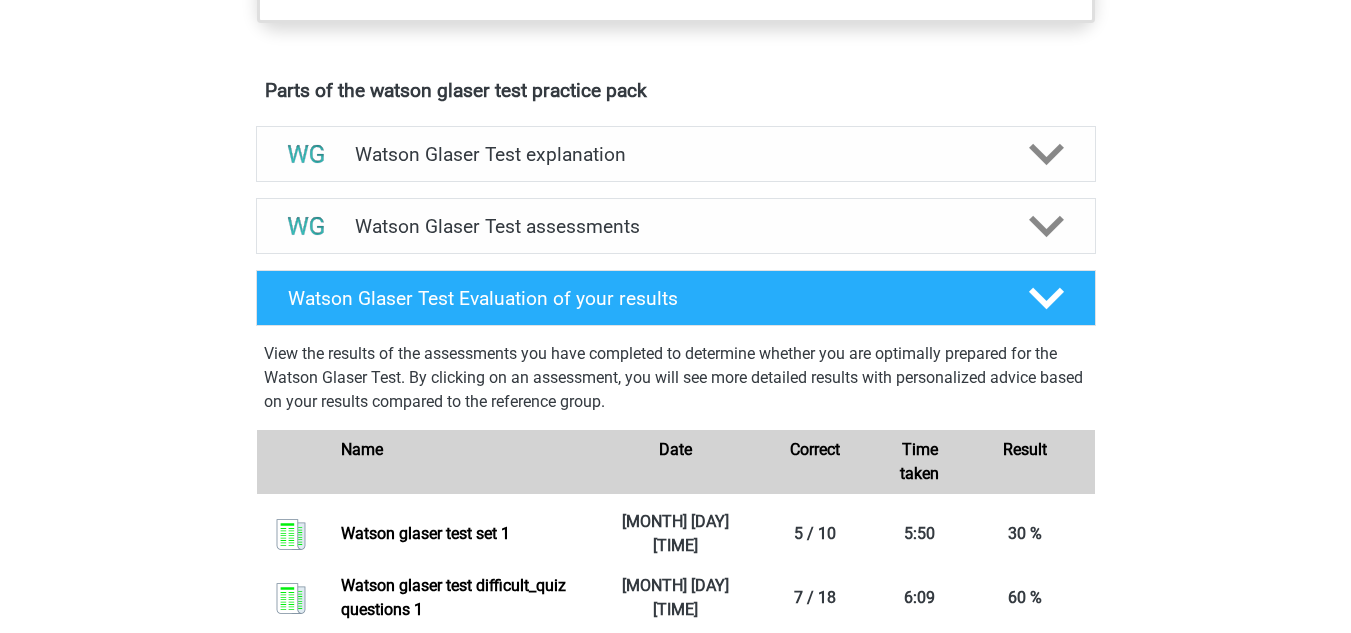 scroll, scrollTop: 1048, scrollLeft: 0, axis: vertical 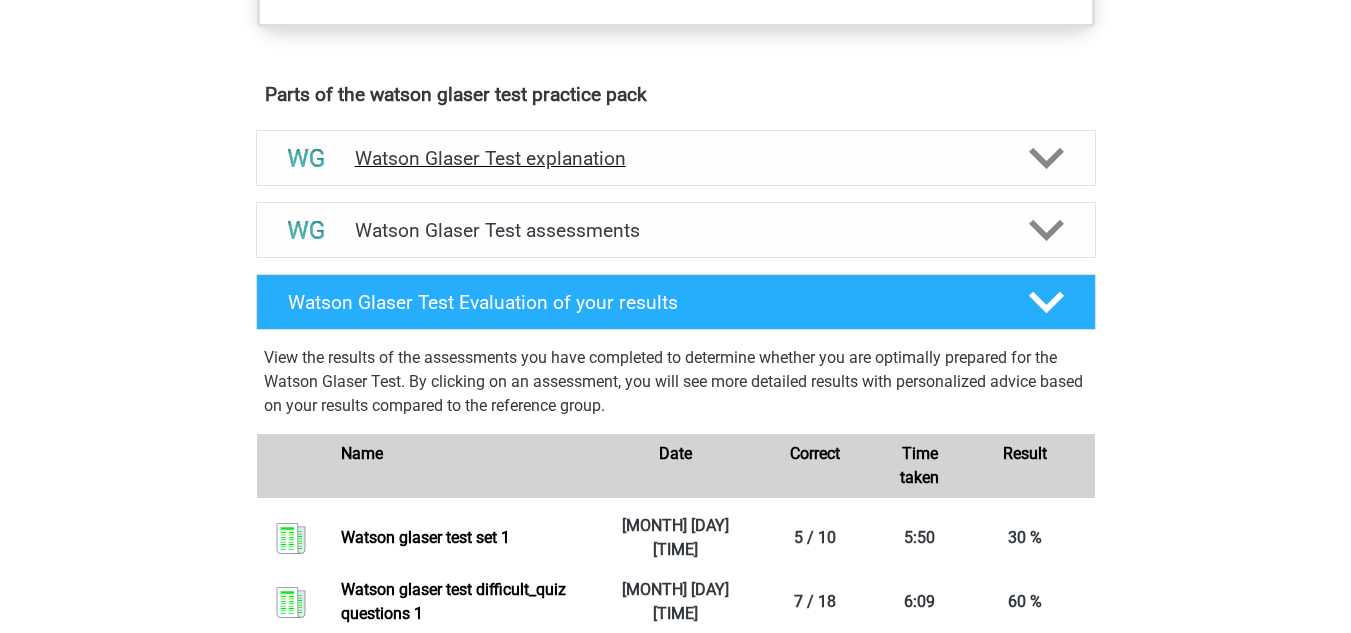click on "Watson Glaser Test explanation" at bounding box center (676, 158) 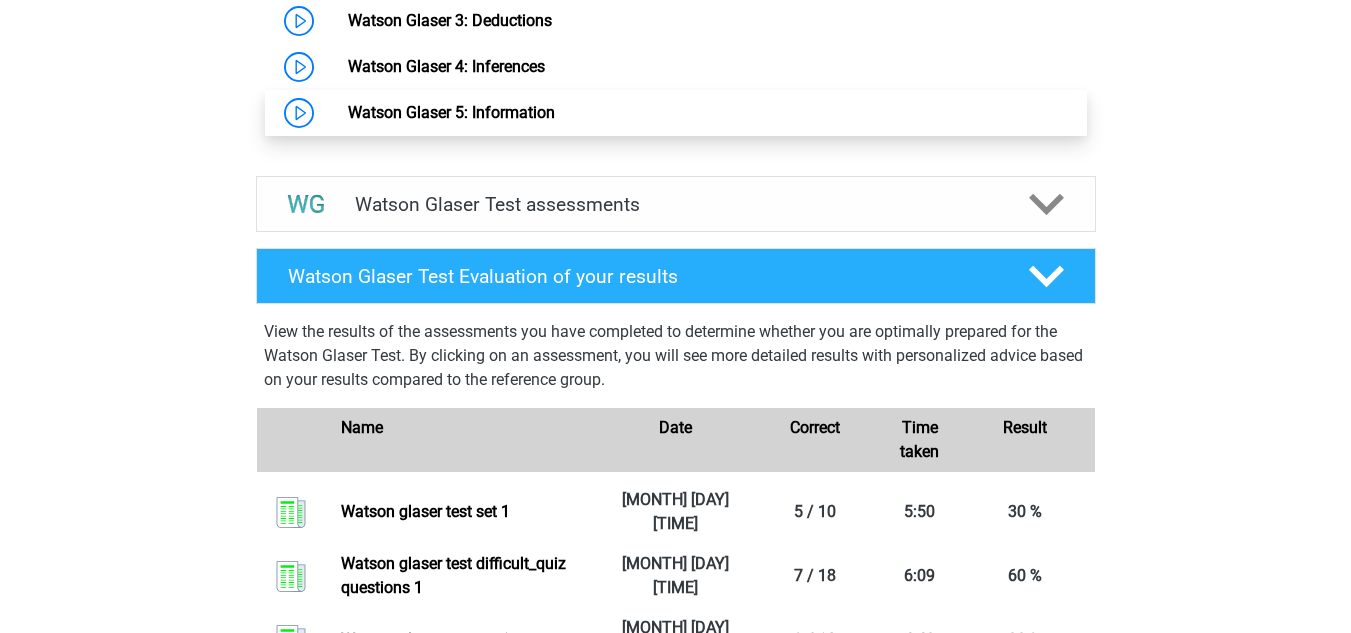 scroll, scrollTop: 1835, scrollLeft: 0, axis: vertical 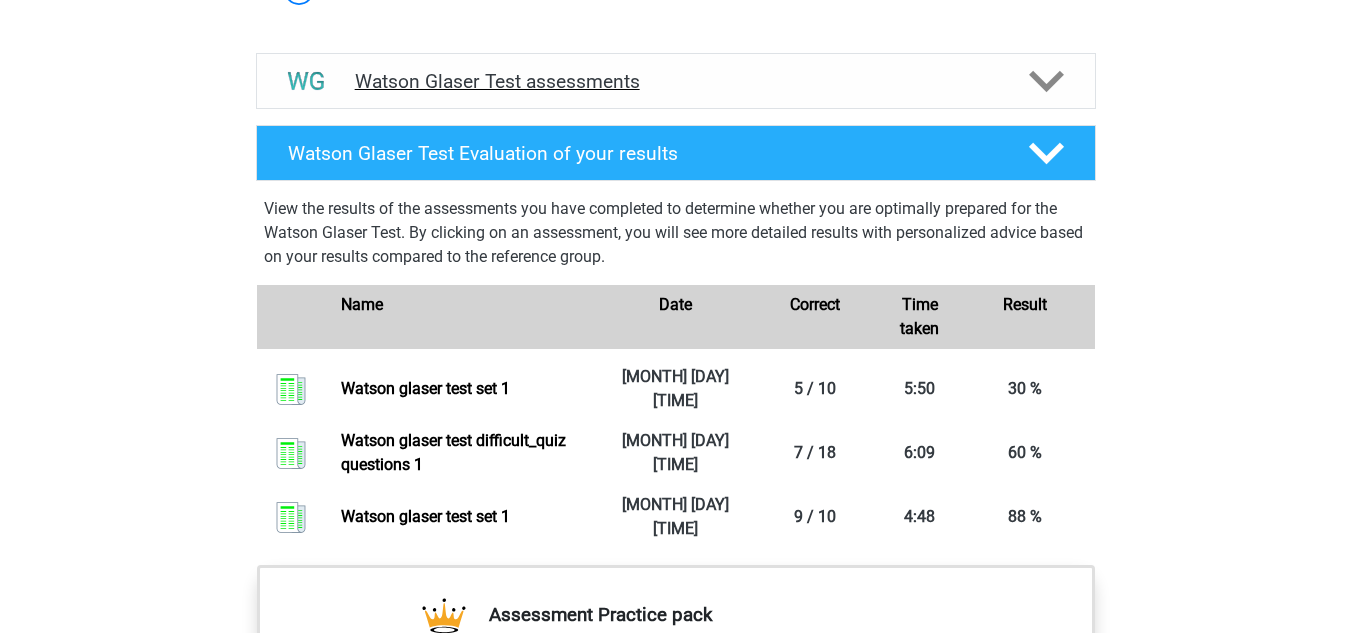 click on "Watson Glaser Test assessments" at bounding box center [676, 81] 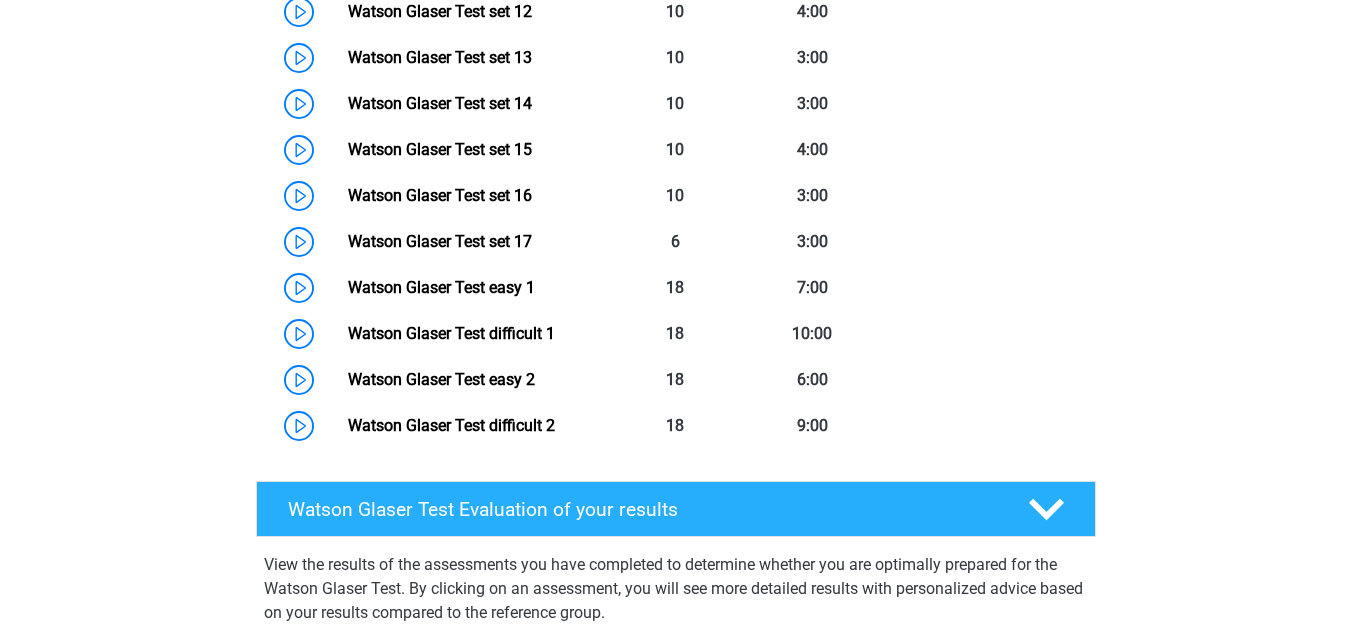 scroll, scrollTop: 2595, scrollLeft: 0, axis: vertical 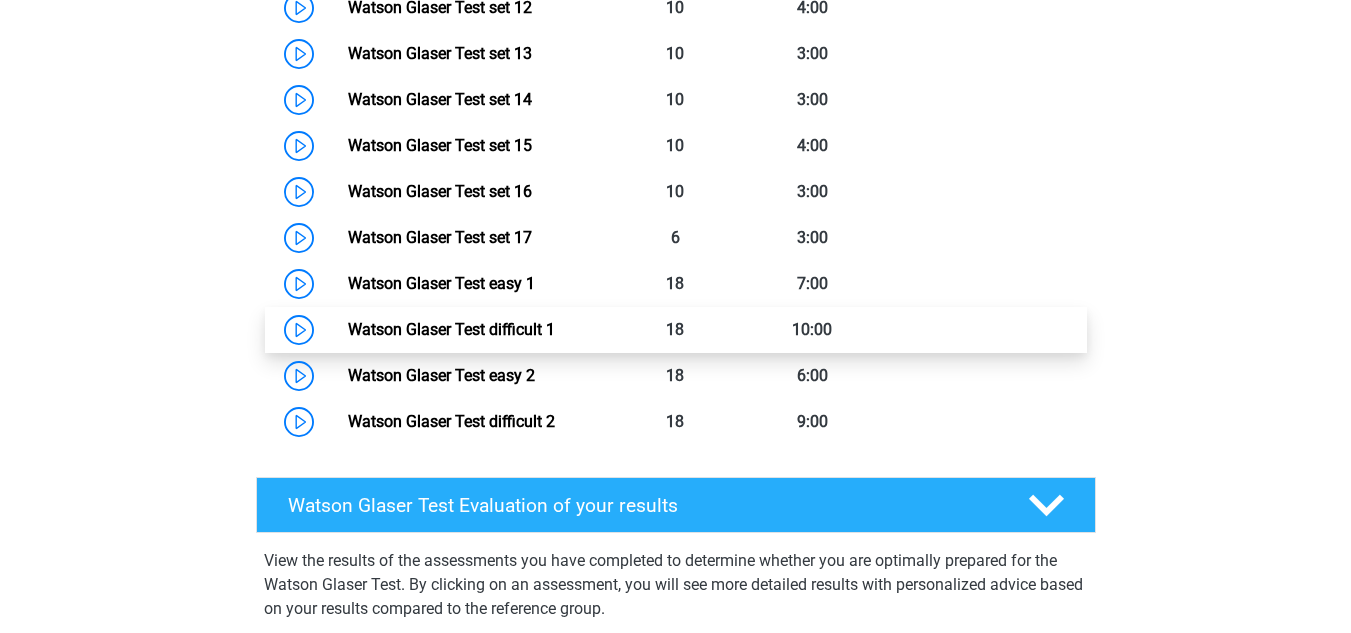 click on "Watson Glaser Test
difficult 1" at bounding box center (451, 329) 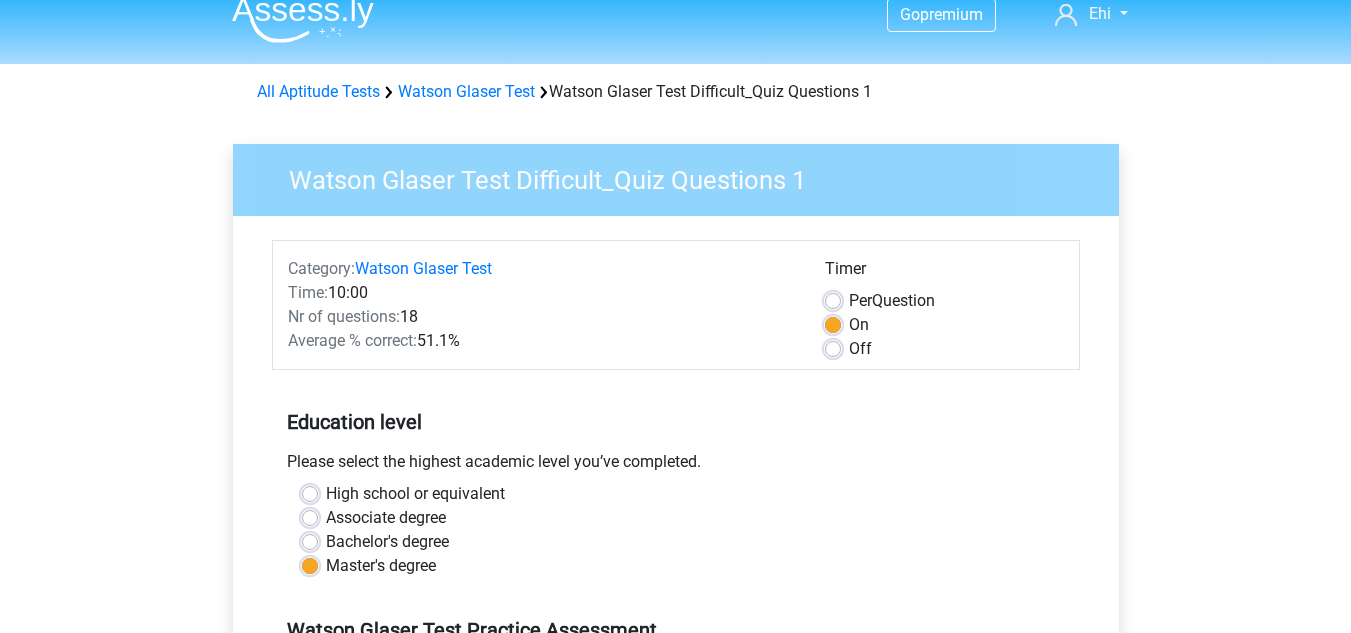scroll, scrollTop: 0, scrollLeft: 0, axis: both 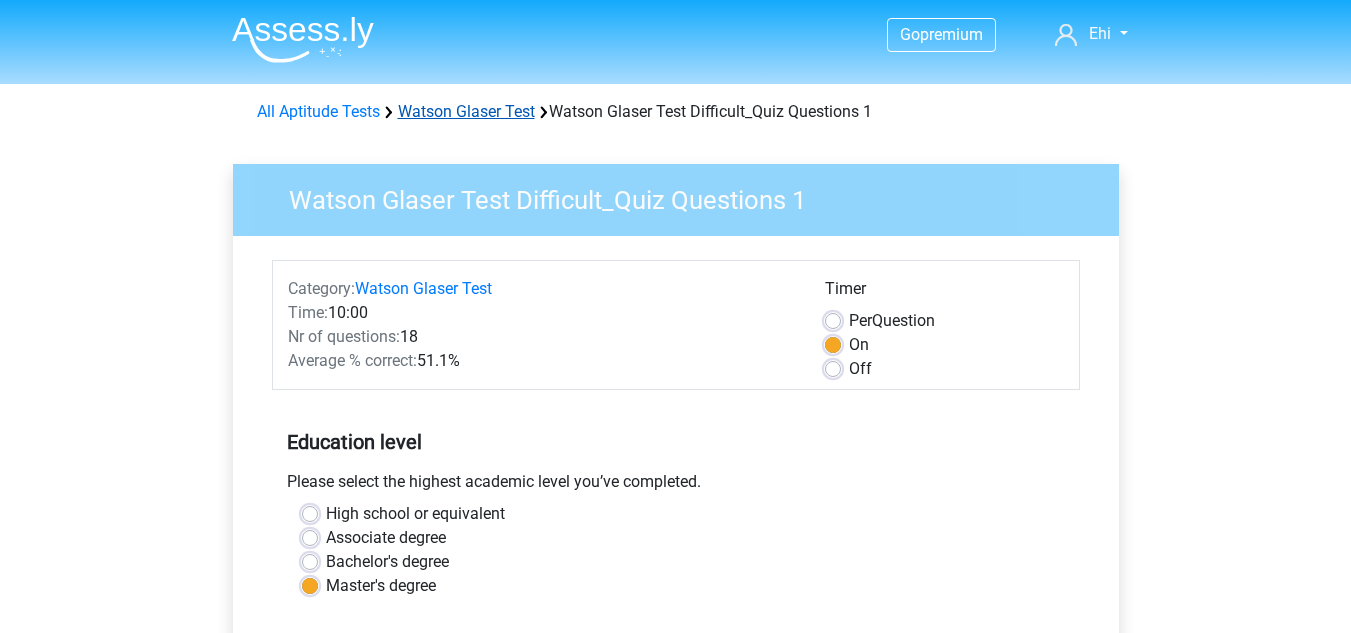 click on "Watson Glaser Test" at bounding box center [466, 111] 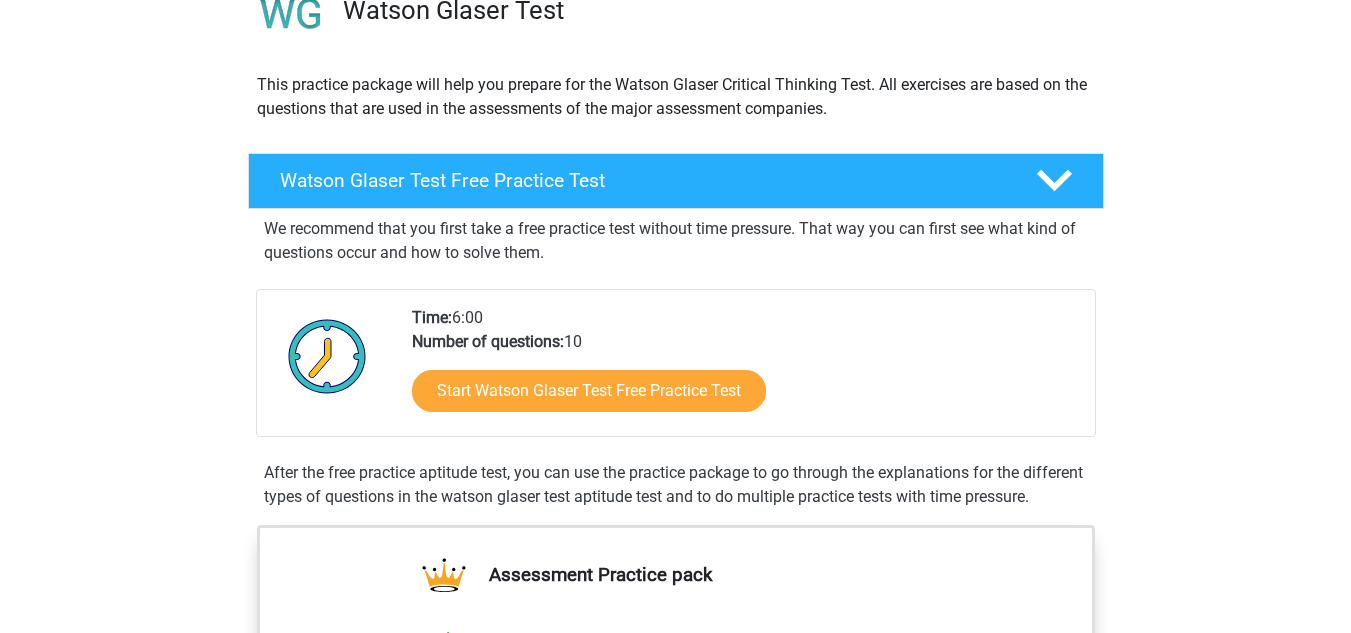 scroll, scrollTop: 190, scrollLeft: 0, axis: vertical 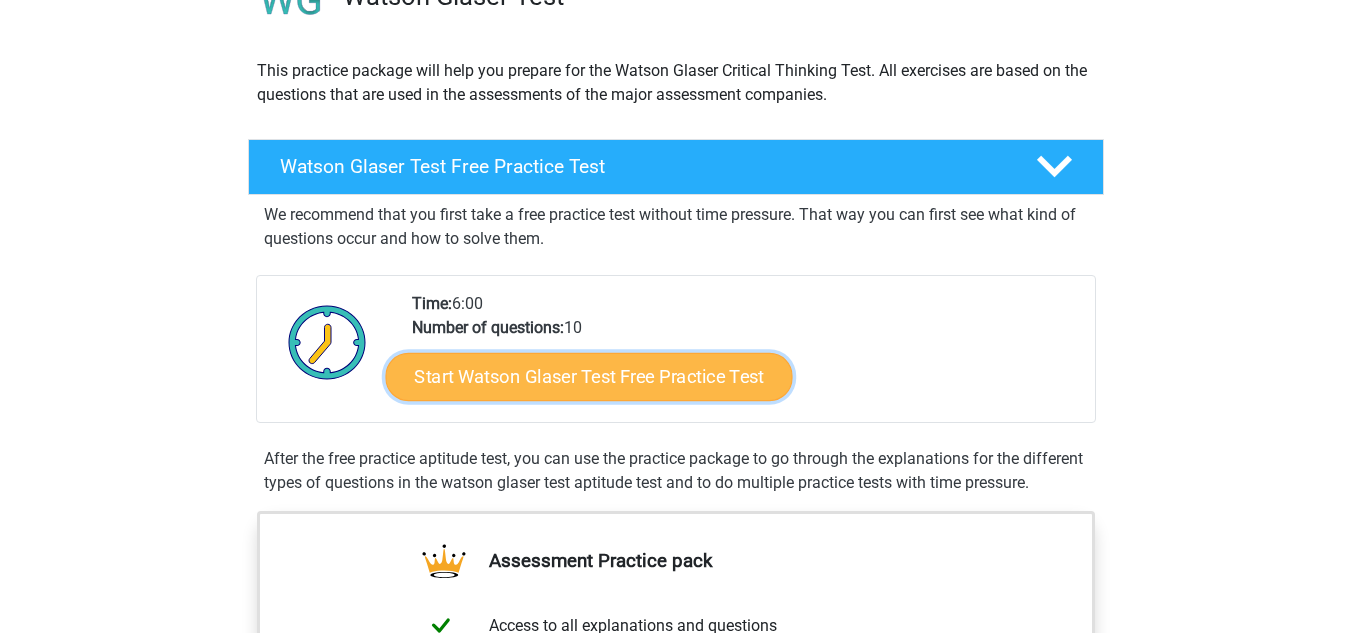 click on "Start Watson Glaser Test
Free Practice Test" at bounding box center (588, 377) 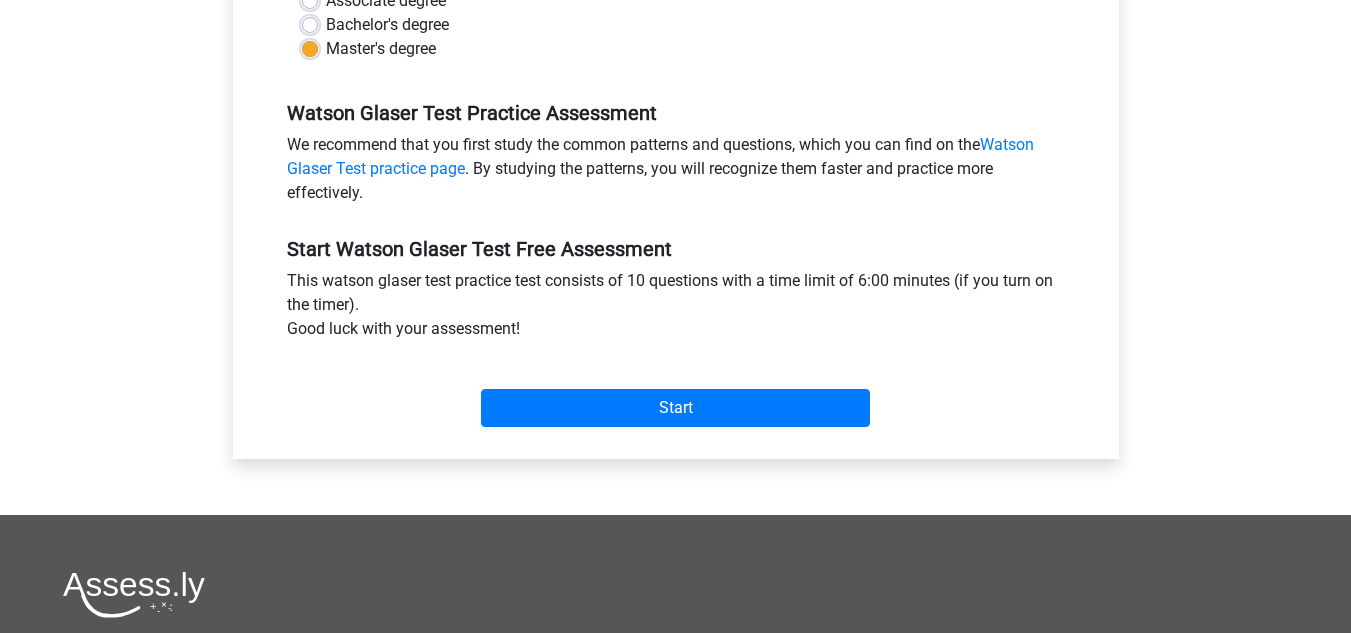 scroll, scrollTop: 558, scrollLeft: 0, axis: vertical 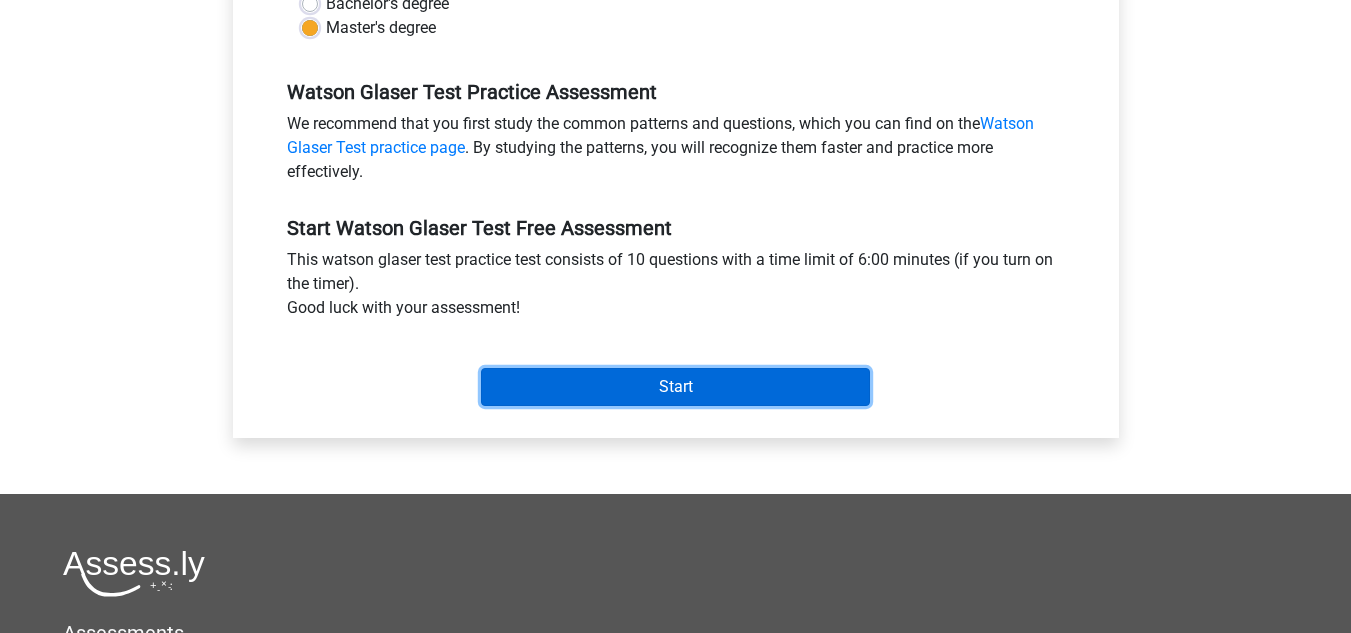 click on "Start" at bounding box center (675, 387) 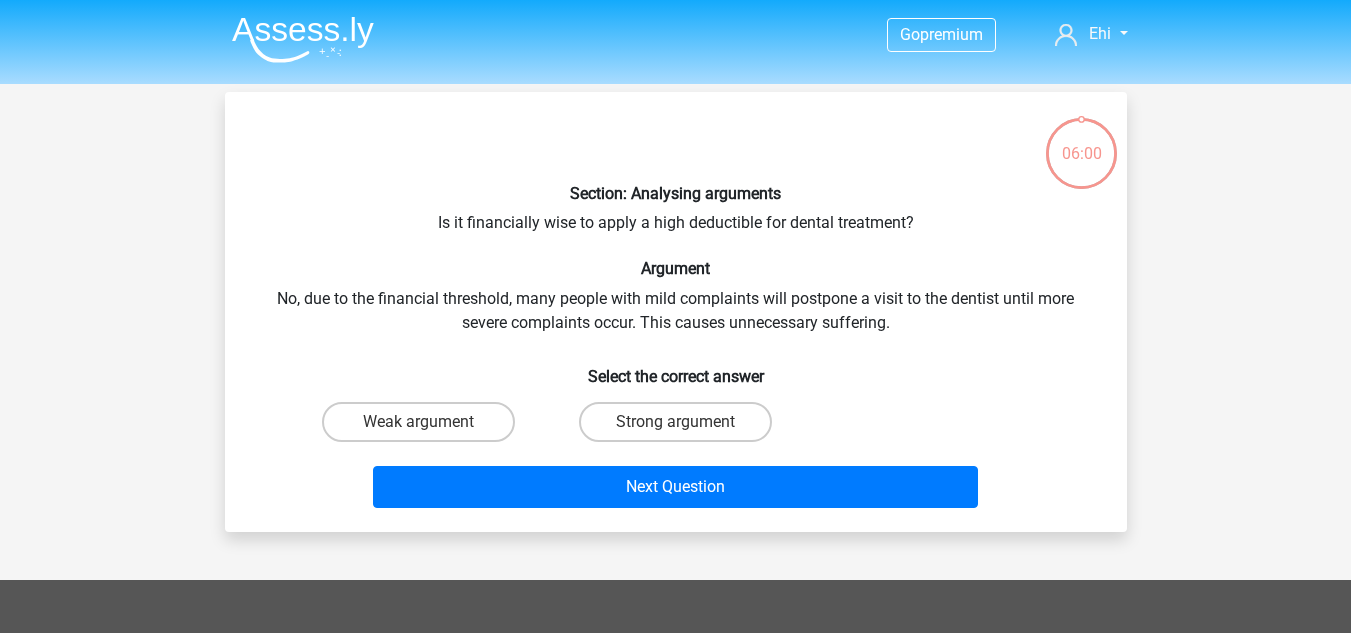 scroll, scrollTop: 0, scrollLeft: 0, axis: both 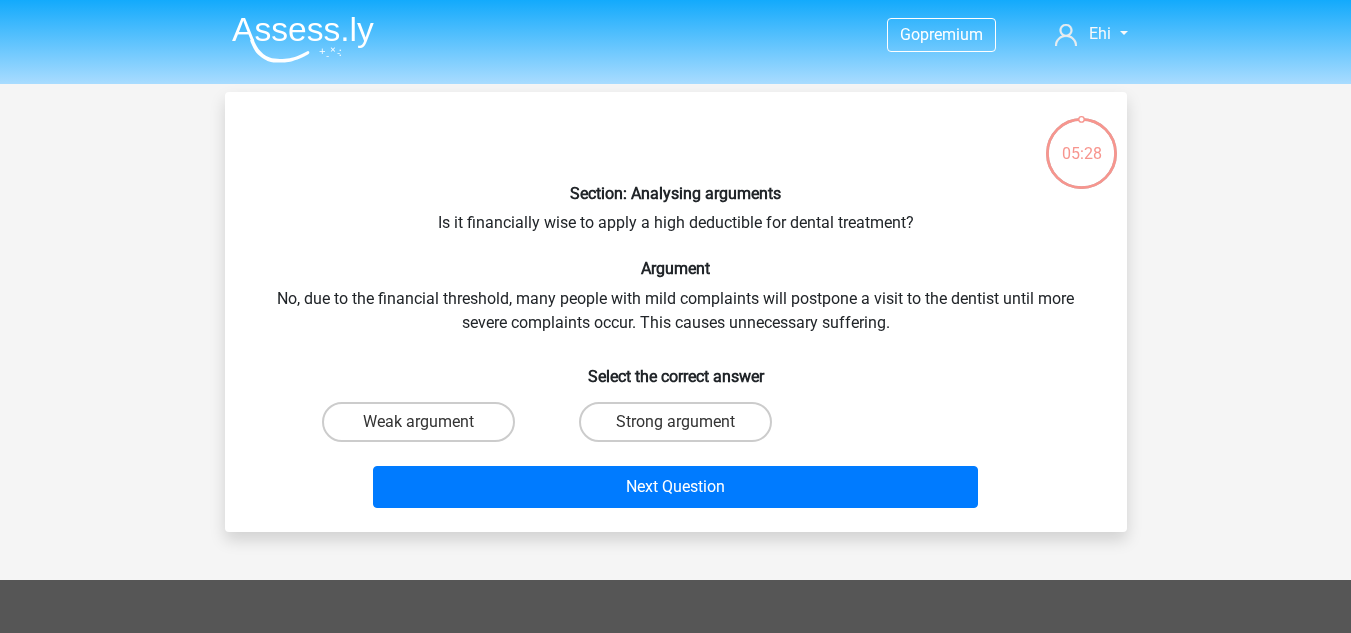 click on "Weak argument" at bounding box center (424, 428) 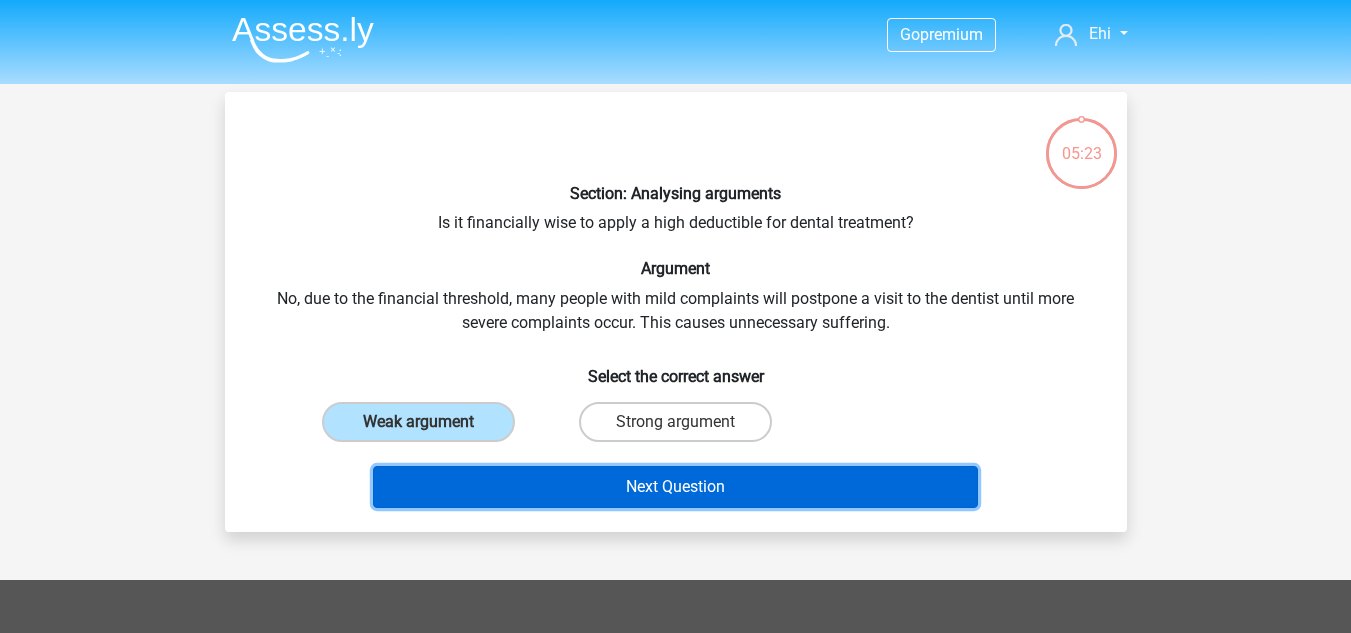 click on "Next Question" at bounding box center (675, 487) 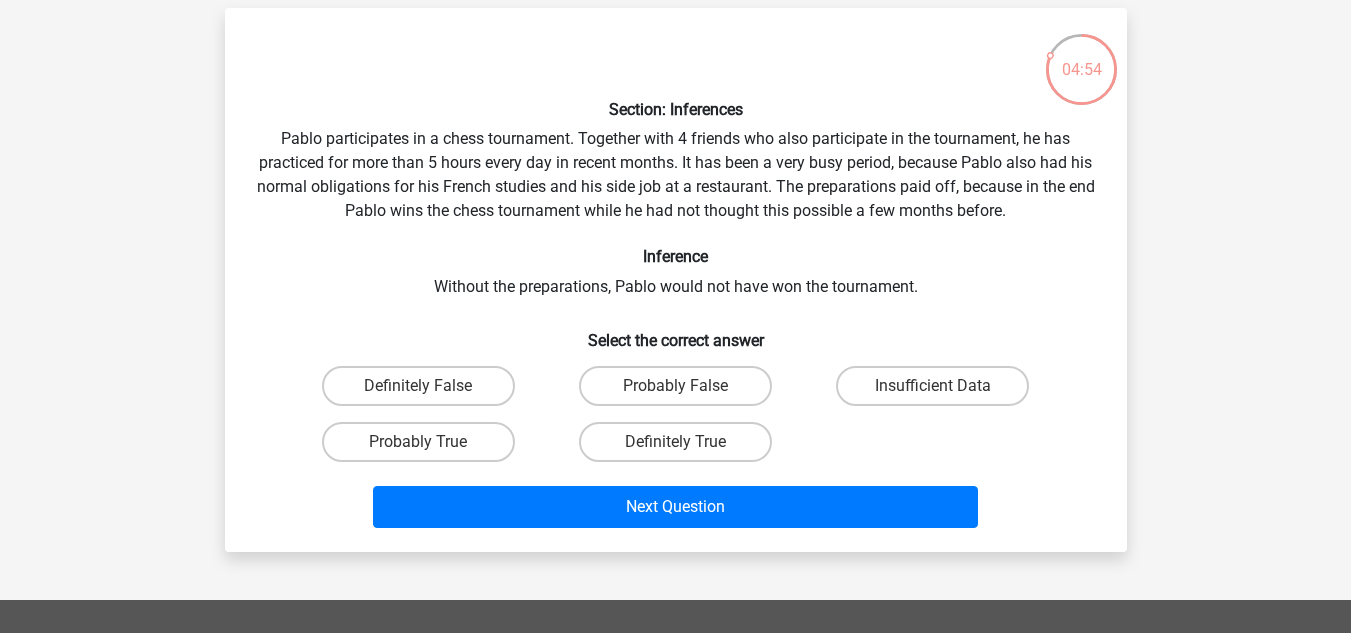 scroll, scrollTop: 89, scrollLeft: 0, axis: vertical 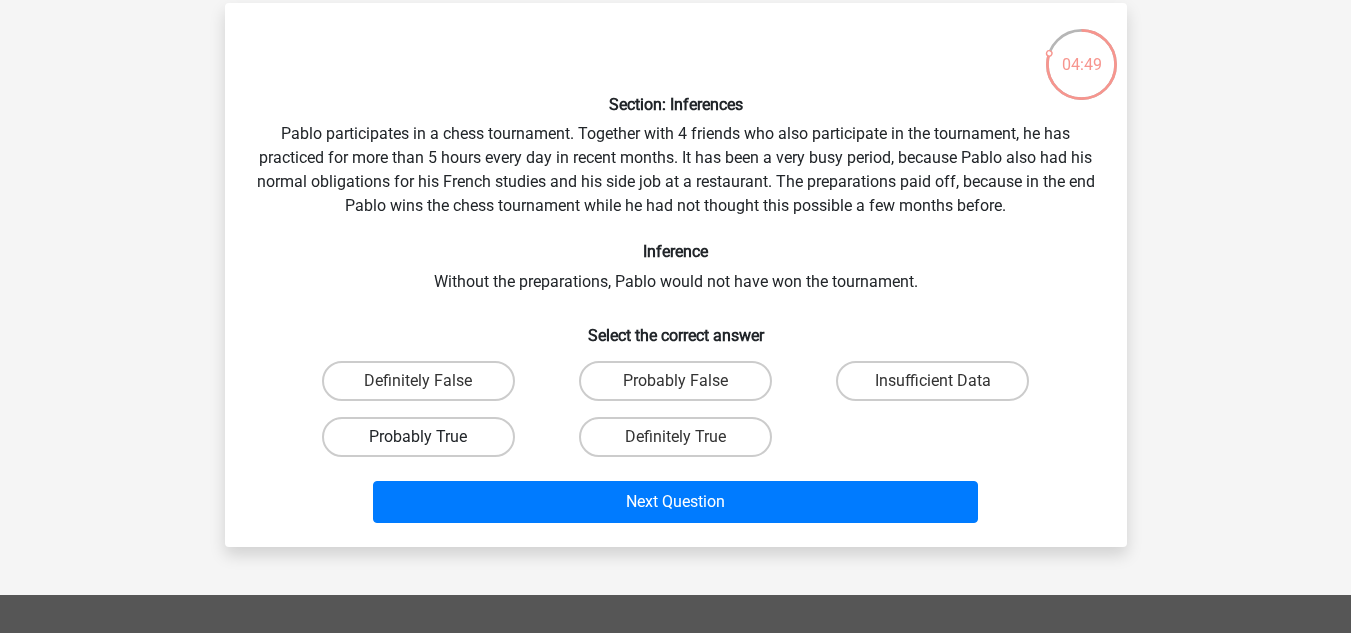 click on "Probably True" at bounding box center (418, 437) 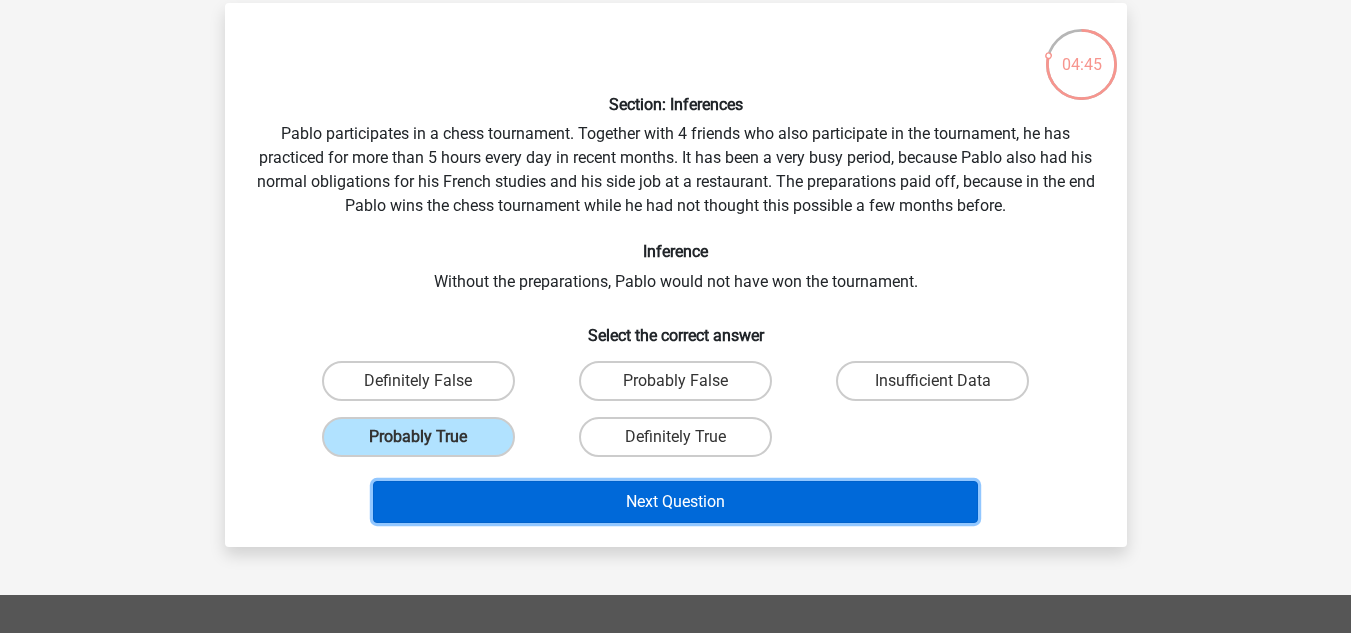 click on "Next Question" at bounding box center [675, 502] 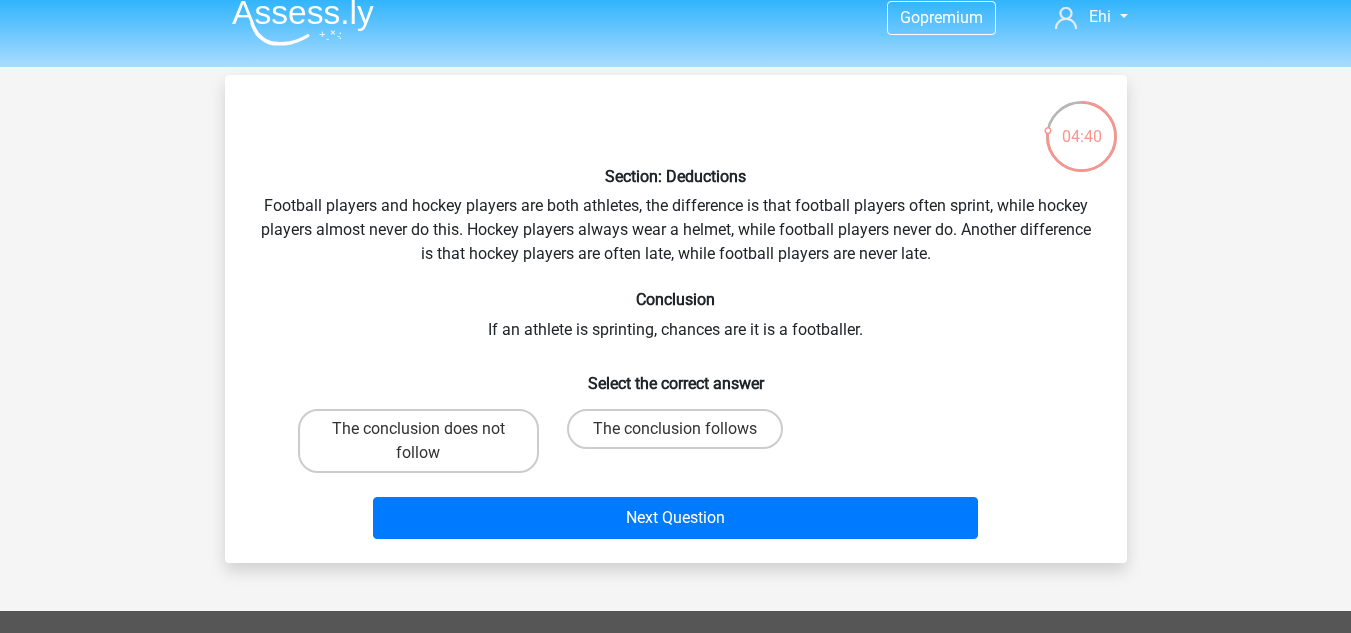 scroll, scrollTop: 18, scrollLeft: 0, axis: vertical 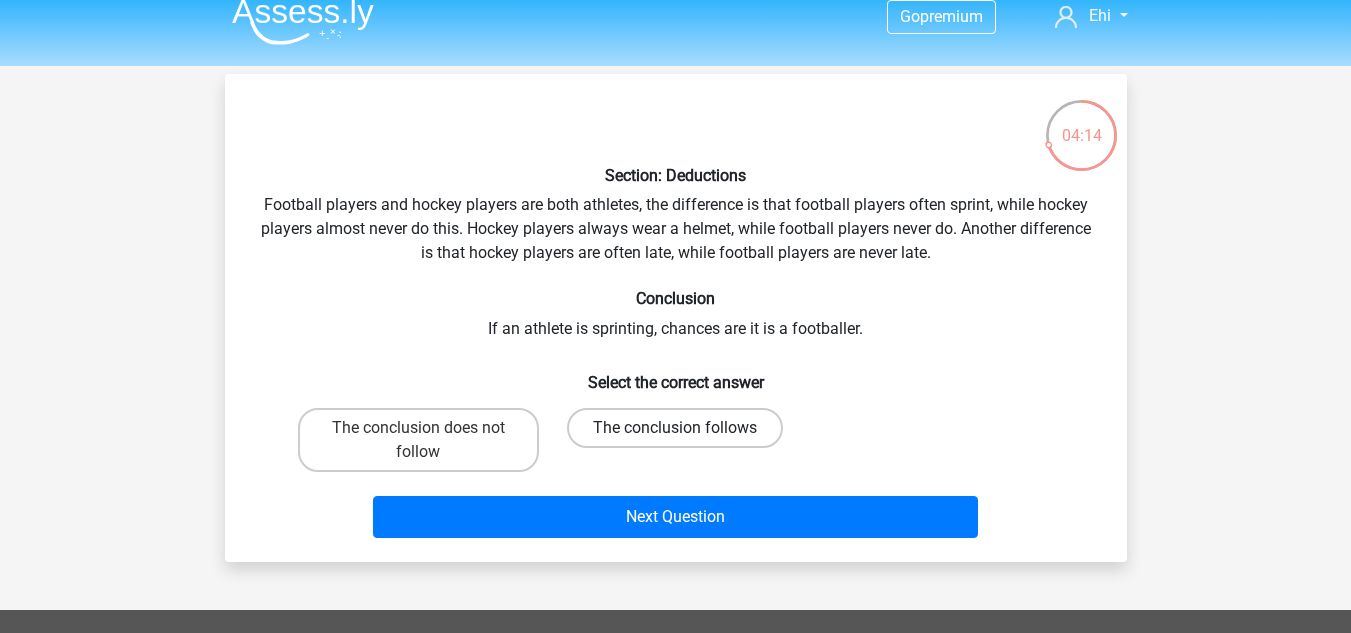 click on "The conclusion follows" at bounding box center (675, 428) 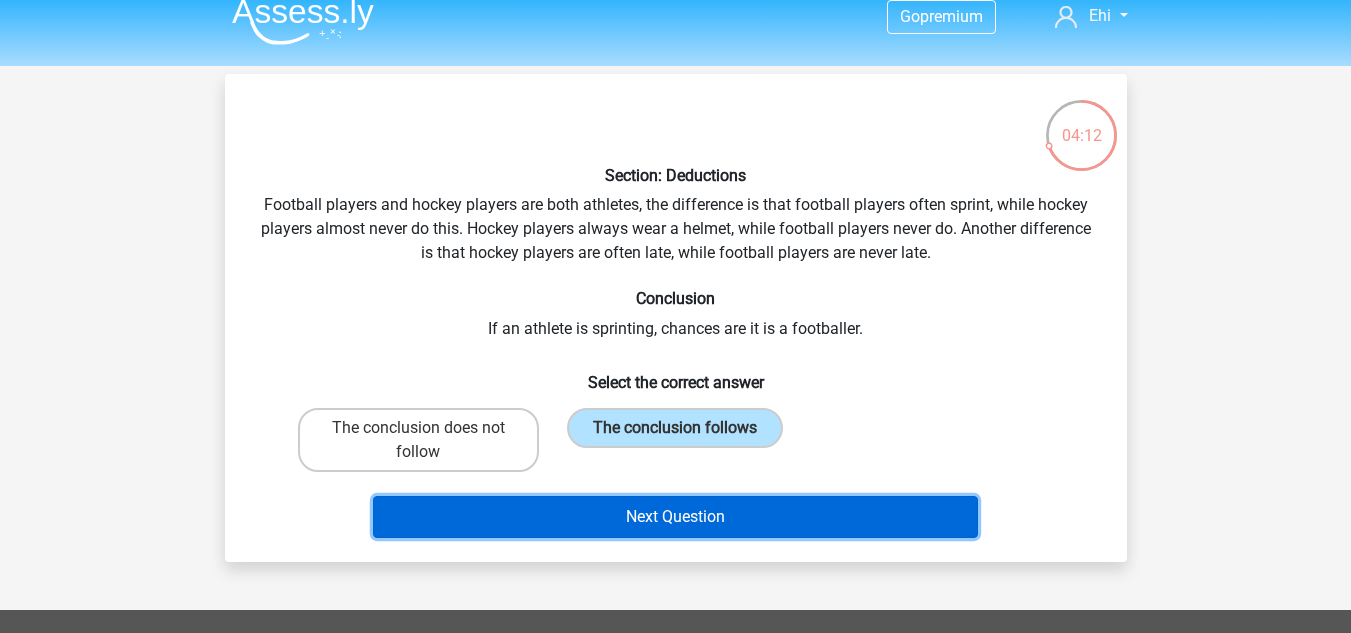 click on "Next Question" at bounding box center (675, 517) 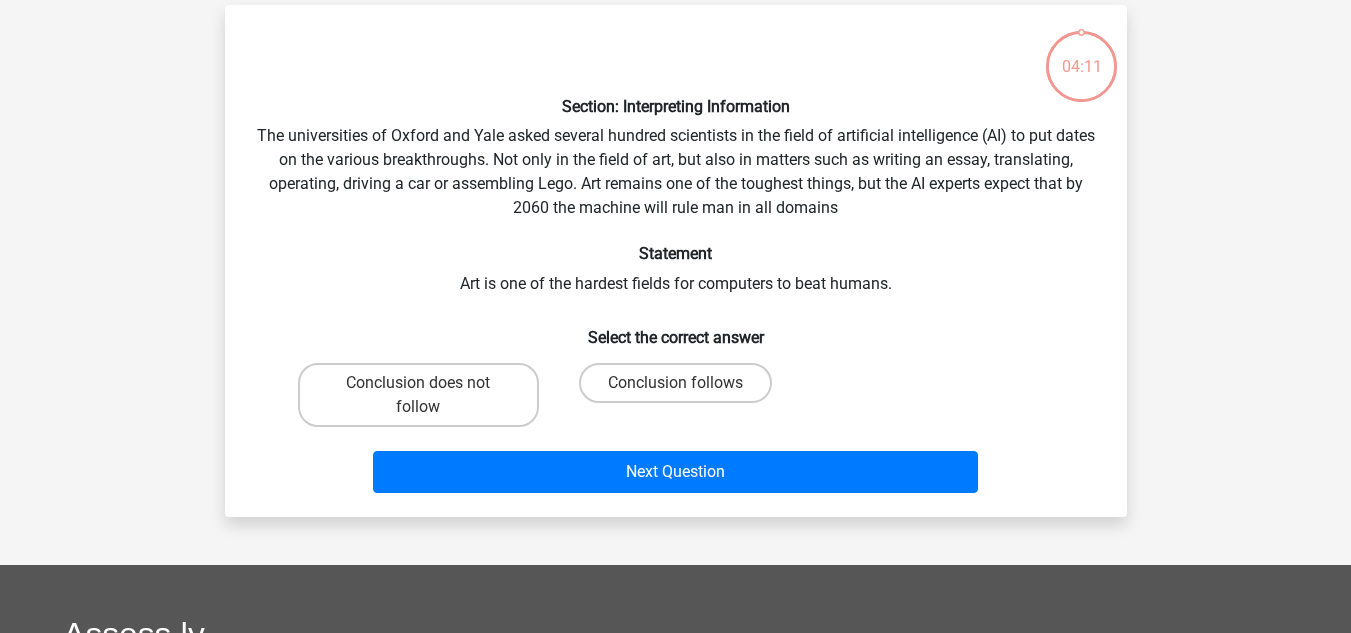 scroll, scrollTop: 92, scrollLeft: 0, axis: vertical 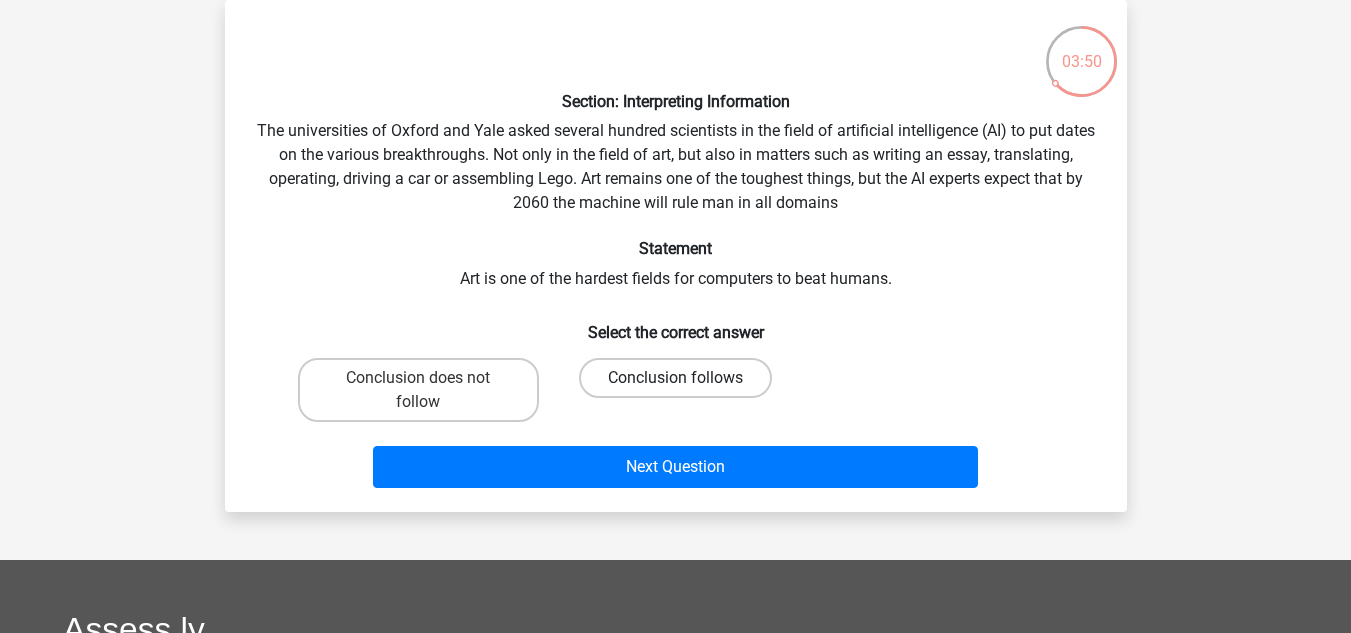click on "Conclusion follows" at bounding box center (675, 378) 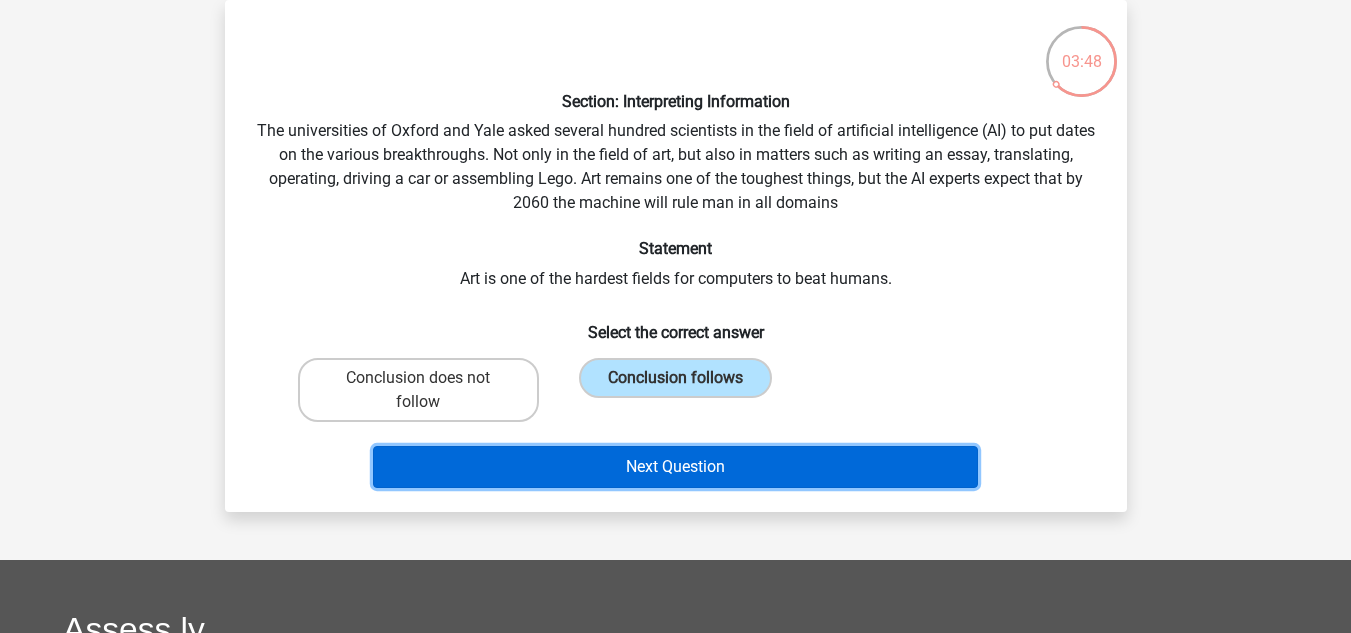 click on "Next Question" at bounding box center (675, 467) 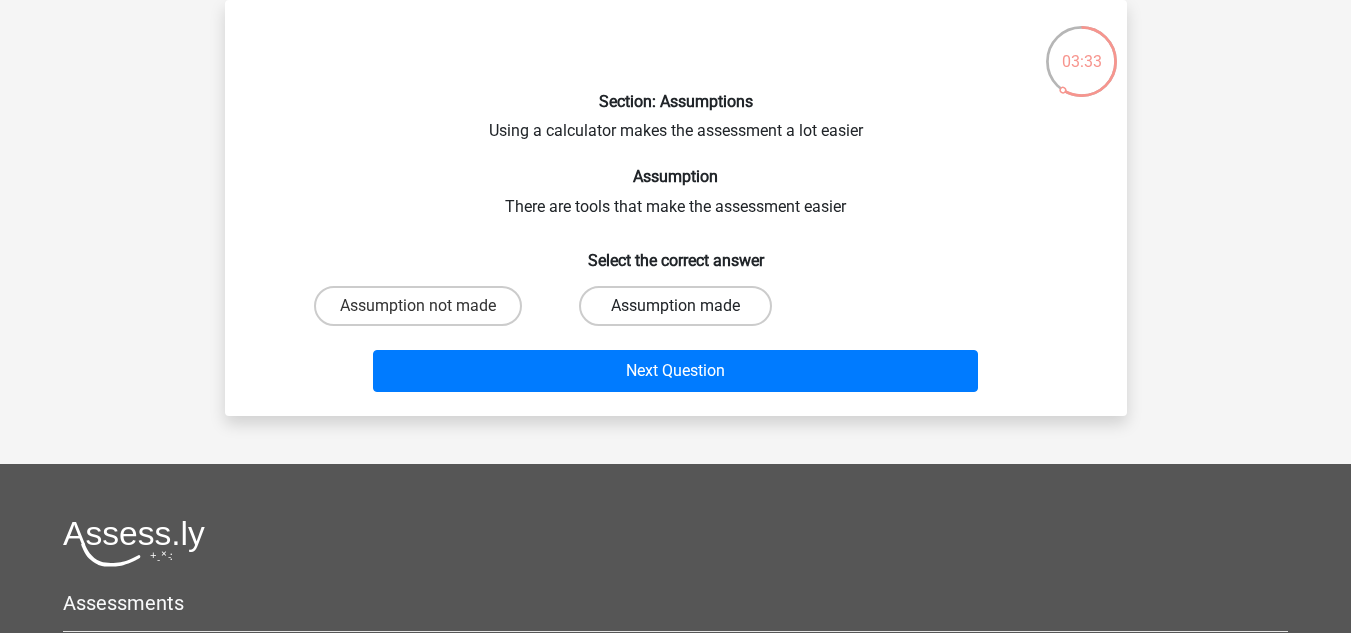 click on "Assumption made" at bounding box center [675, 306] 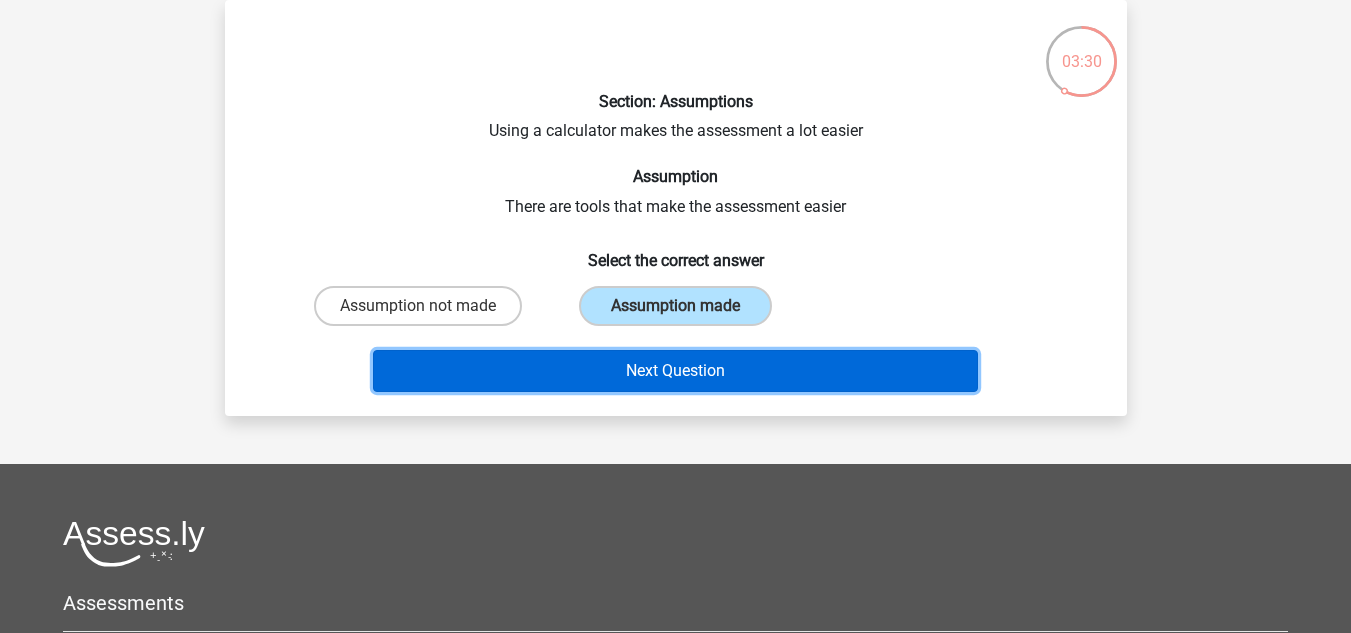 click on "Next Question" at bounding box center [675, 371] 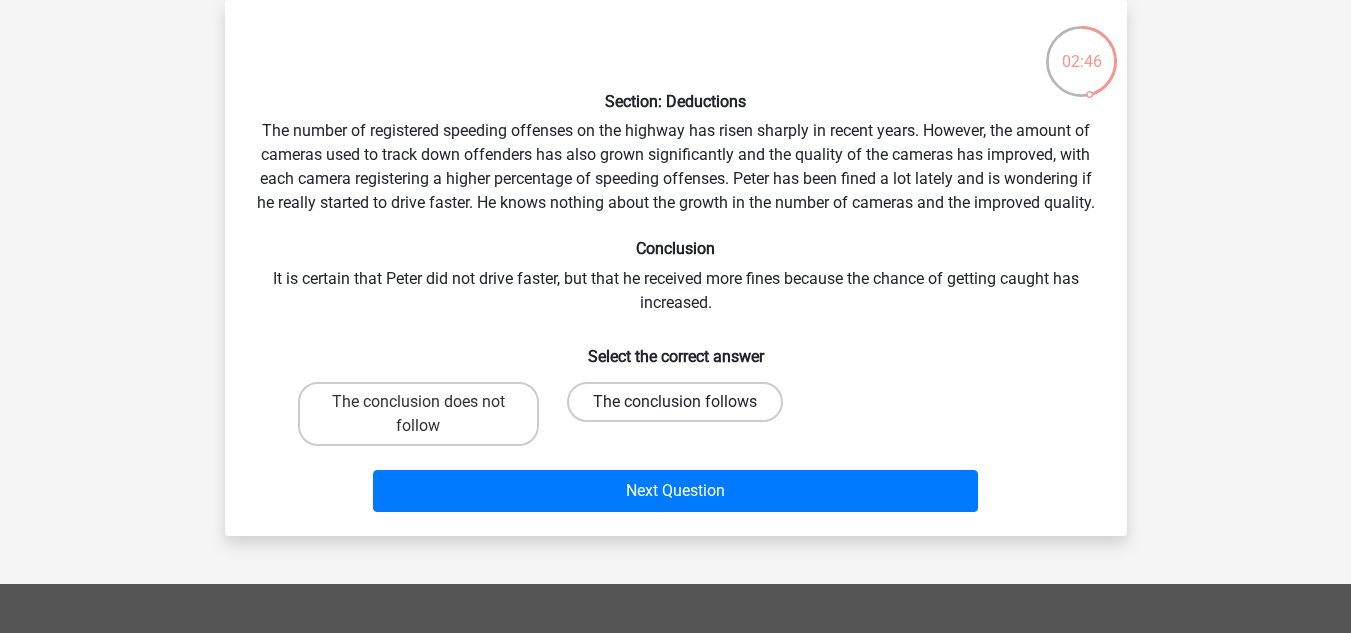 click on "The conclusion follows" at bounding box center [675, 402] 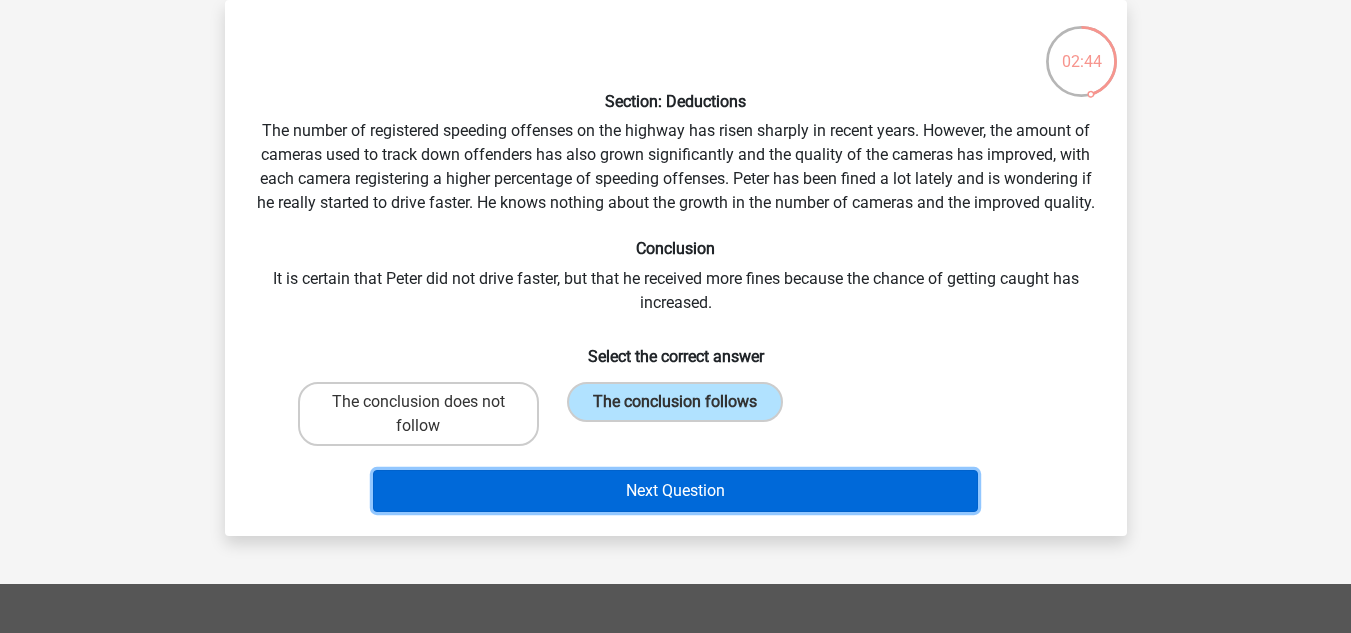 click on "Next Question" at bounding box center (675, 491) 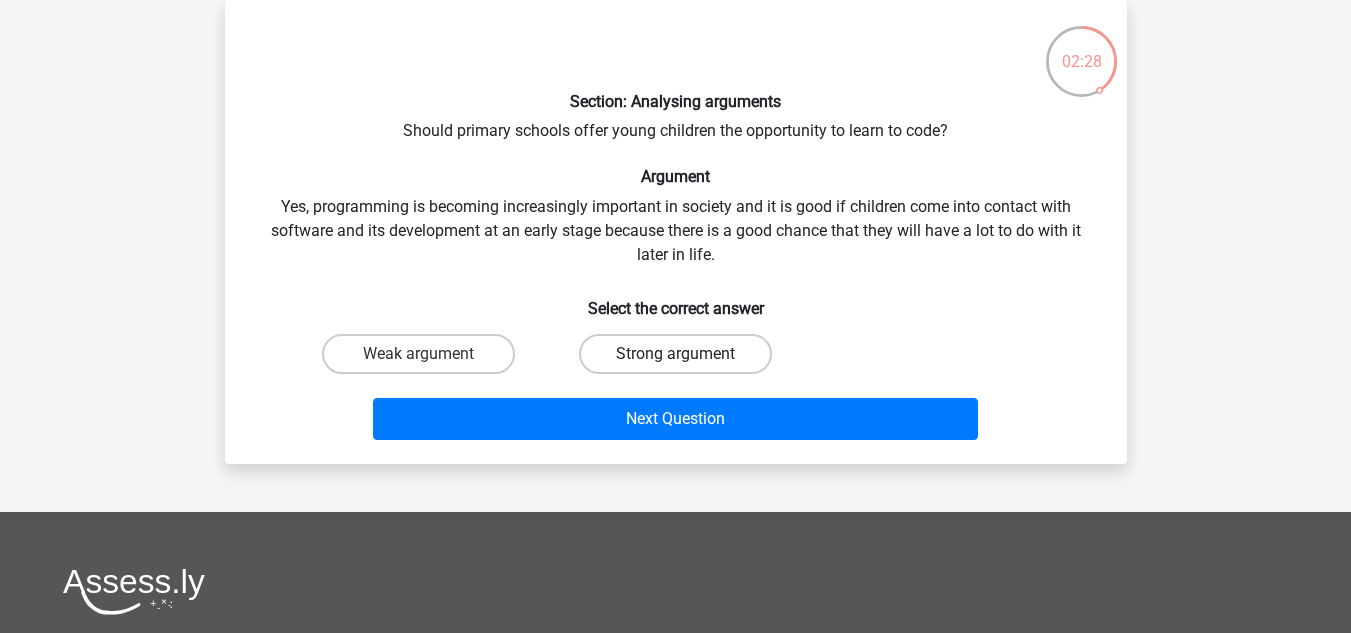 click on "Strong argument" at bounding box center [675, 354] 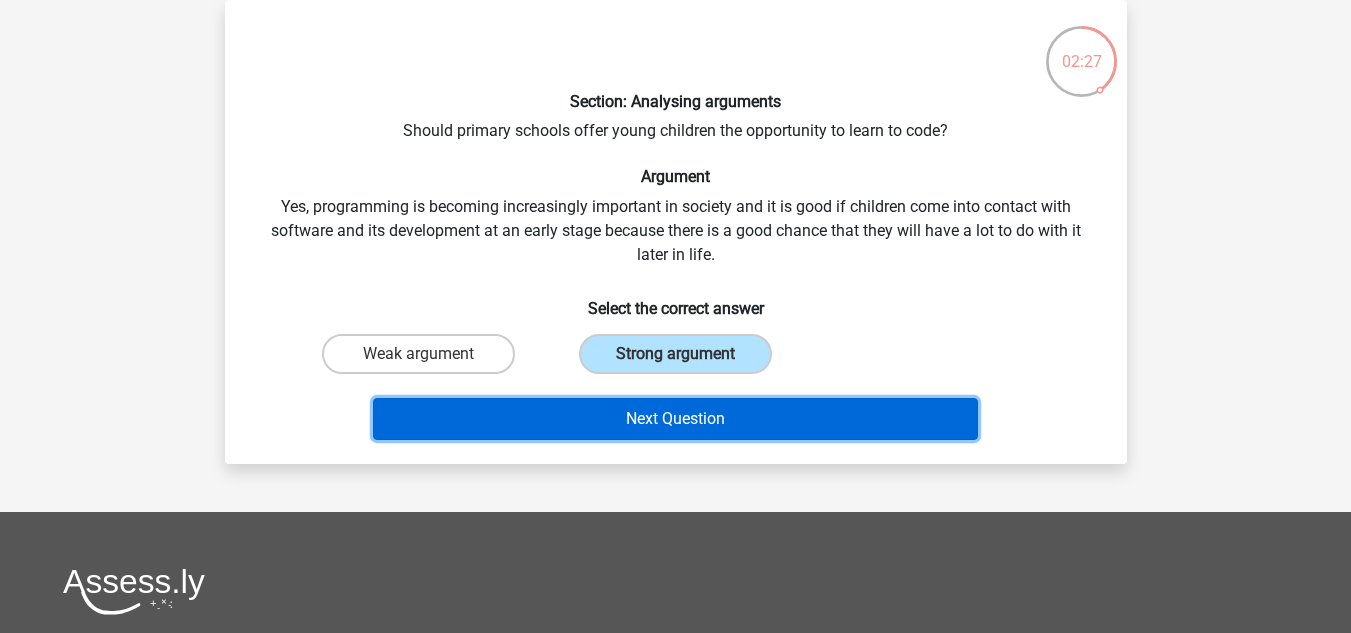 click on "Next Question" at bounding box center [675, 419] 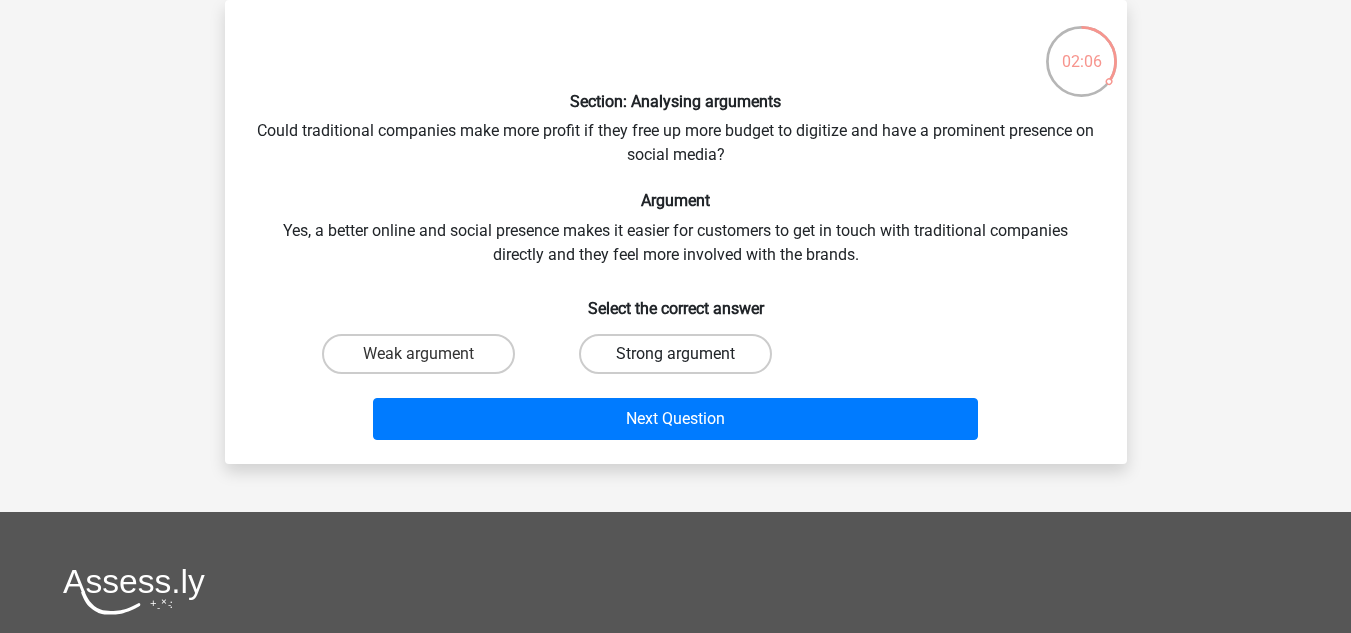 click on "Strong argument" at bounding box center [675, 354] 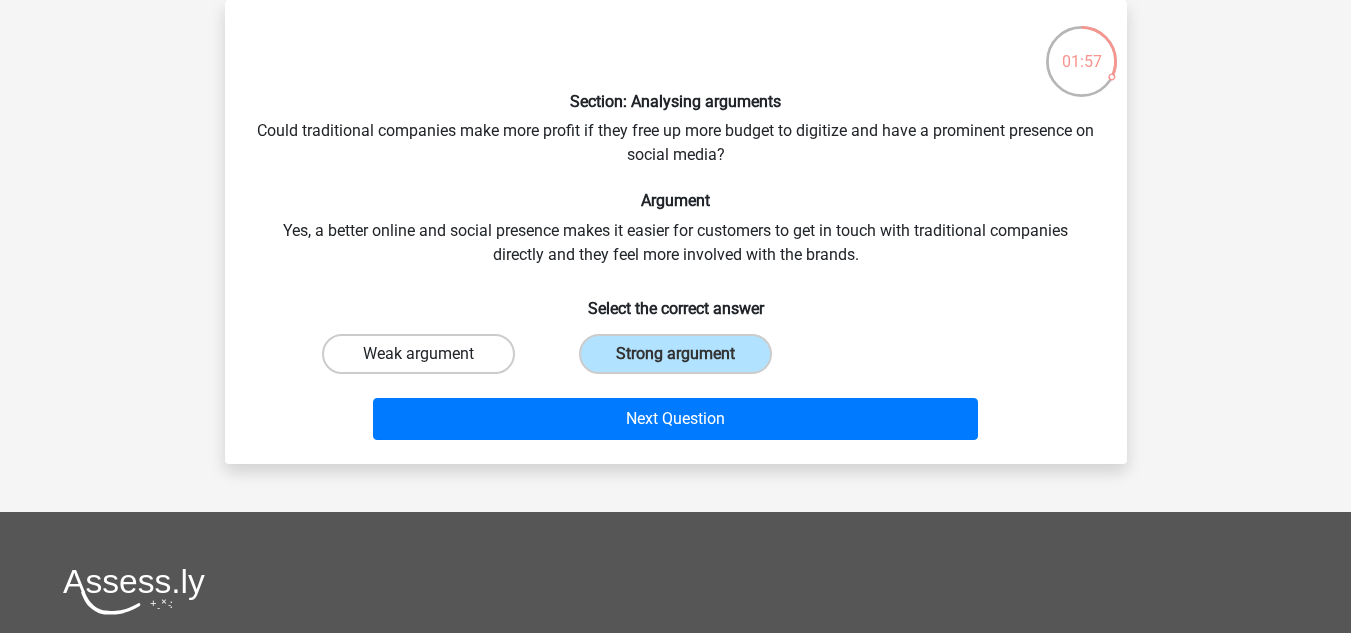 click on "Weak argument" at bounding box center [418, 354] 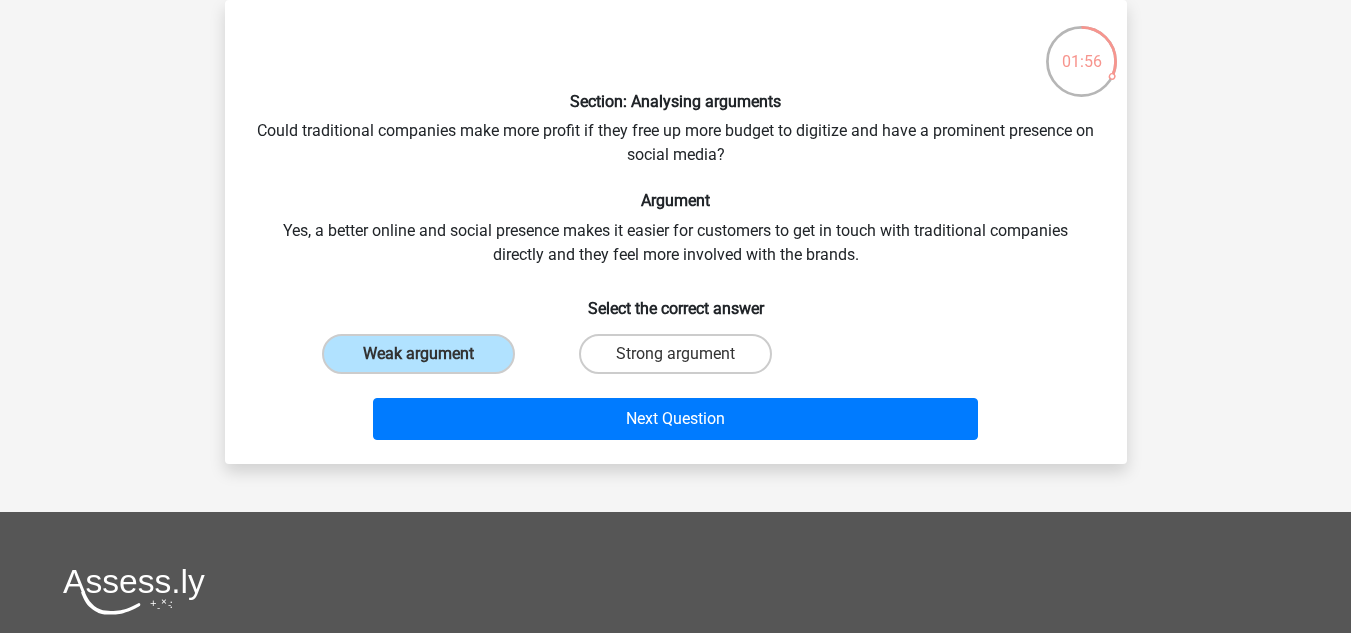 click on "Next Question" at bounding box center [676, 415] 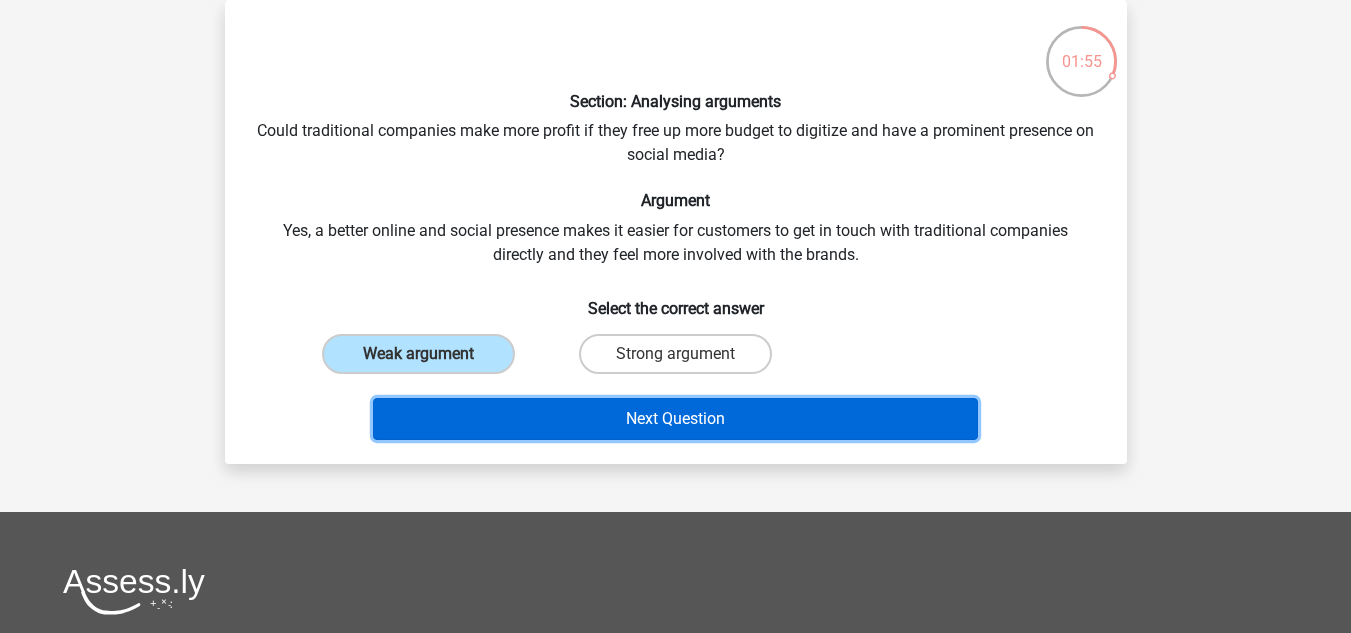 click on "Next Question" at bounding box center [675, 419] 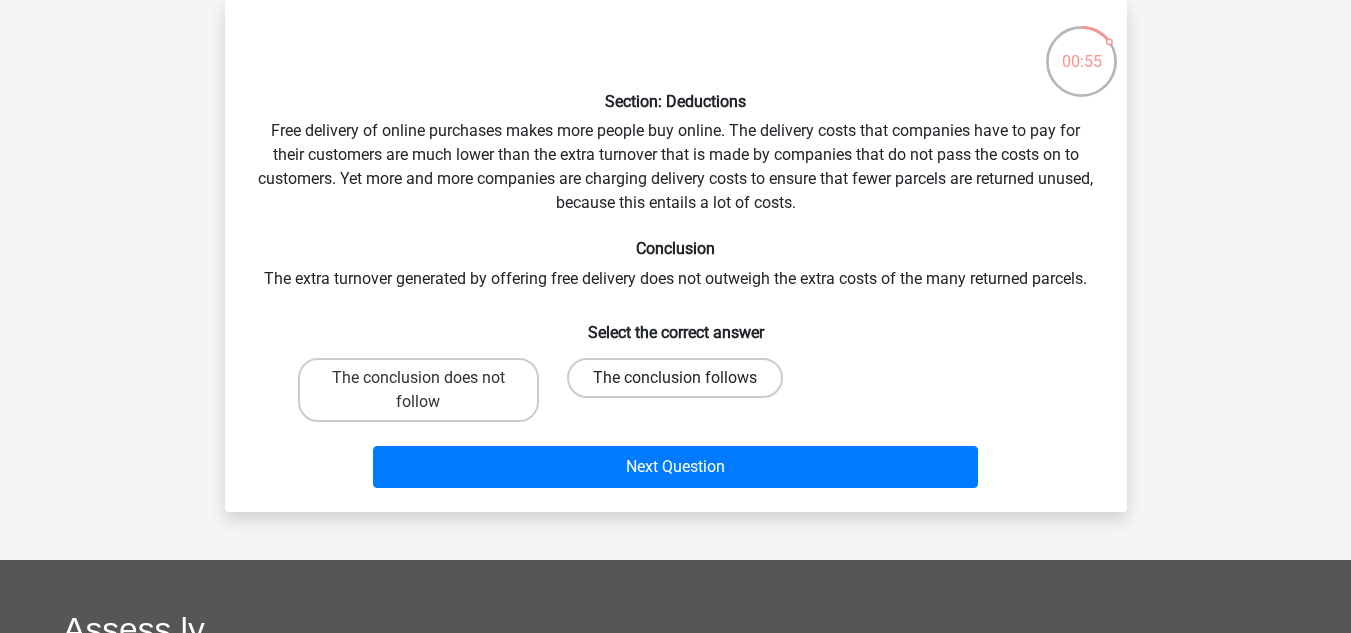 click on "The conclusion follows" at bounding box center (675, 378) 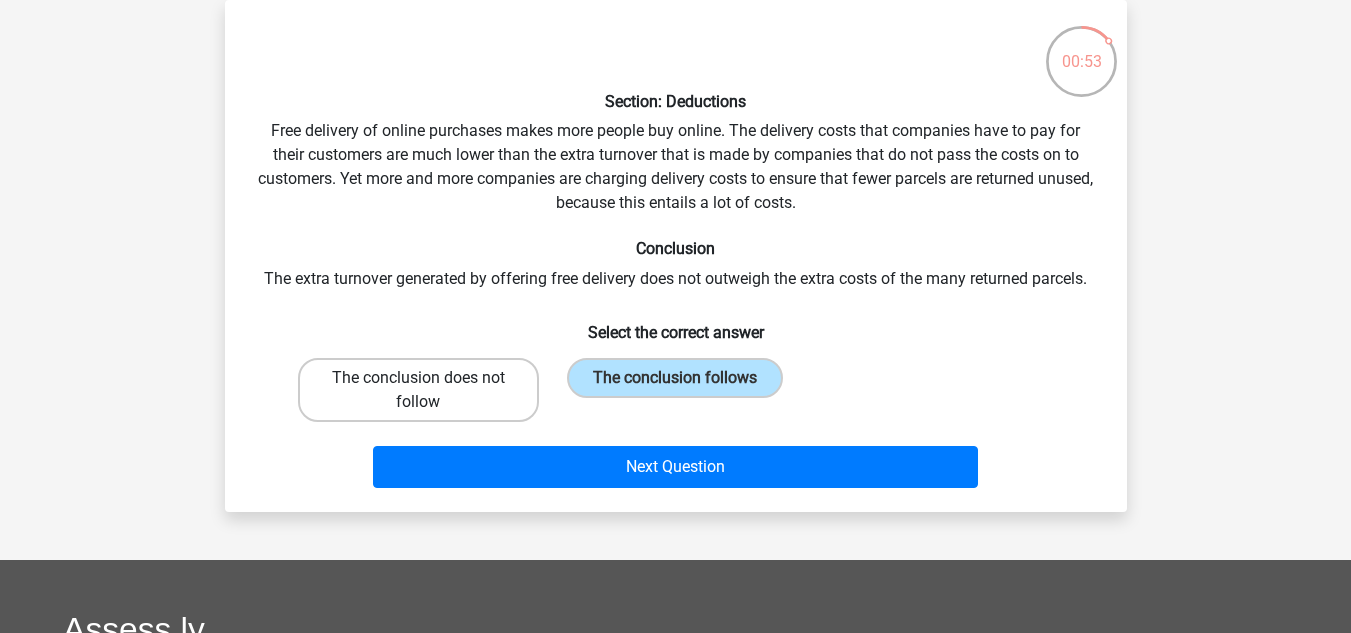 click on "The conclusion does not follow" at bounding box center [418, 390] 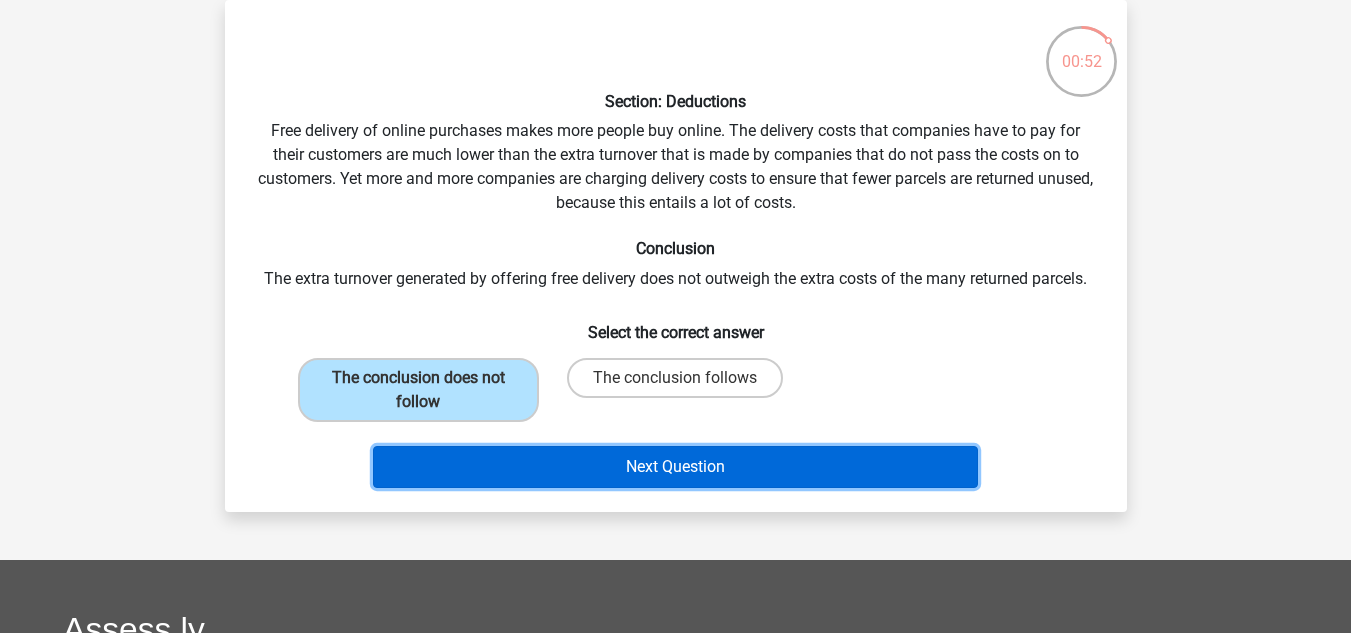 click on "Next Question" at bounding box center (675, 467) 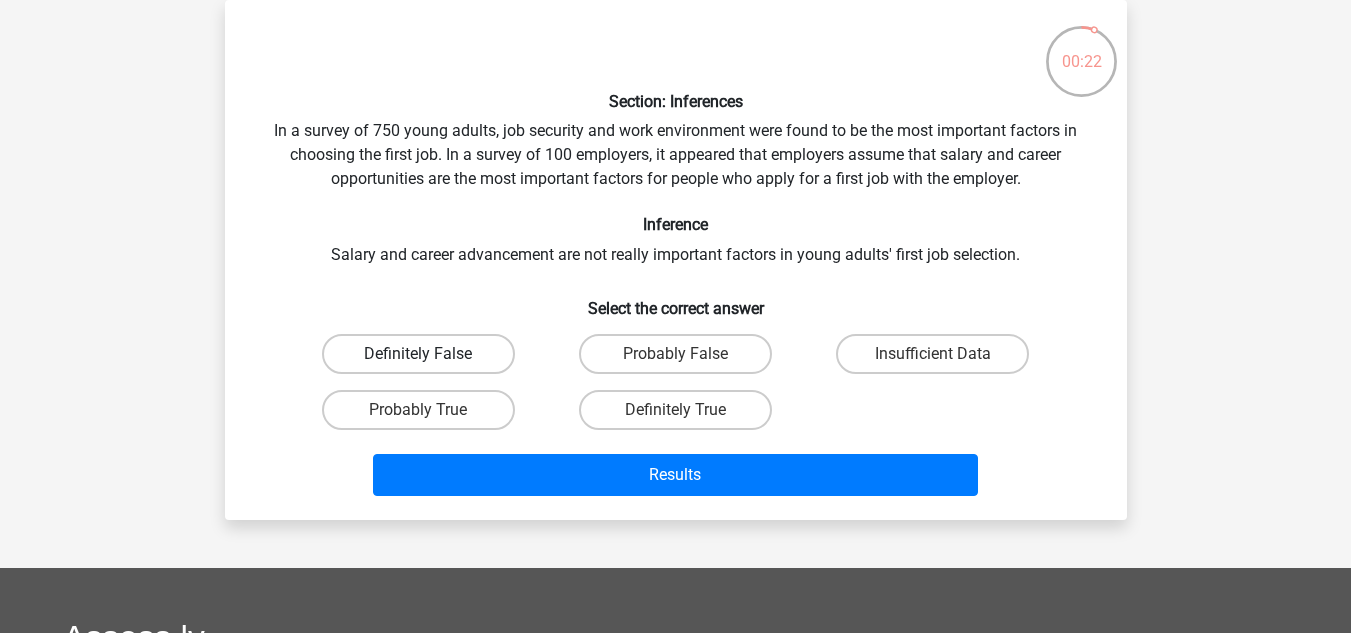 click on "Definitely False" at bounding box center [418, 354] 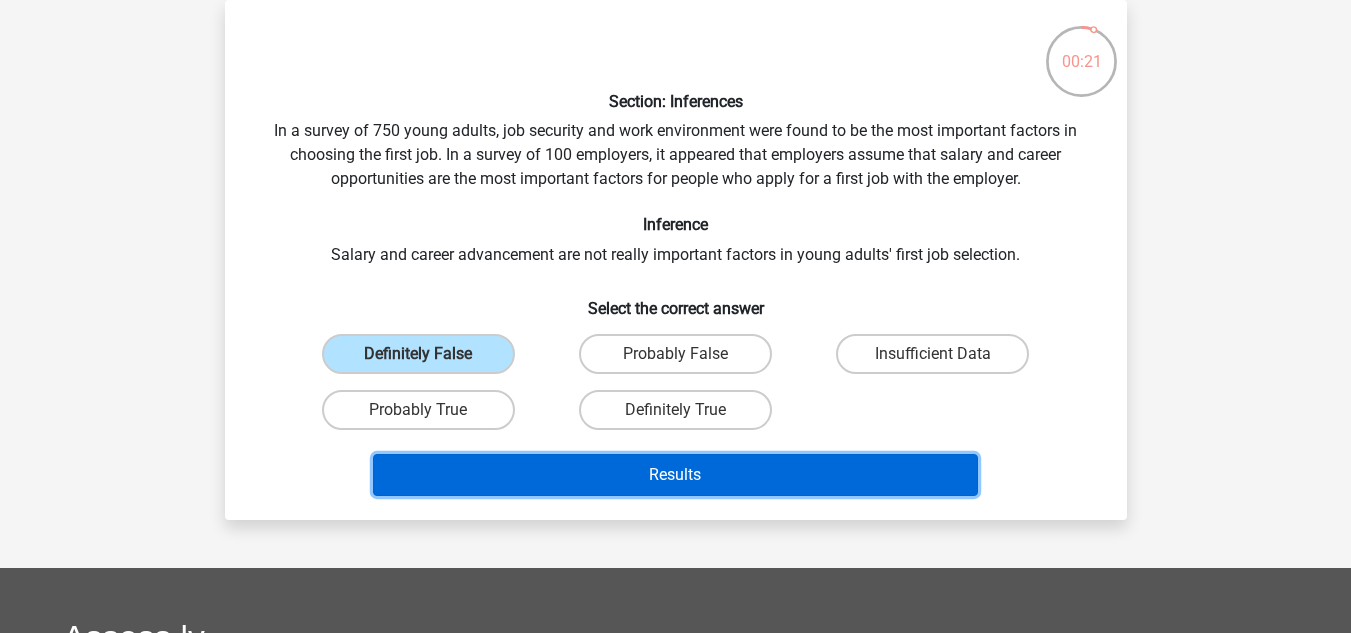 click on "Results" at bounding box center [675, 475] 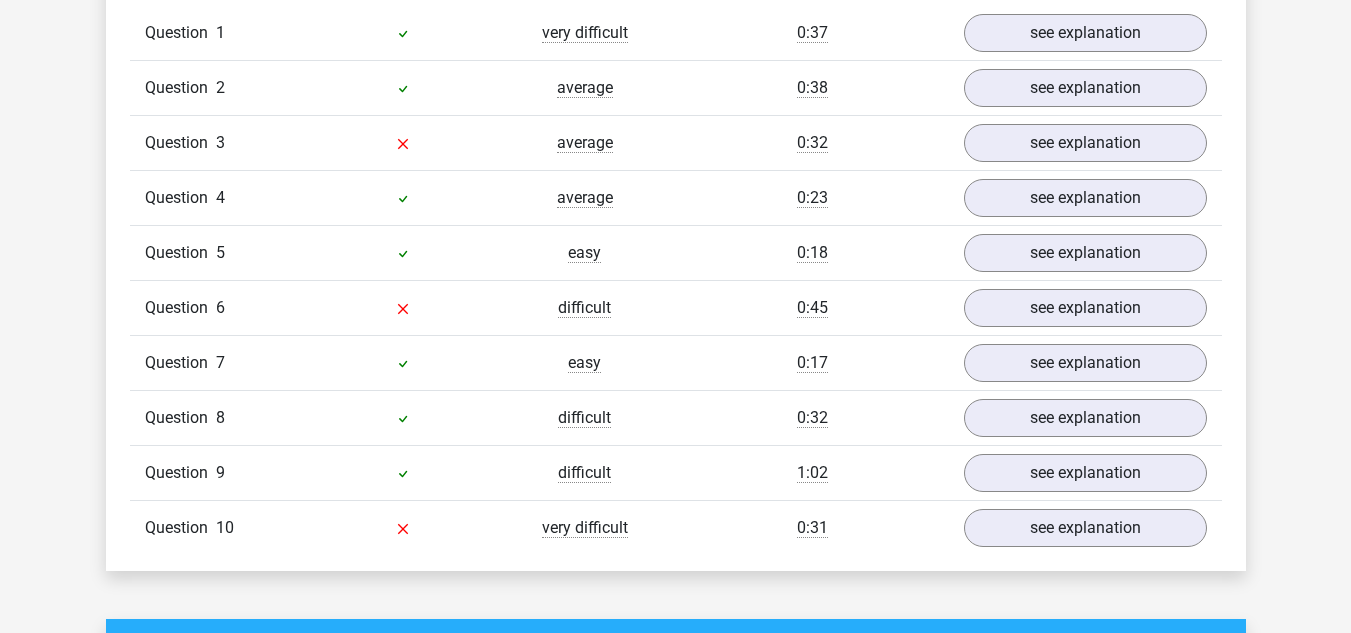 scroll, scrollTop: 1677, scrollLeft: 0, axis: vertical 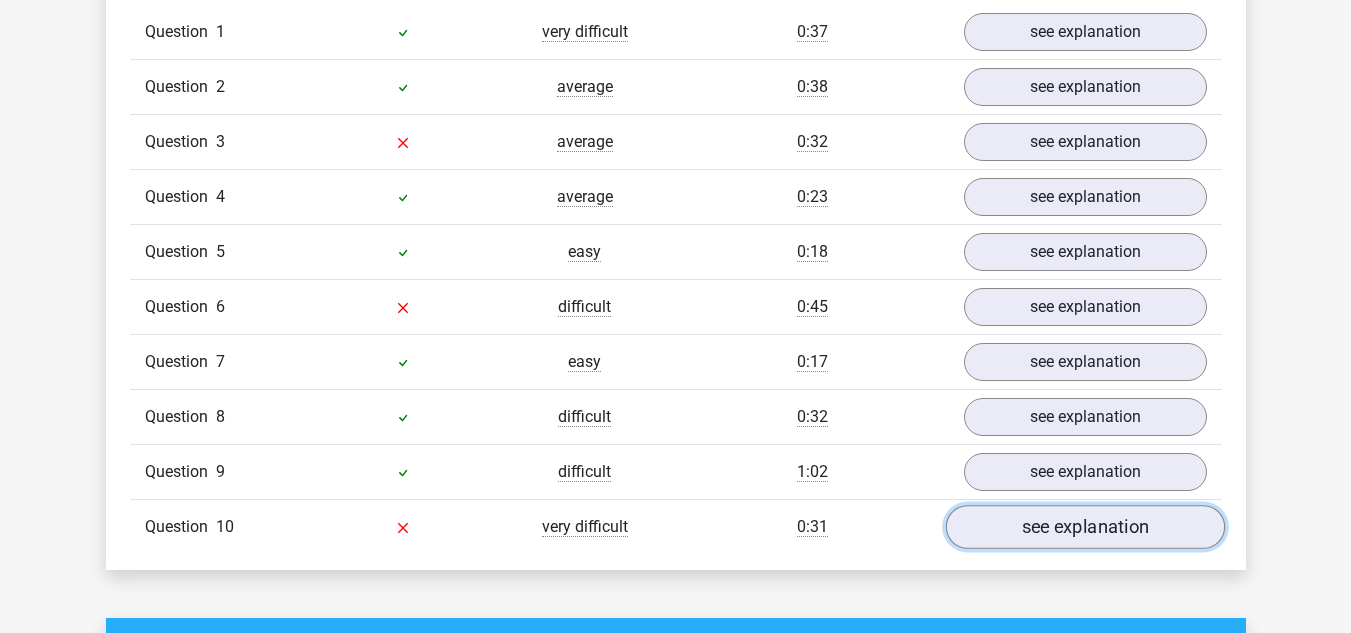 click on "see explanation" at bounding box center (1084, 527) 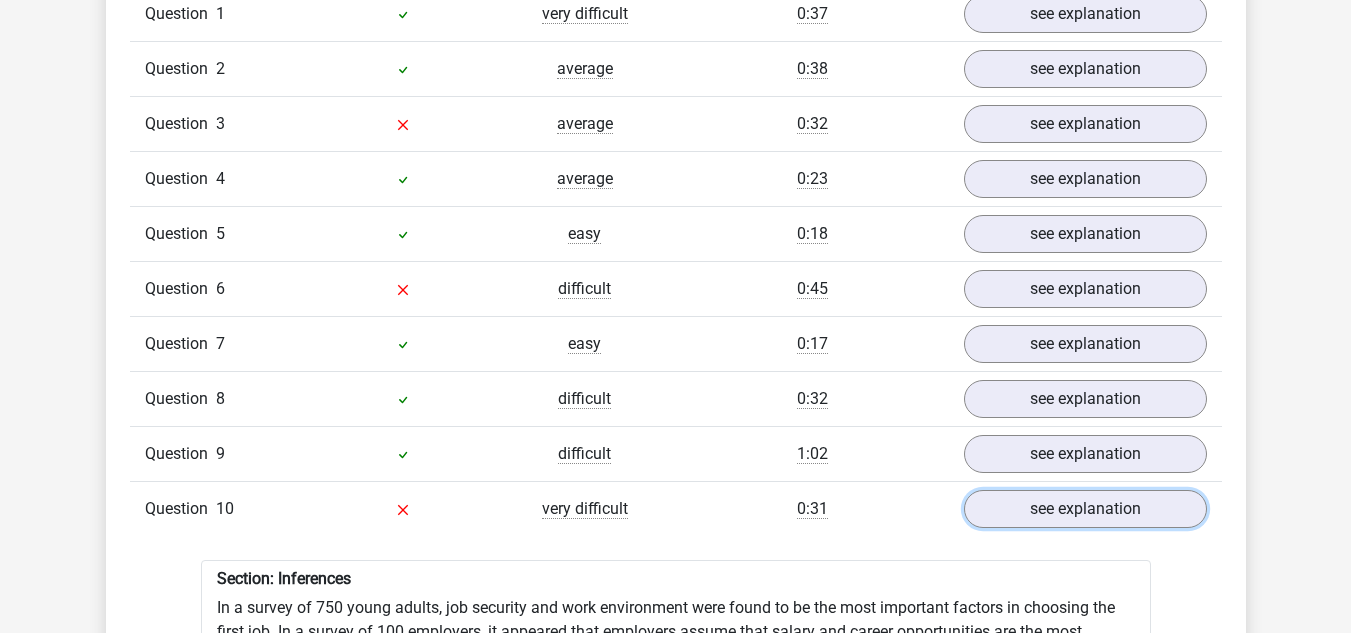 scroll, scrollTop: 1673, scrollLeft: 0, axis: vertical 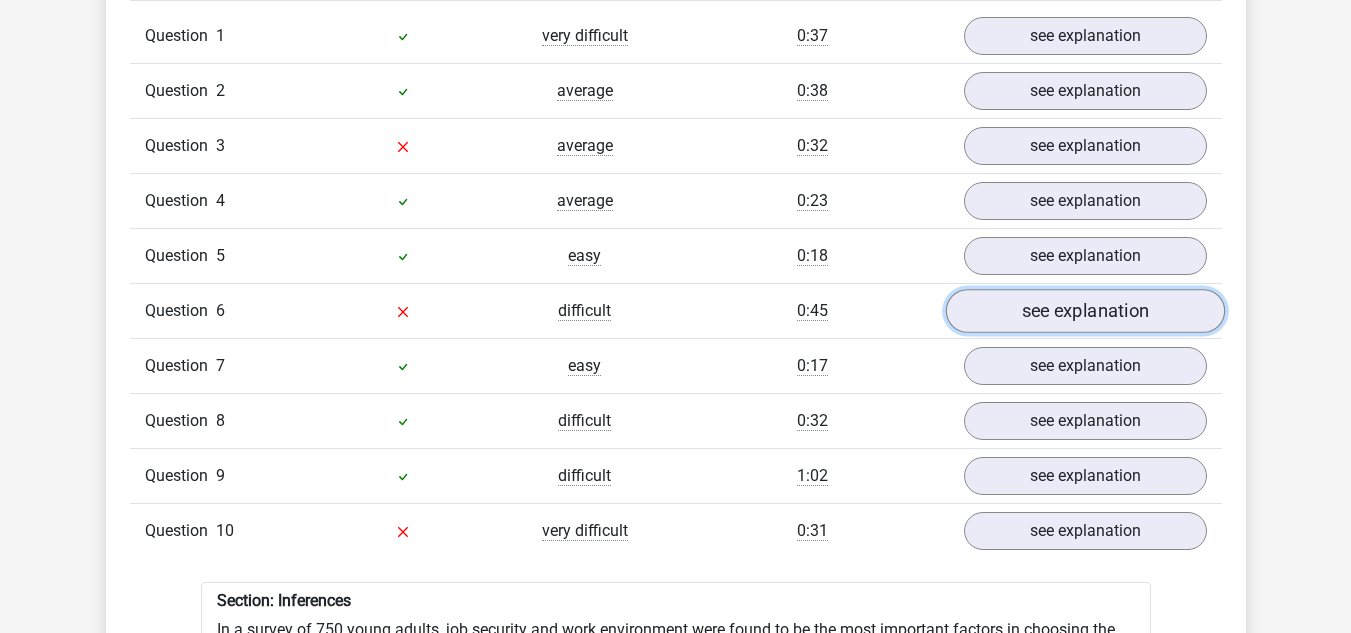 click on "see explanation" at bounding box center [1084, 311] 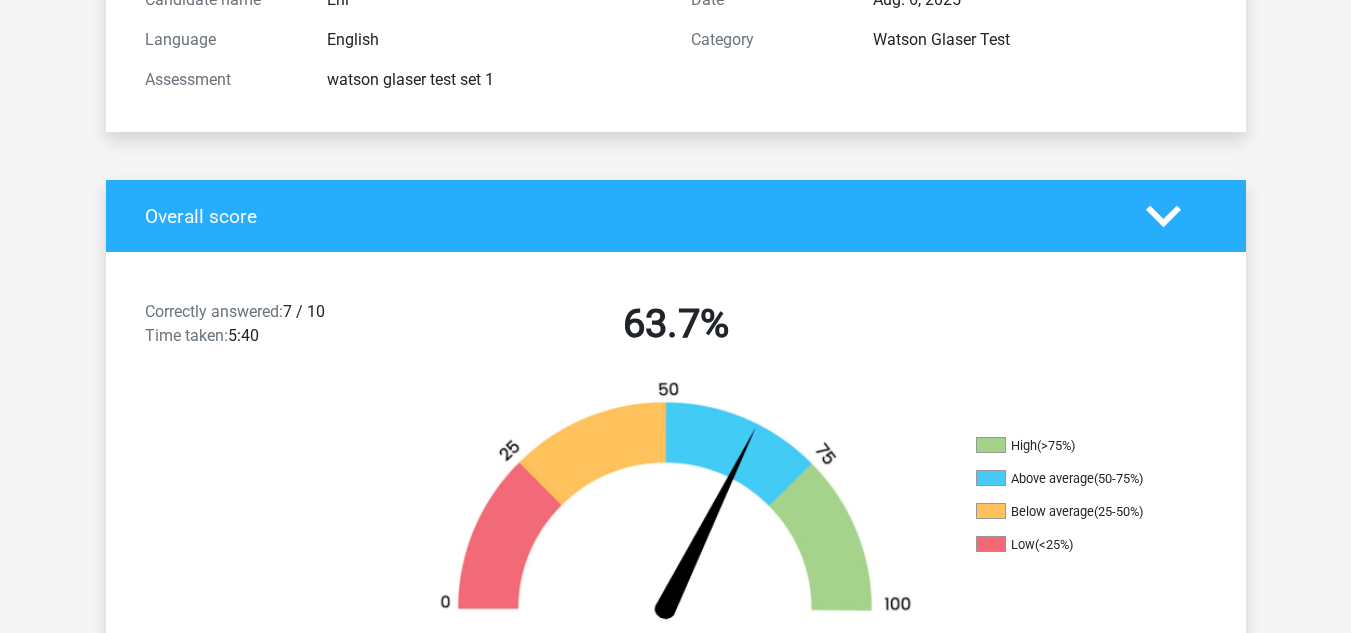 scroll, scrollTop: 0, scrollLeft: 0, axis: both 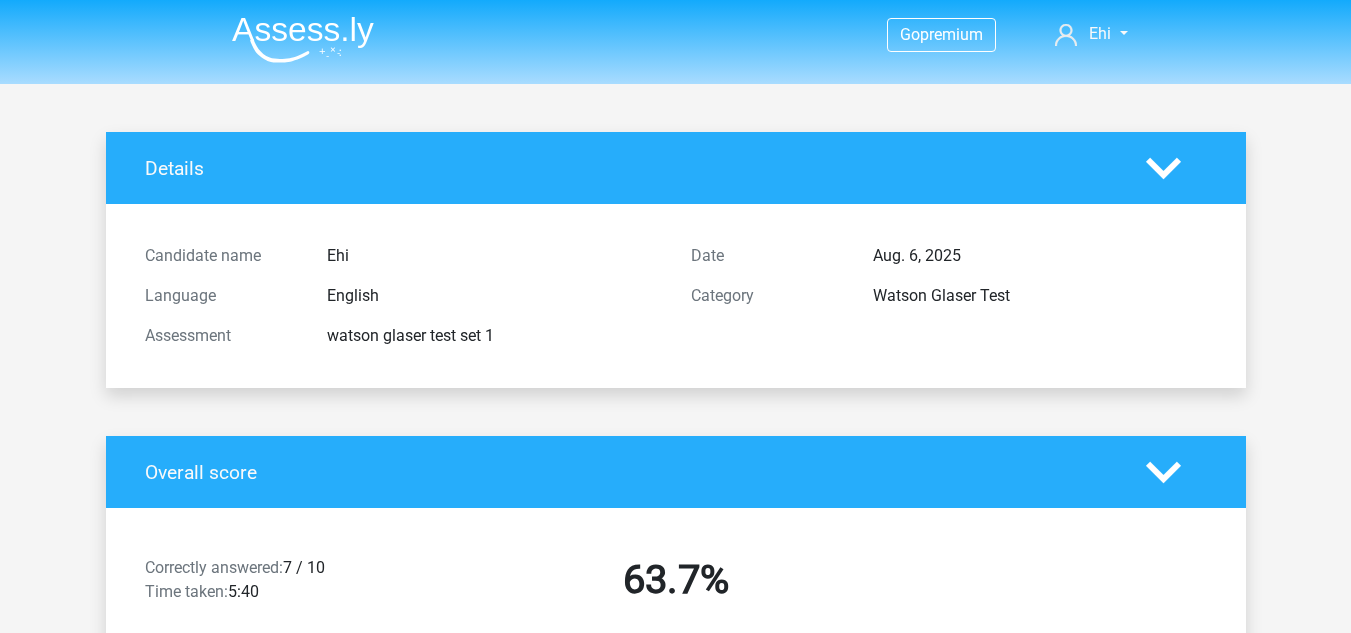 click at bounding box center [303, 39] 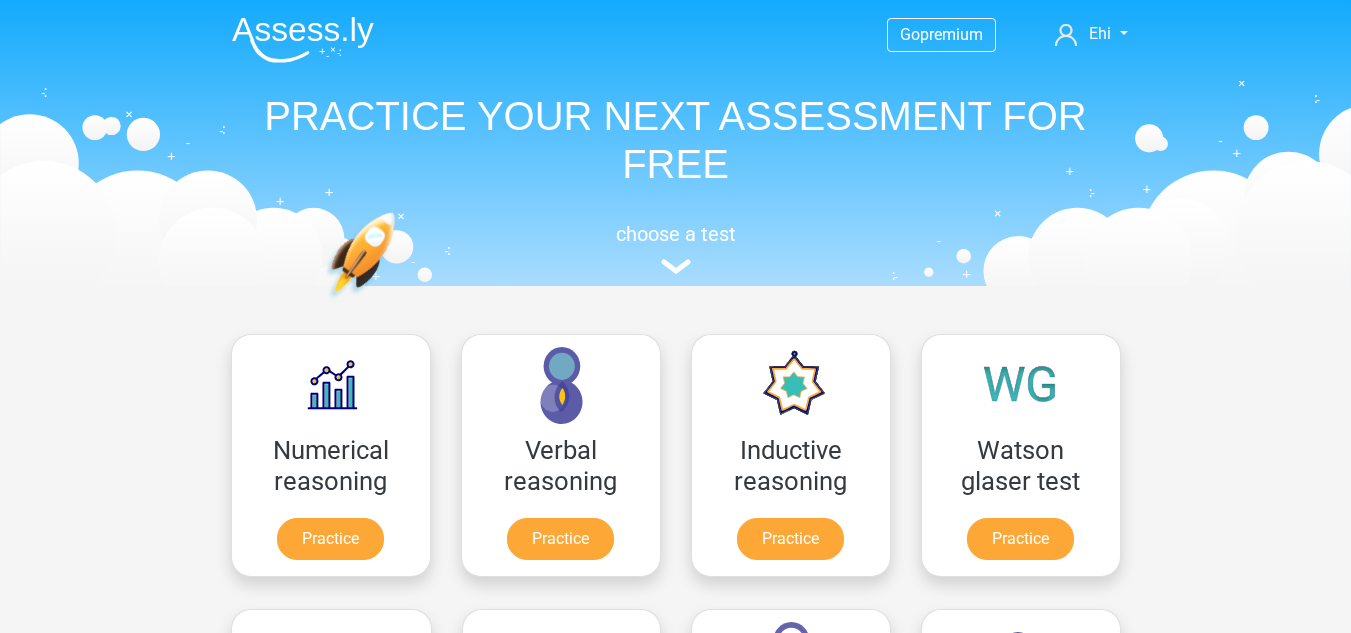 scroll, scrollTop: 0, scrollLeft: 0, axis: both 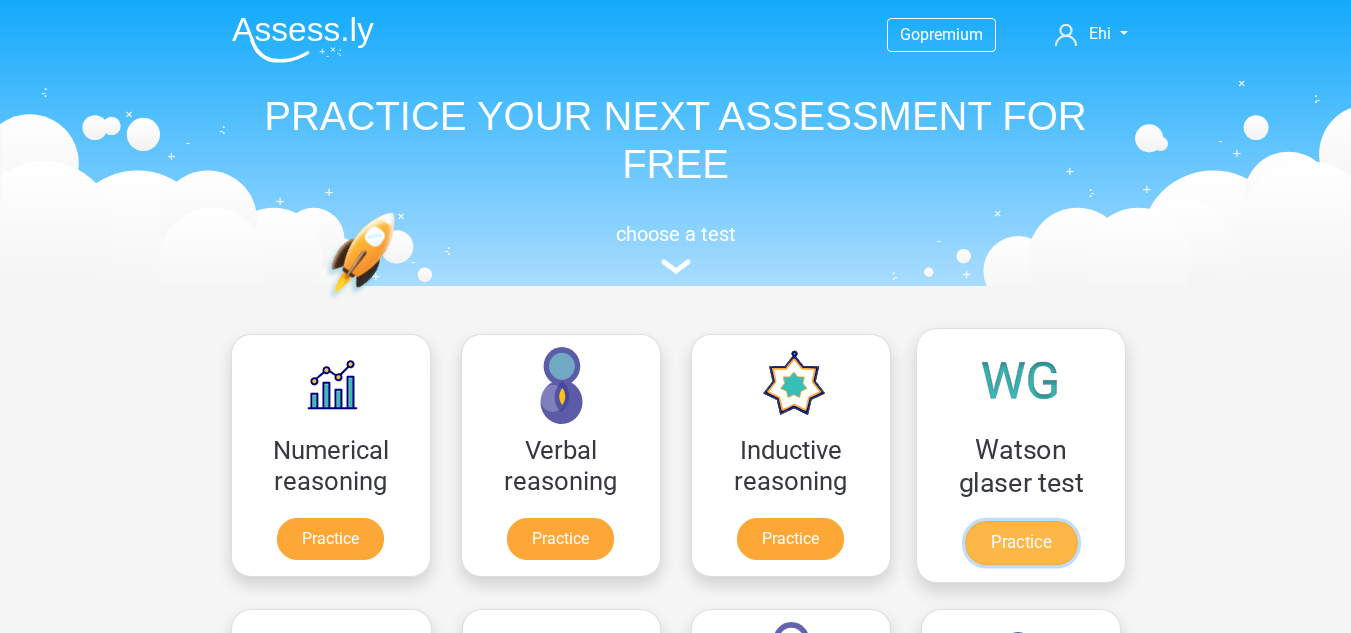 click on "Practice" at bounding box center [1020, 543] 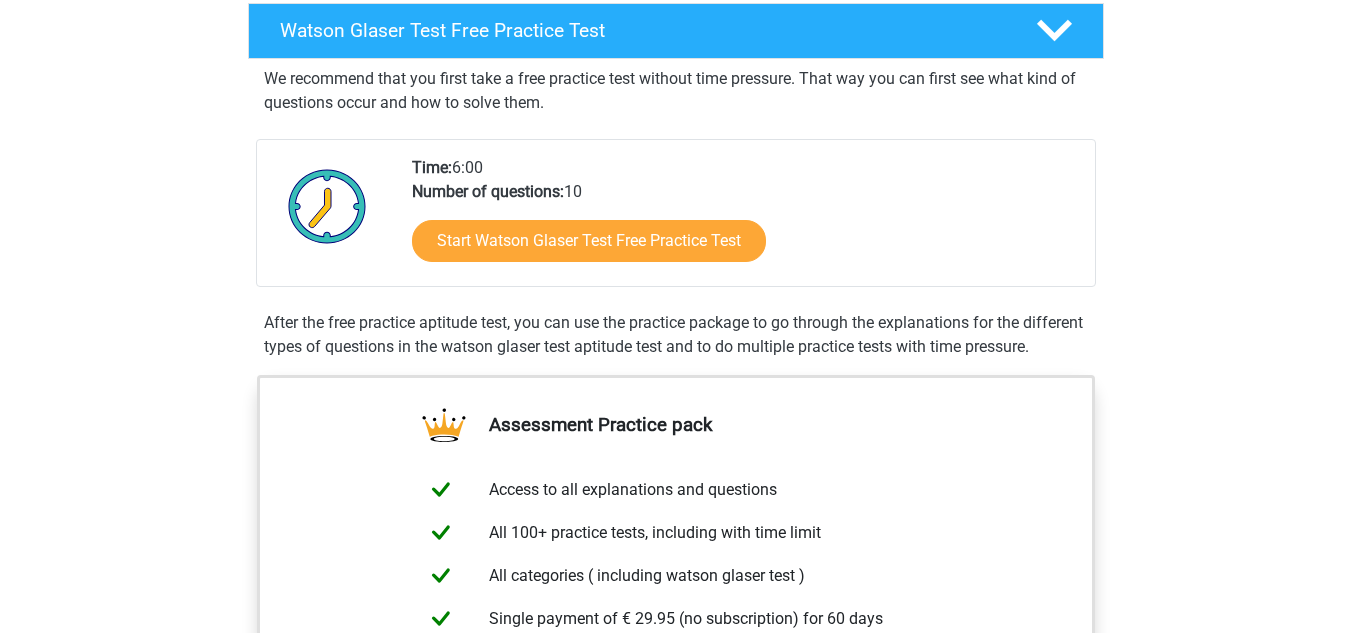 scroll, scrollTop: 303, scrollLeft: 0, axis: vertical 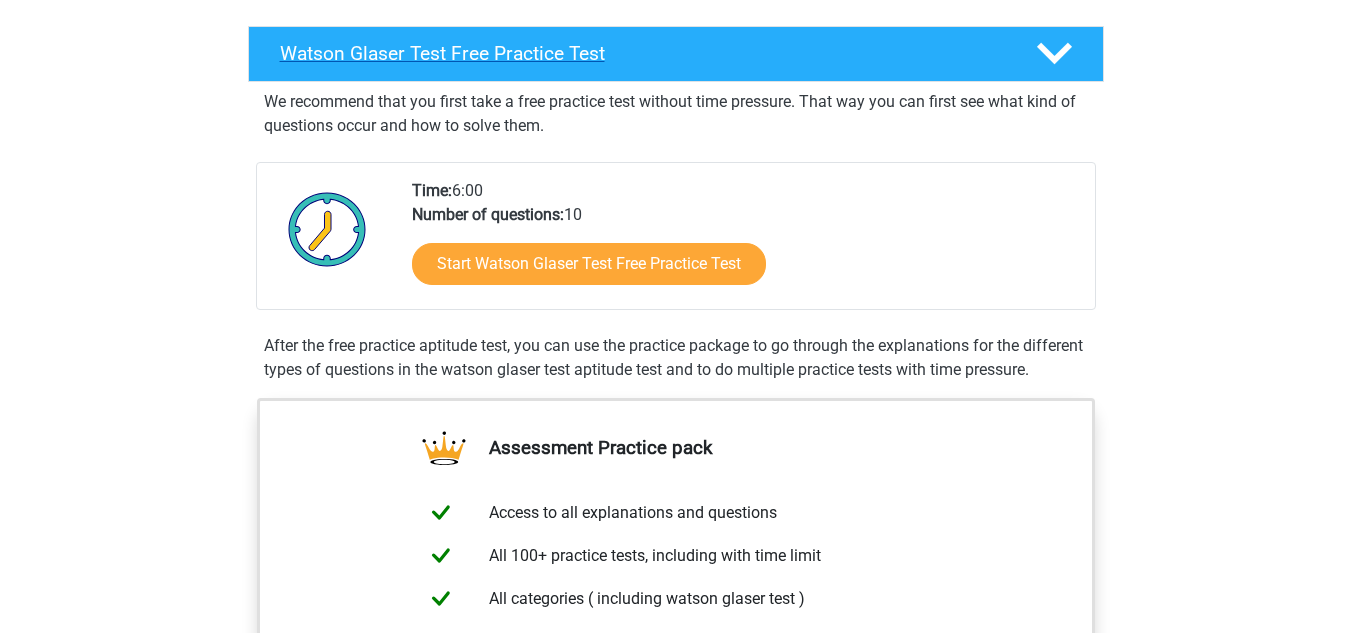 click on "Watson Glaser Test
Free Practice Test" at bounding box center [676, 54] 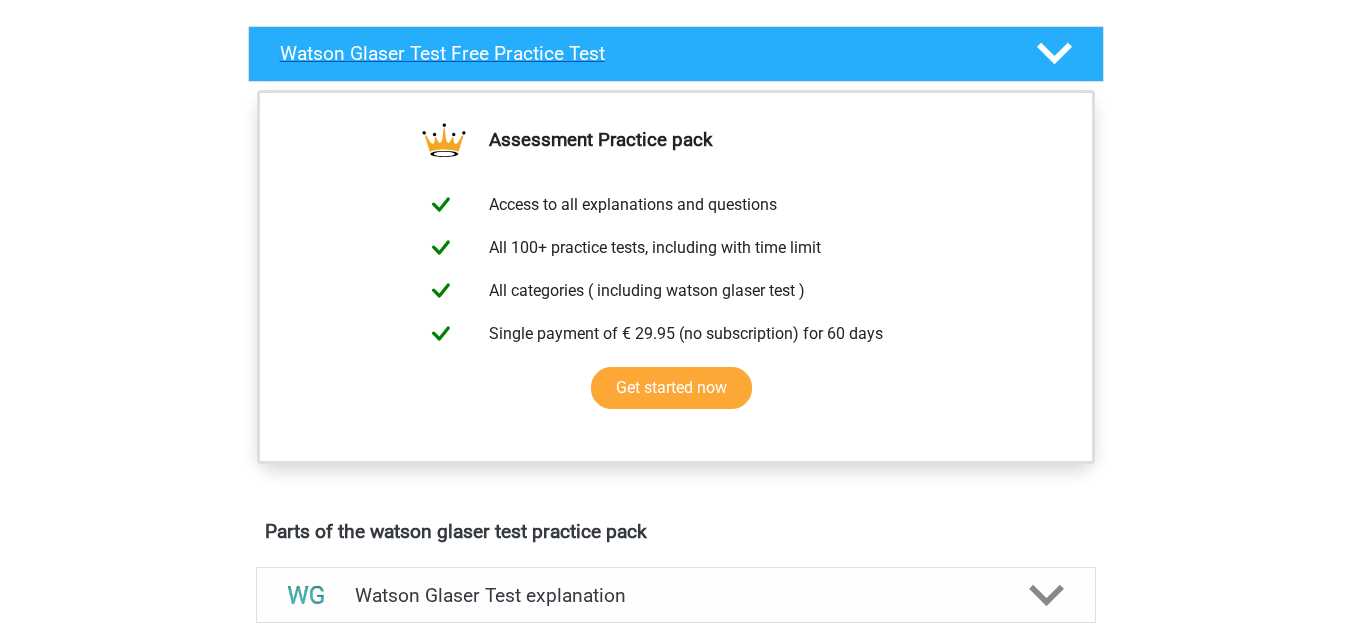 click on "Watson Glaser Test
Free Practice Test" at bounding box center [676, 54] 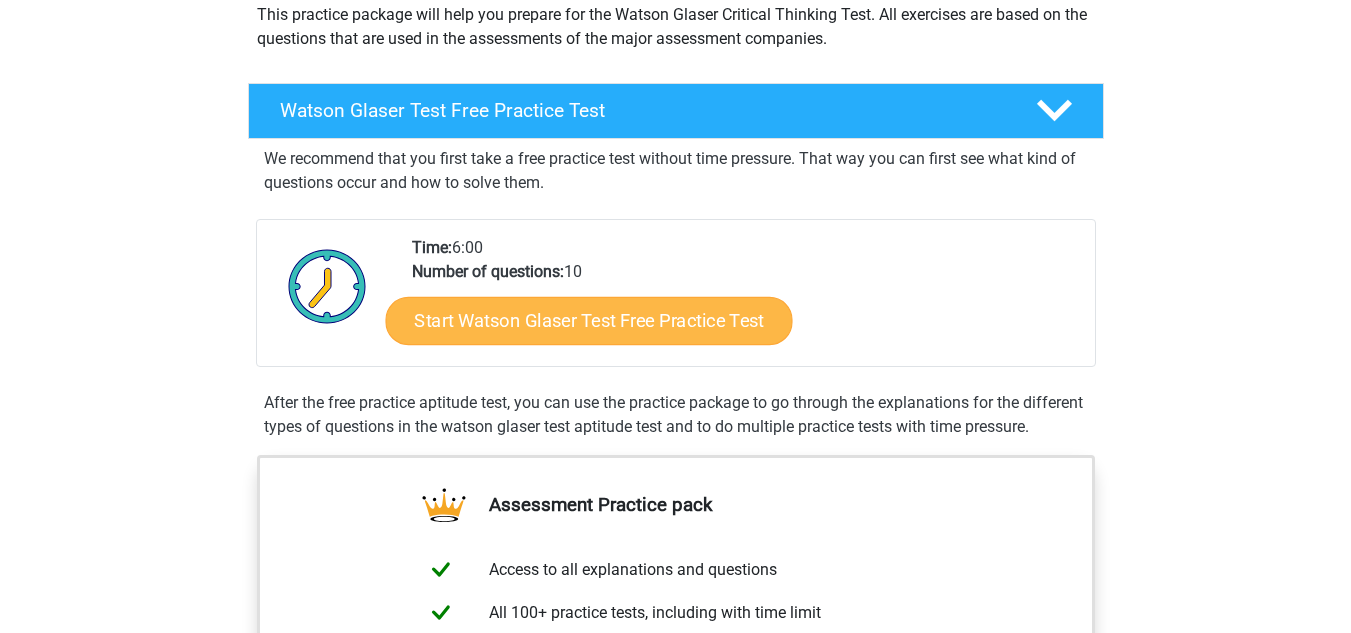 scroll, scrollTop: 242, scrollLeft: 0, axis: vertical 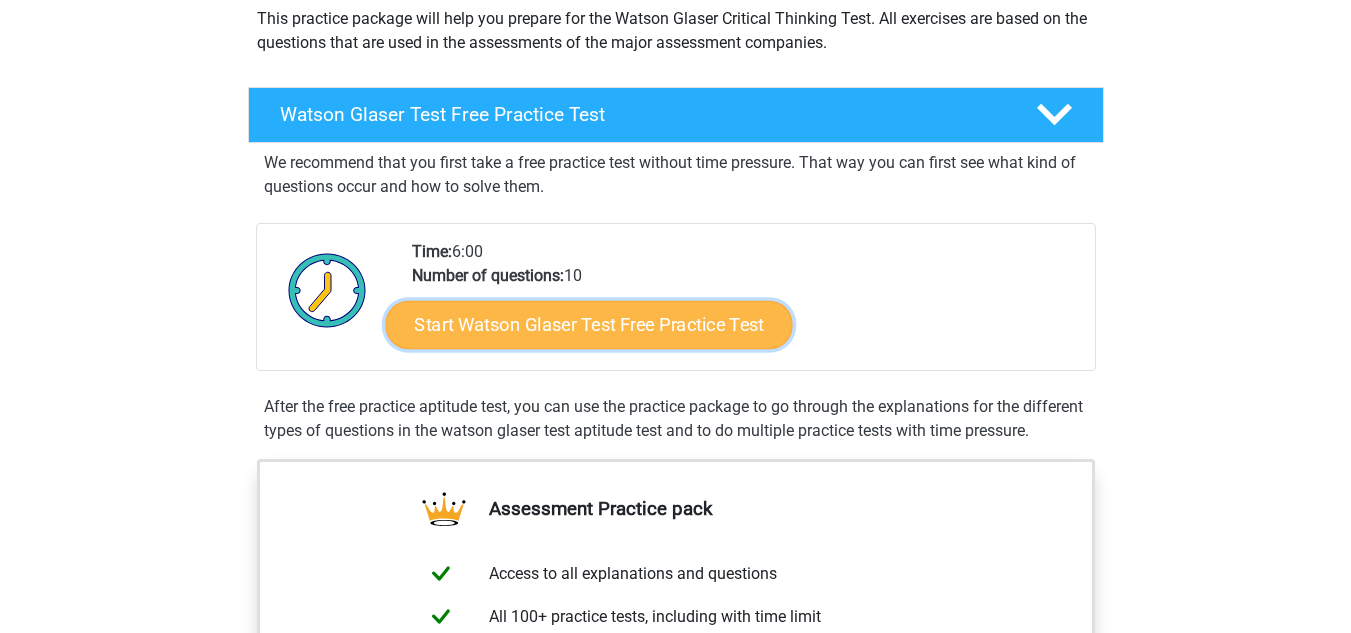 click on "Start Watson Glaser Test
Free Practice Test" at bounding box center (588, 325) 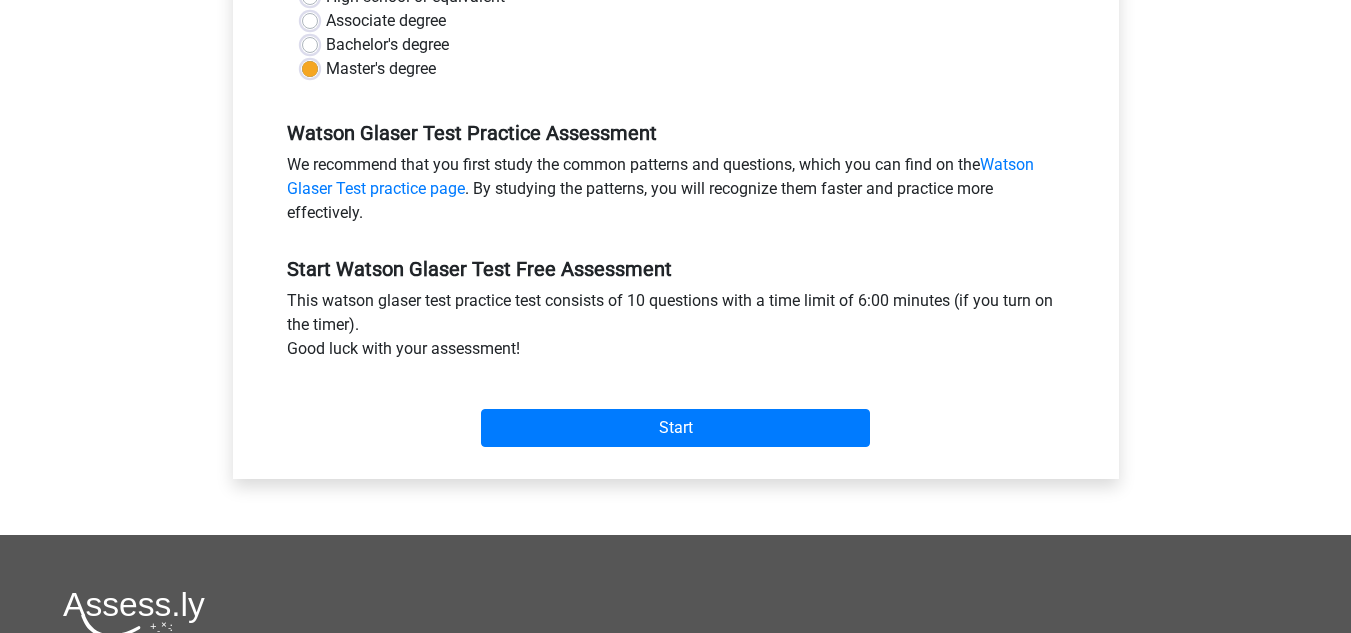 scroll, scrollTop: 495, scrollLeft: 0, axis: vertical 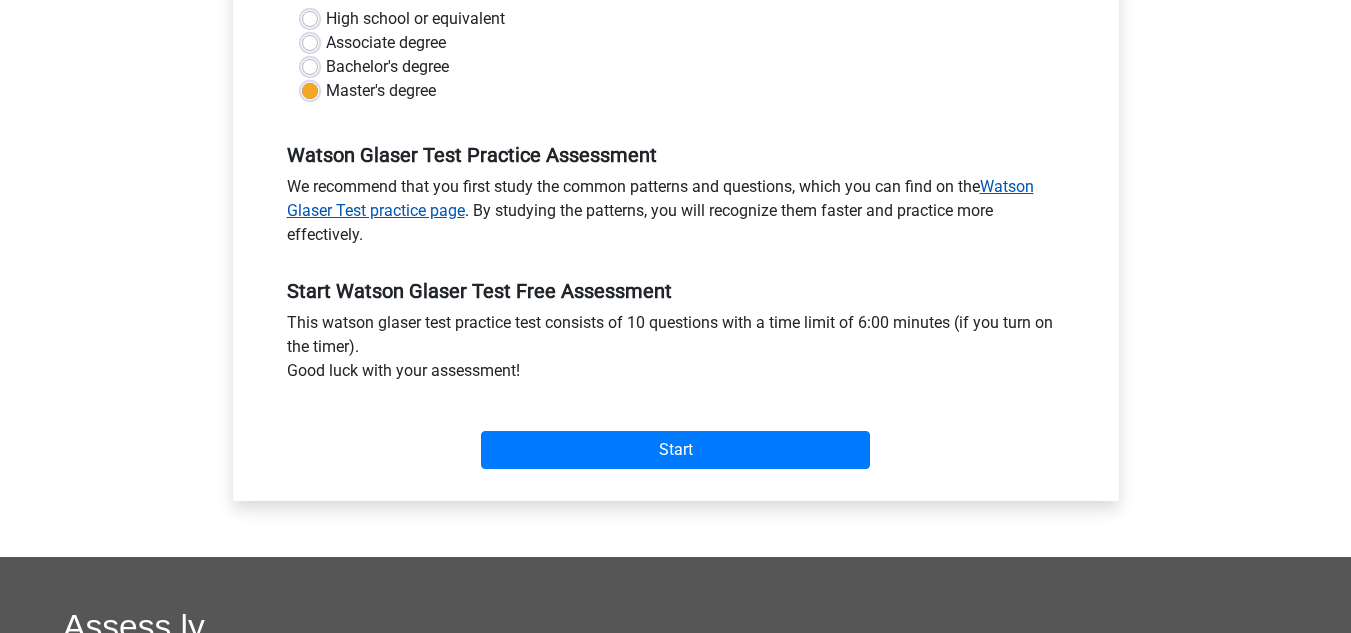 click on "Watson Glaser Test
practice page" at bounding box center [660, 198] 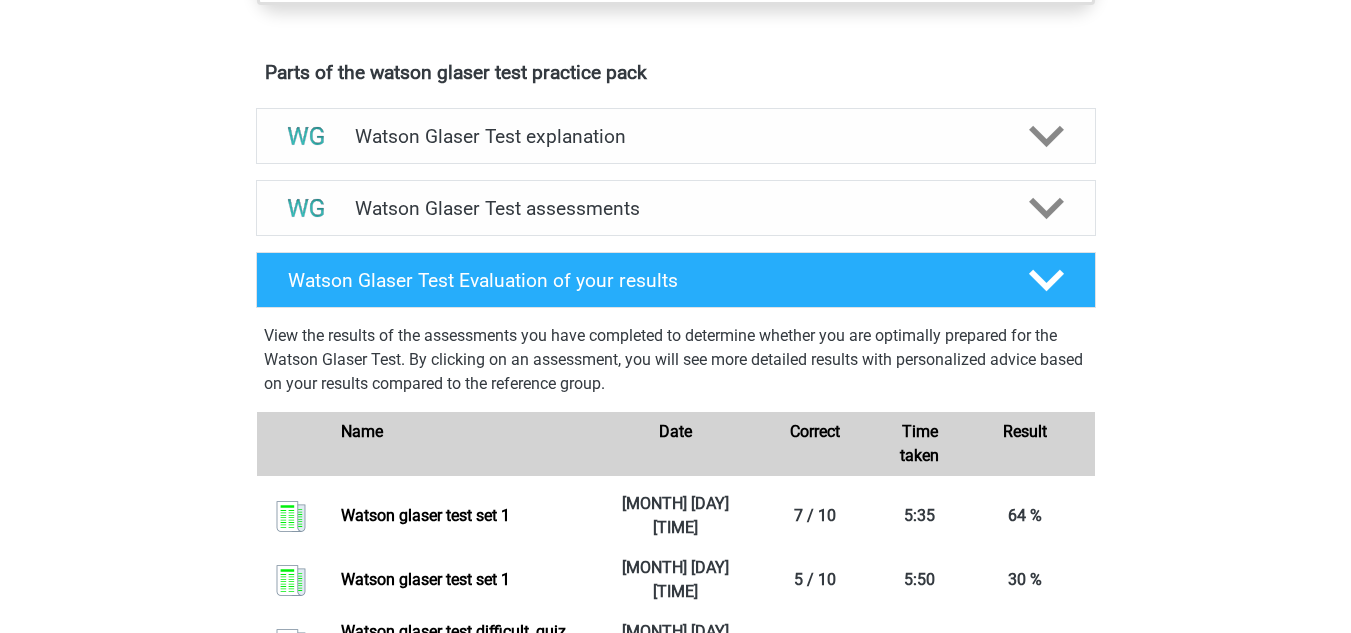 scroll, scrollTop: 1022, scrollLeft: 0, axis: vertical 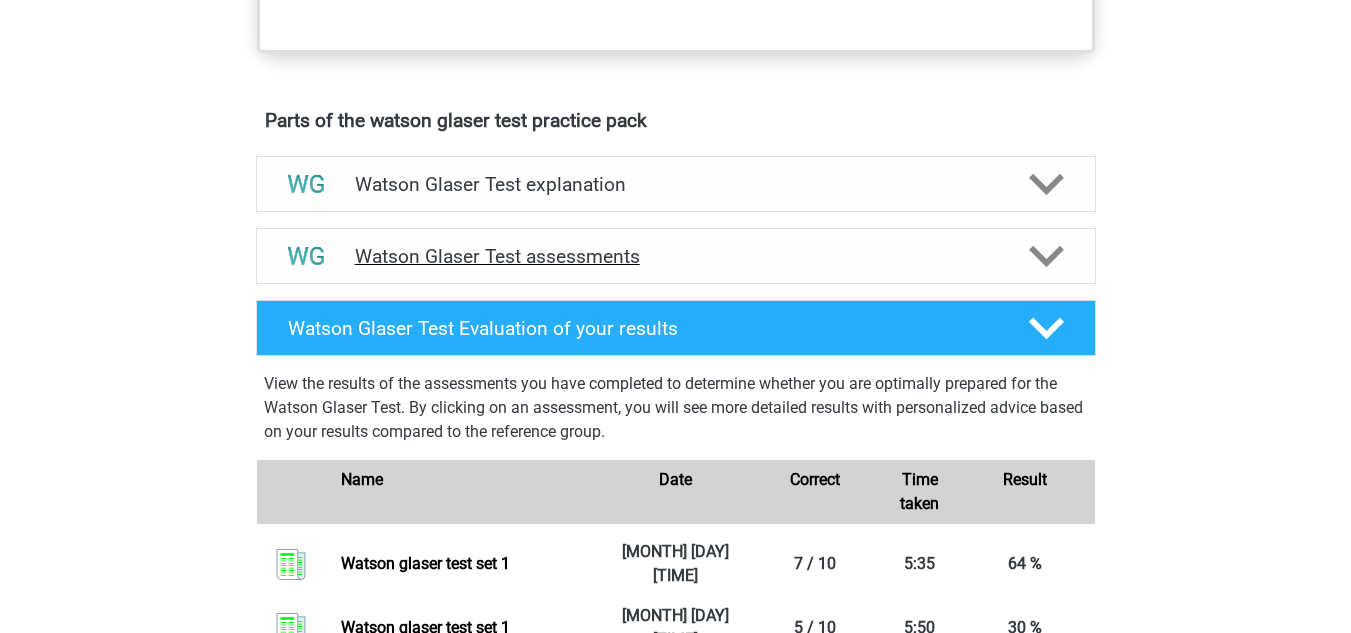 click on "Watson Glaser Test assessments" at bounding box center (676, 256) 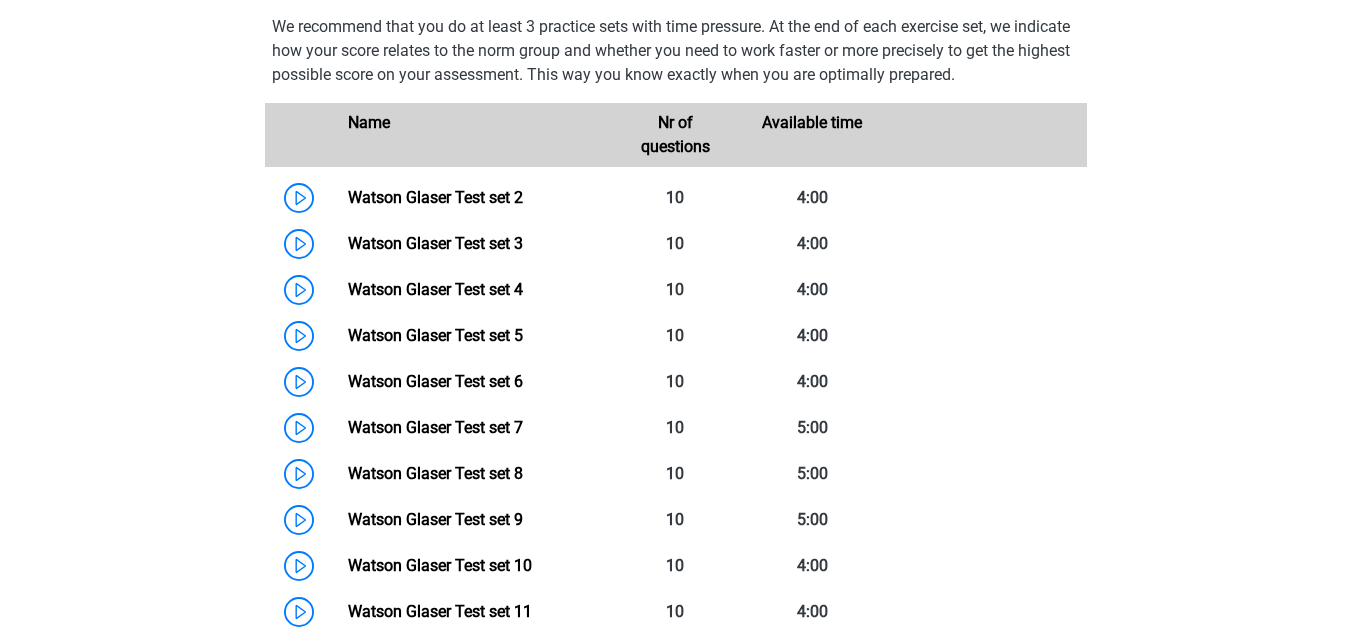 scroll, scrollTop: 1303, scrollLeft: 0, axis: vertical 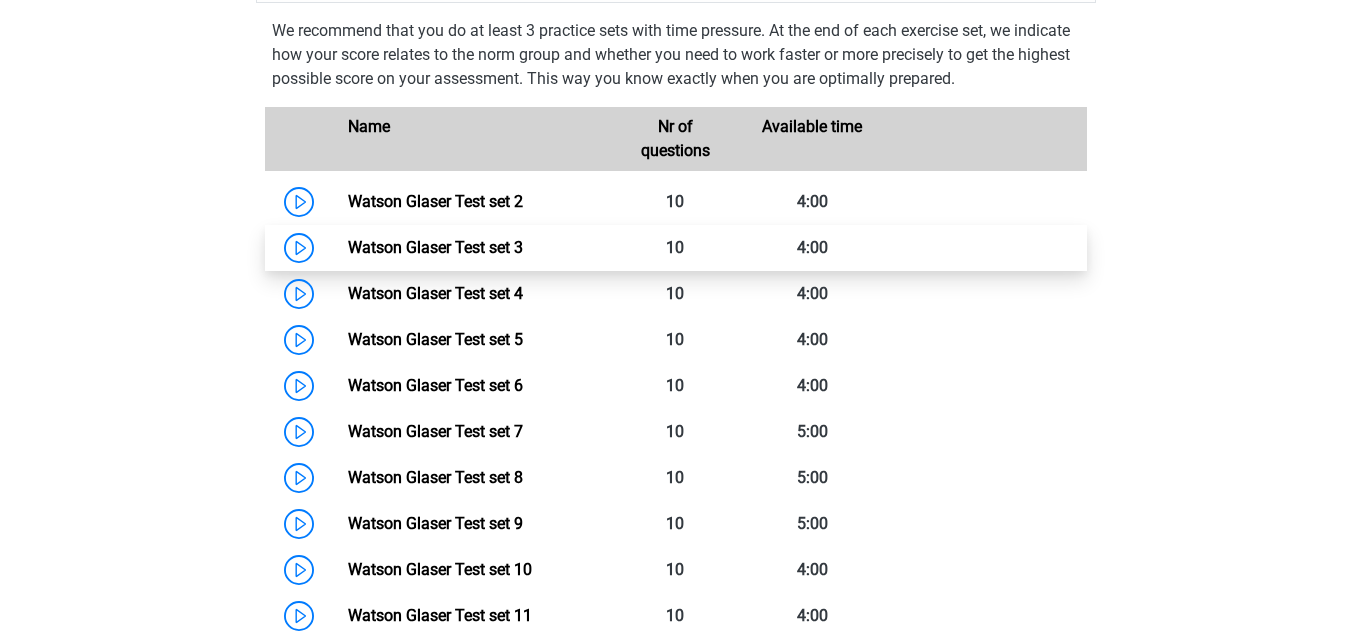 click on "Watson Glaser Test
set 3" at bounding box center [435, 247] 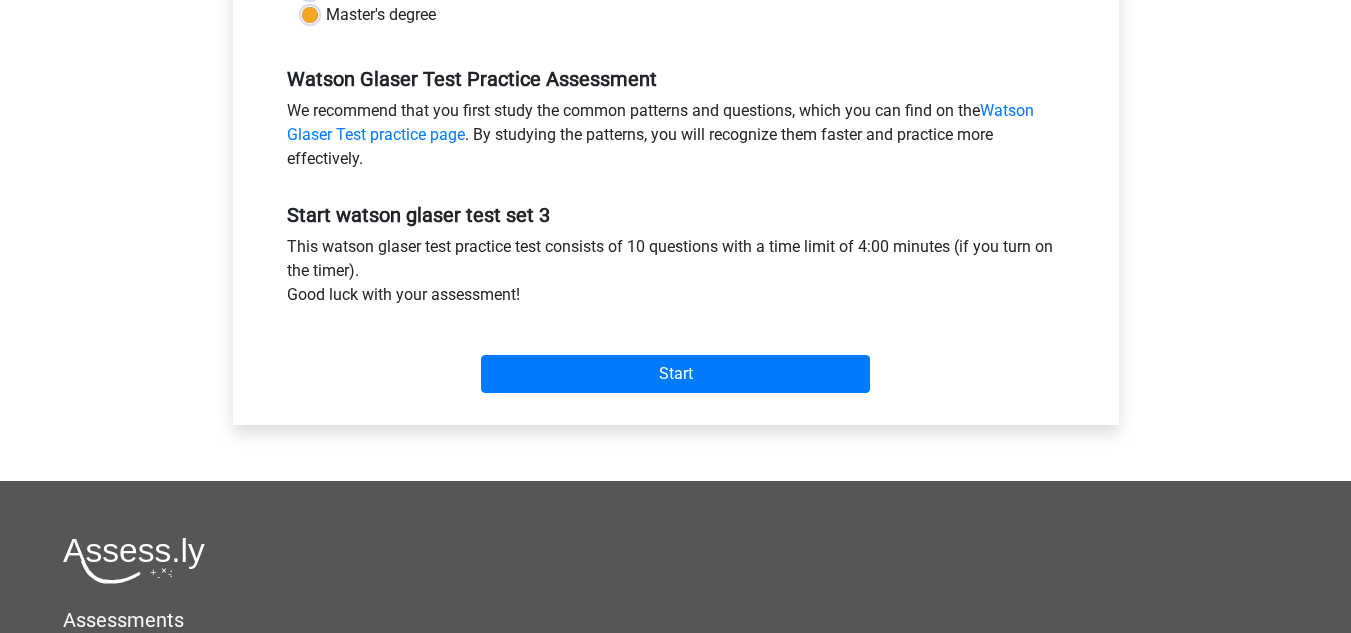 scroll, scrollTop: 588, scrollLeft: 0, axis: vertical 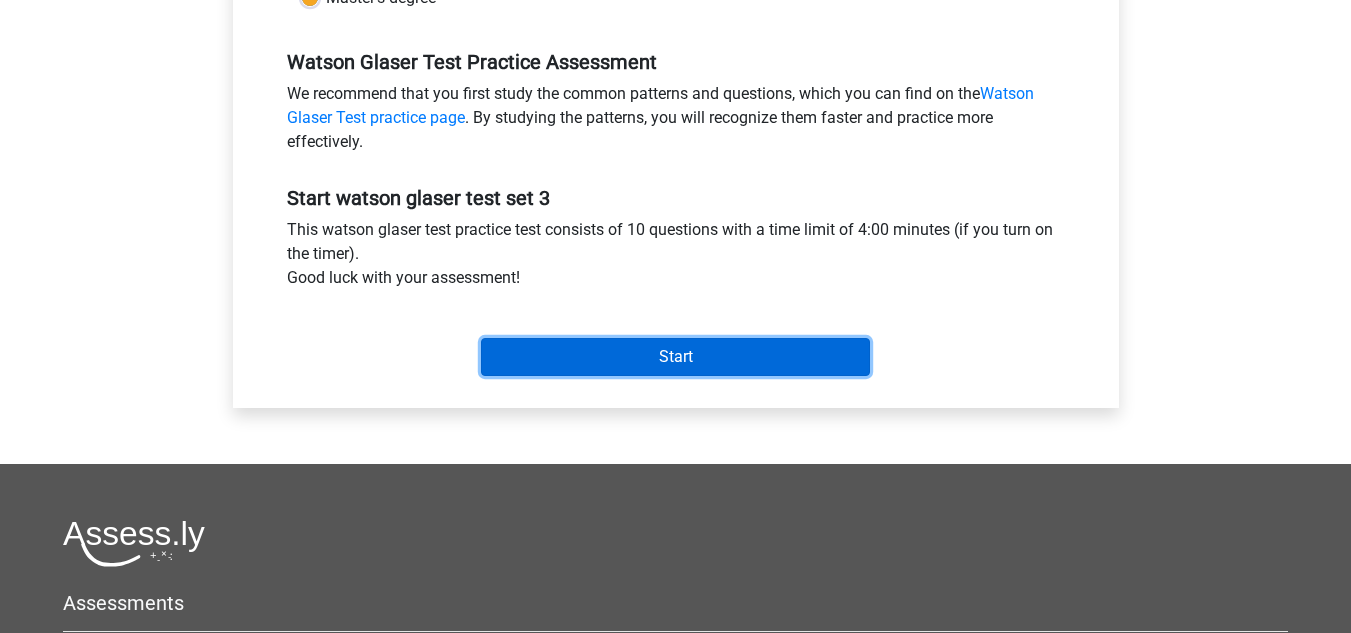 click on "Start" at bounding box center (675, 357) 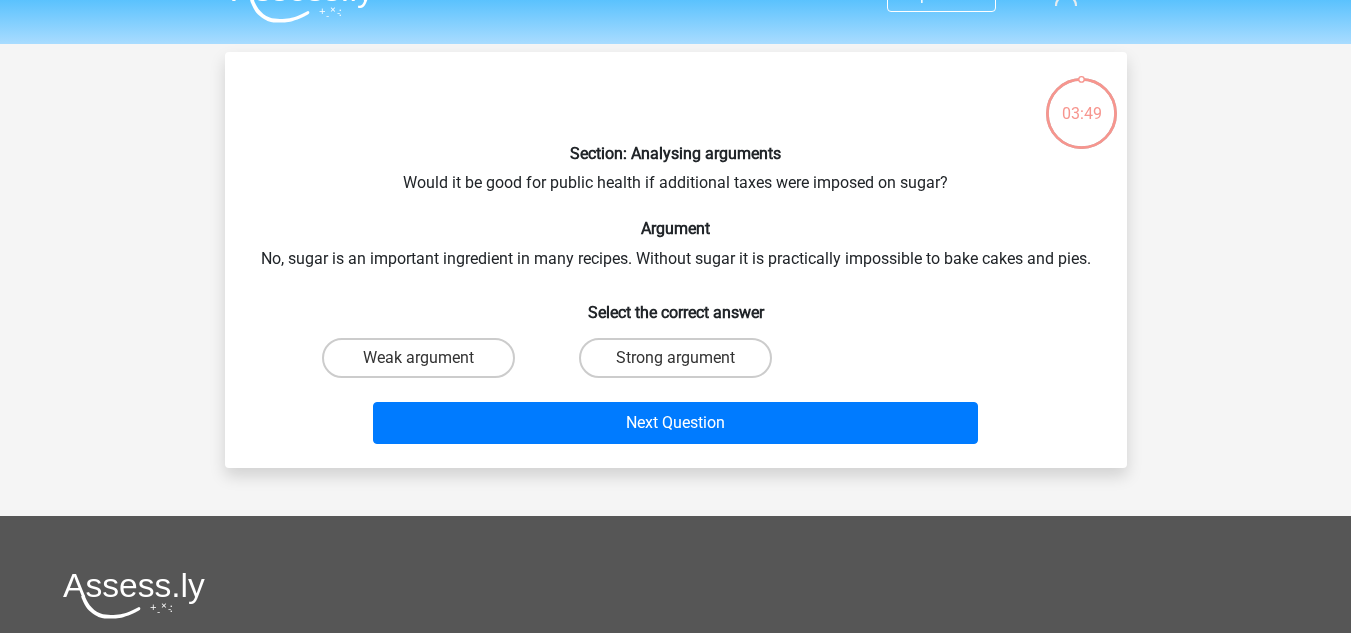scroll, scrollTop: 42, scrollLeft: 0, axis: vertical 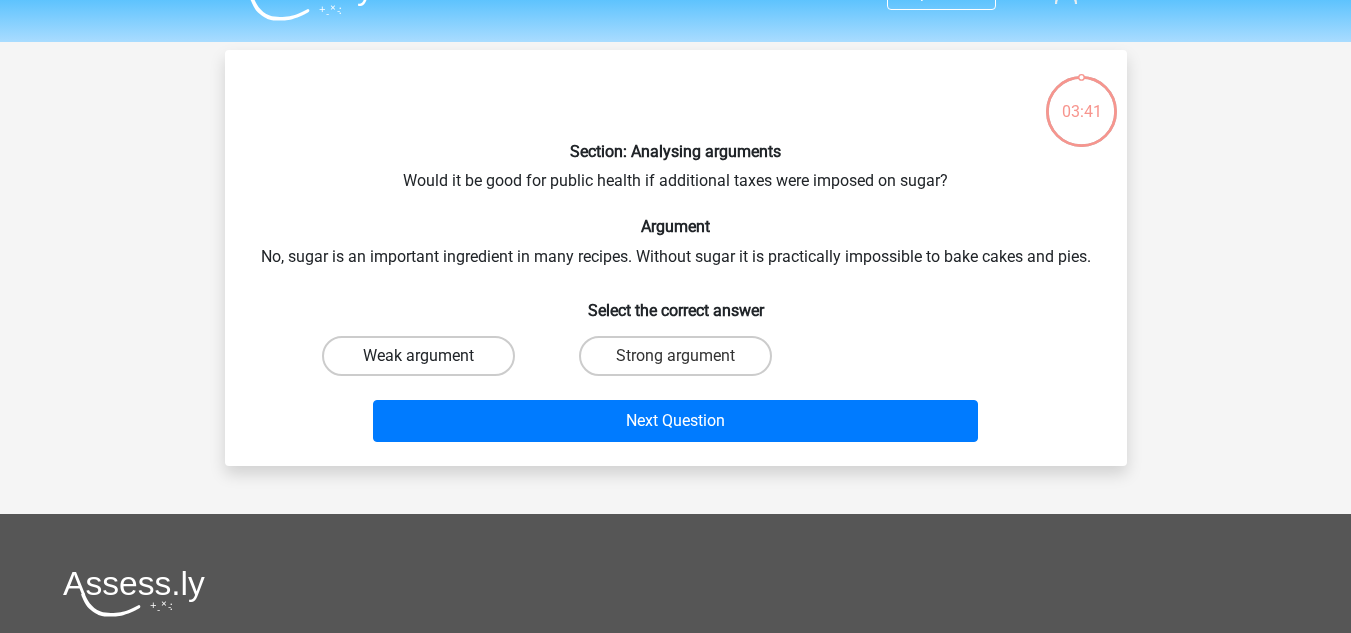 click on "Weak argument" at bounding box center (418, 356) 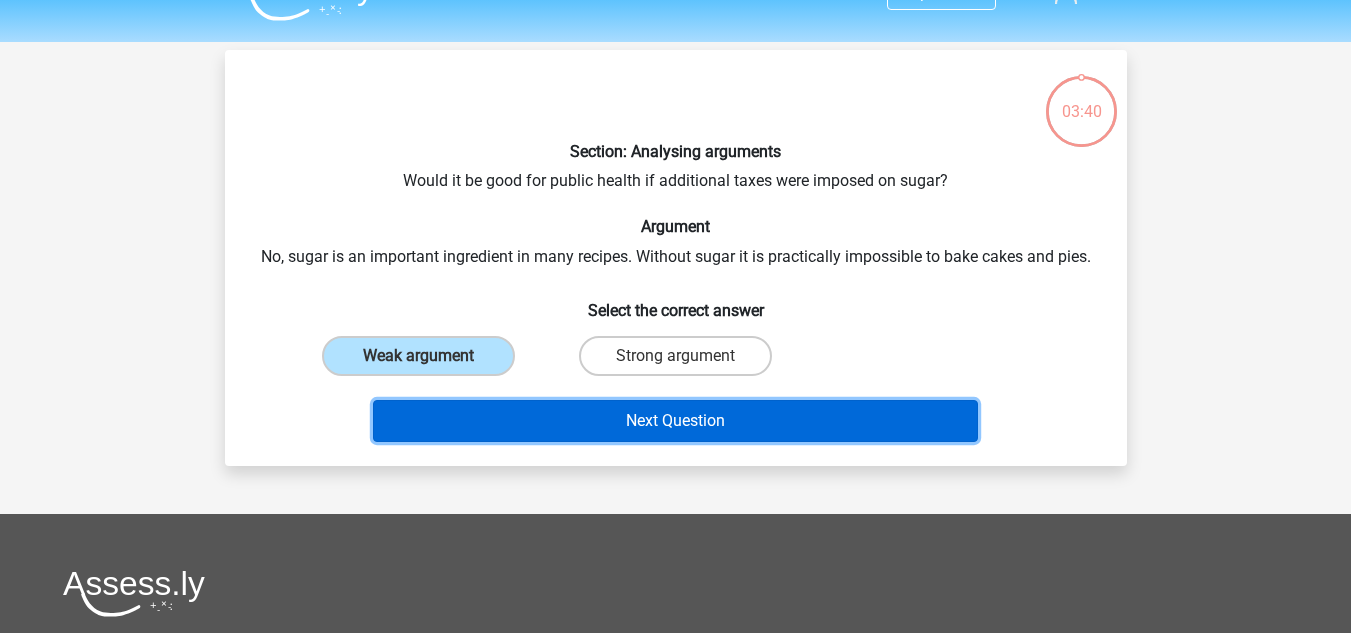 click on "Next Question" at bounding box center (675, 421) 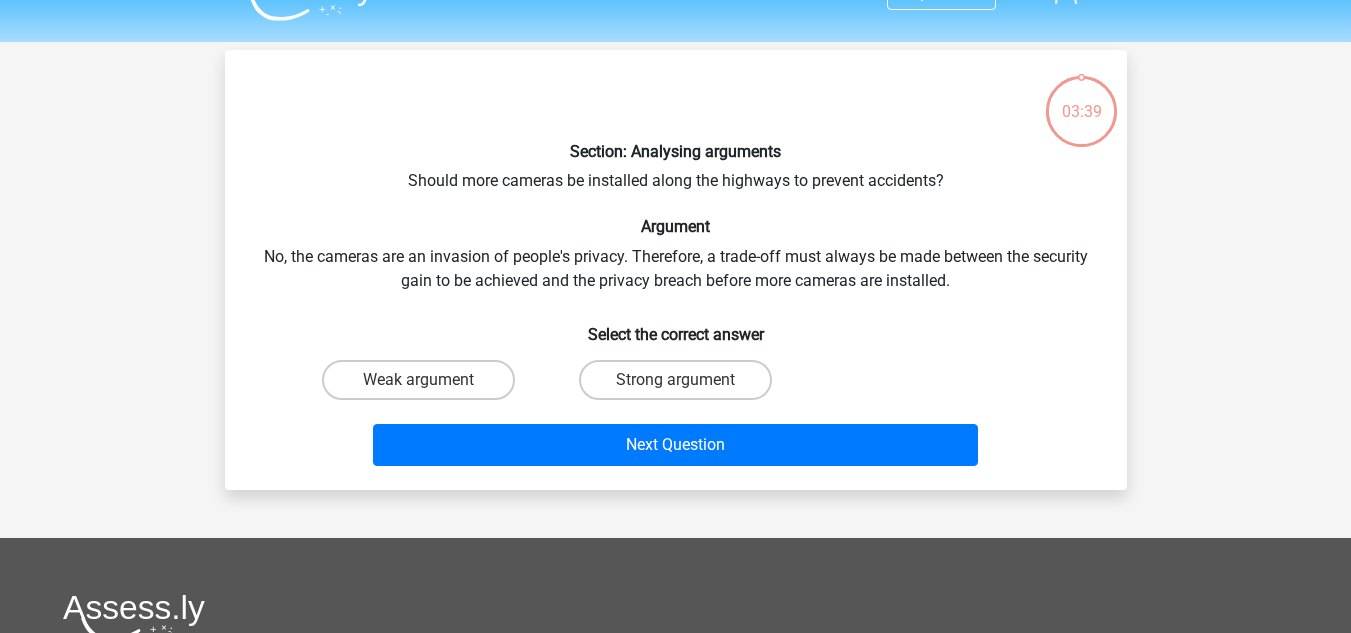 scroll, scrollTop: 92, scrollLeft: 0, axis: vertical 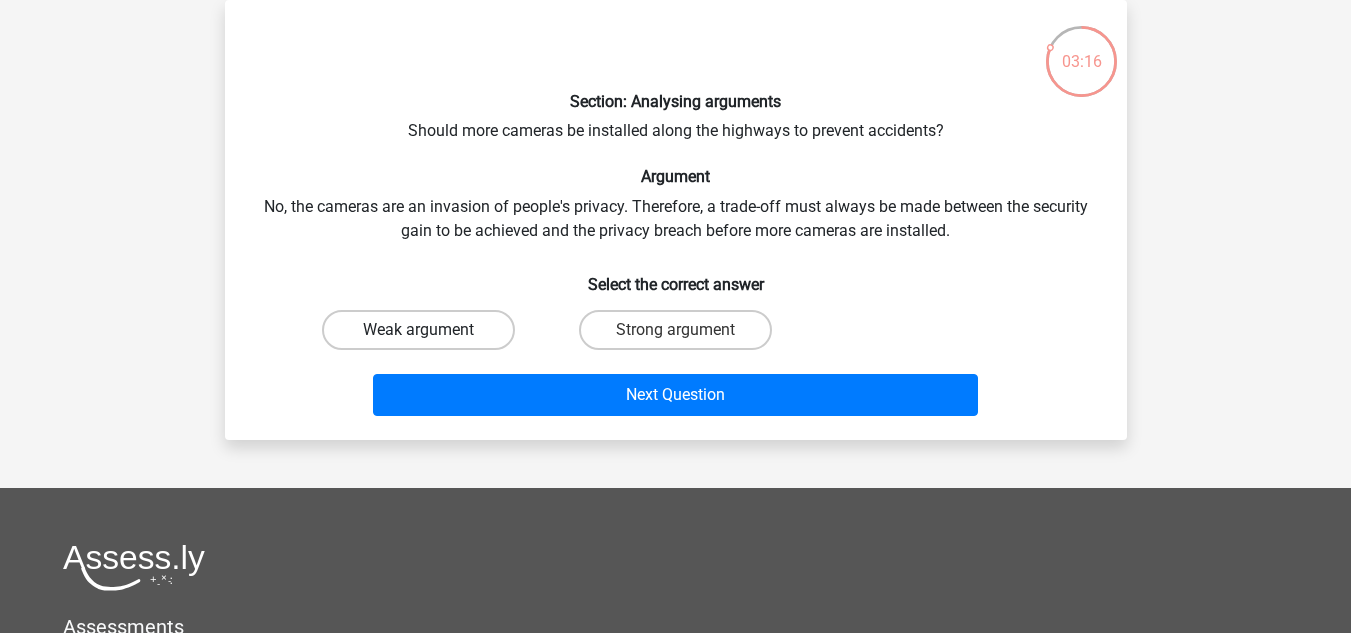 click on "Weak argument" at bounding box center (418, 330) 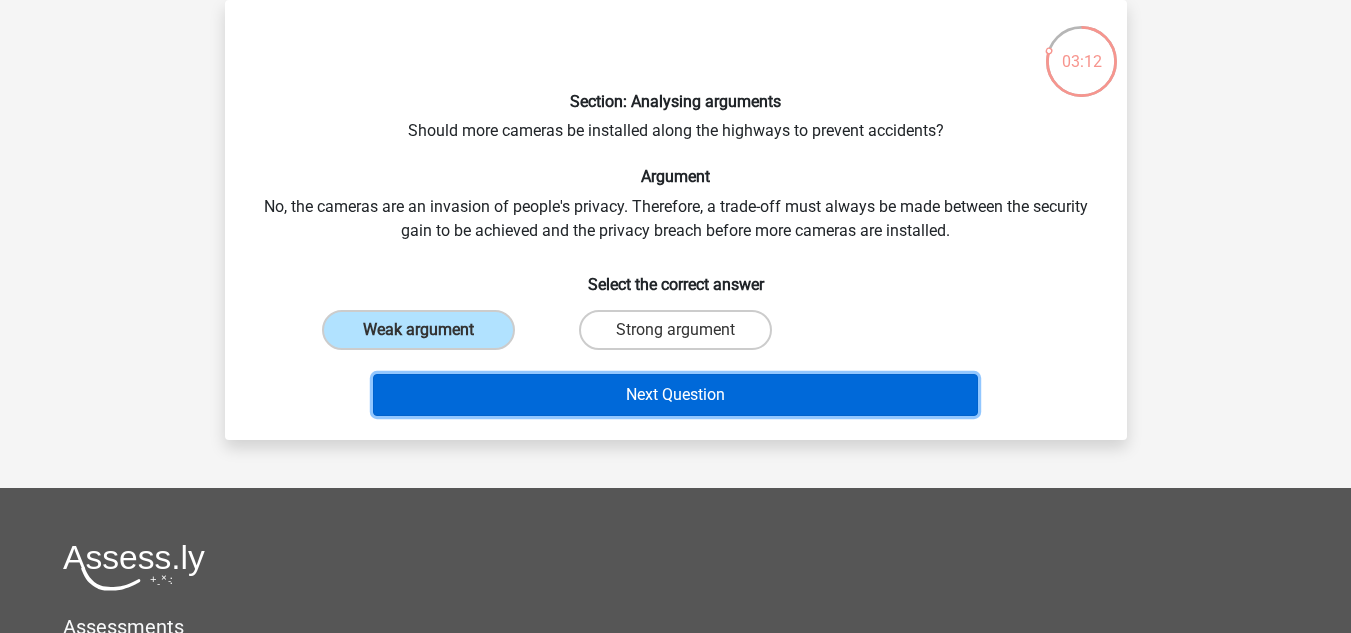 click on "Next Question" at bounding box center (675, 395) 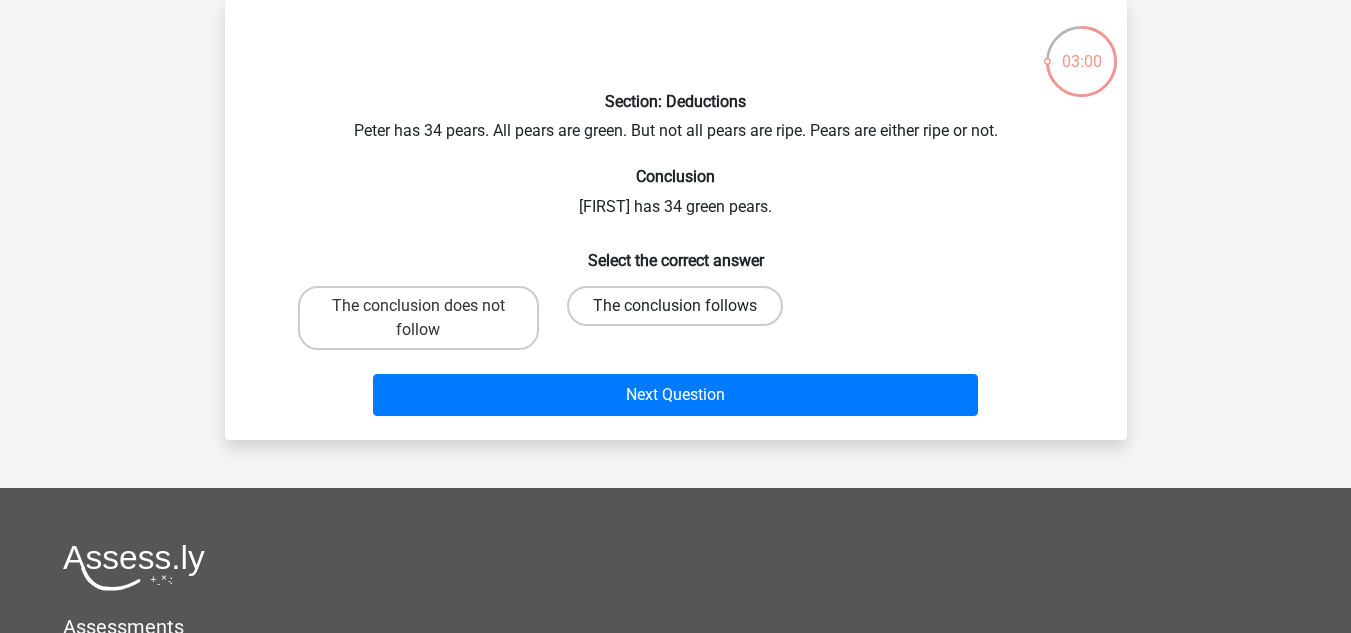 click on "The conclusion follows" at bounding box center (675, 306) 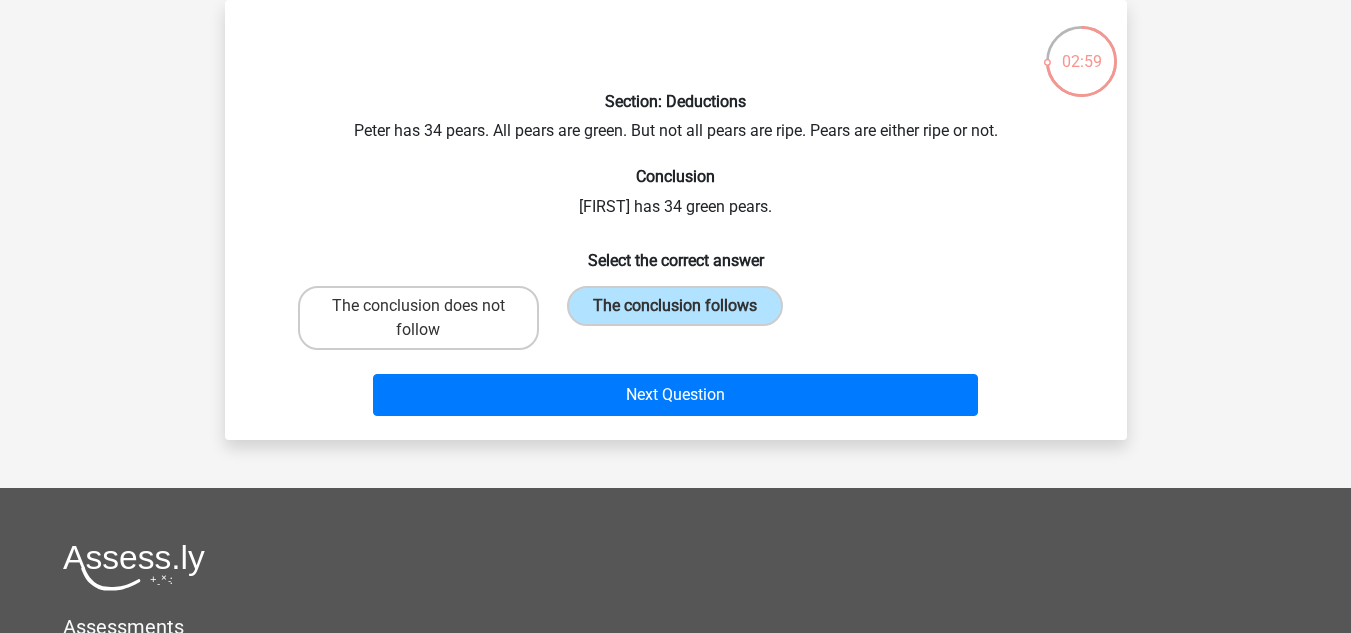 click on "Section: Deductions Peter has 34 pears. All pears are green. But not all pears are ripe. Pears are either ripe or not. Conclusion Peter has 34 green pears.
Select the correct answer
The conclusion does not follow
The conclusion follows
Next Question" at bounding box center [676, 220] 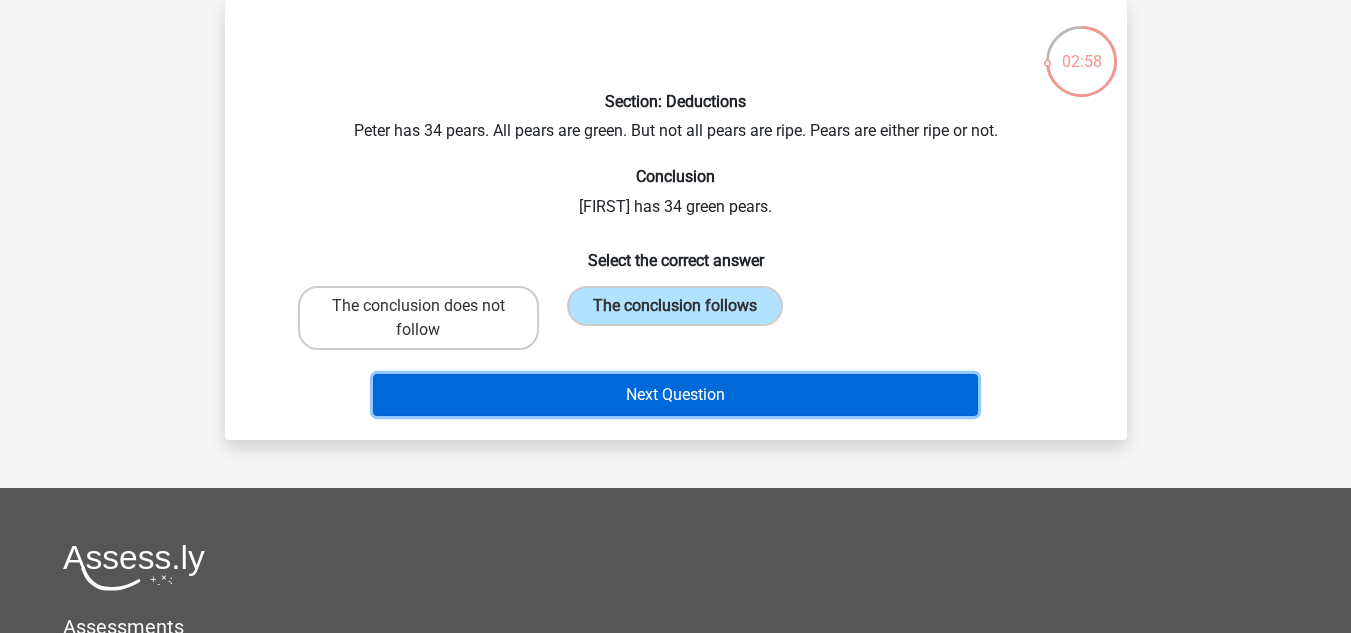 click on "Next Question" at bounding box center [675, 395] 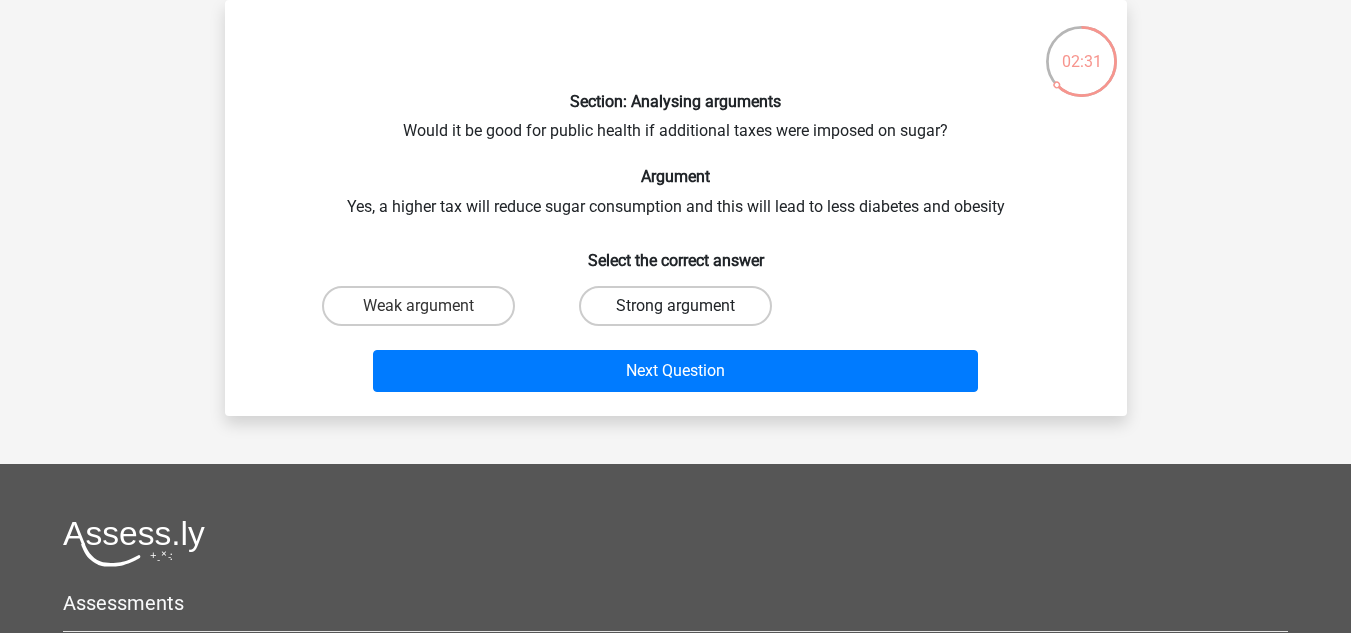 click on "Strong argument" at bounding box center (675, 306) 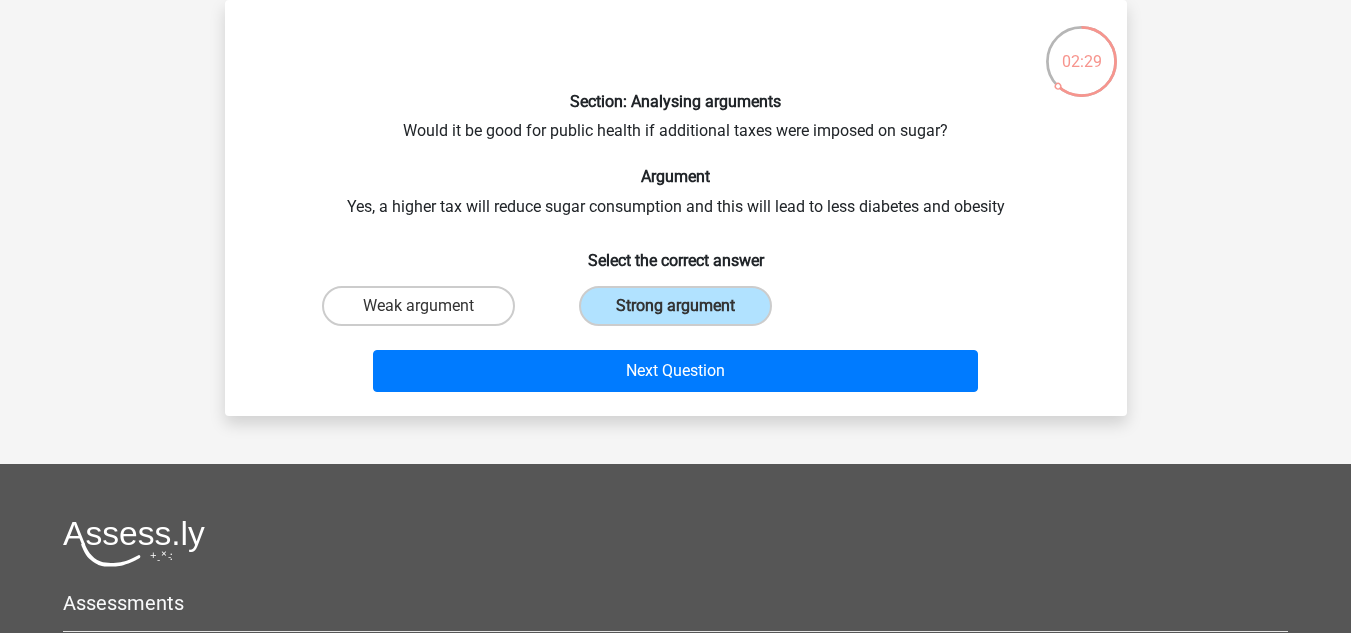 click on "Next Question" at bounding box center (676, 375) 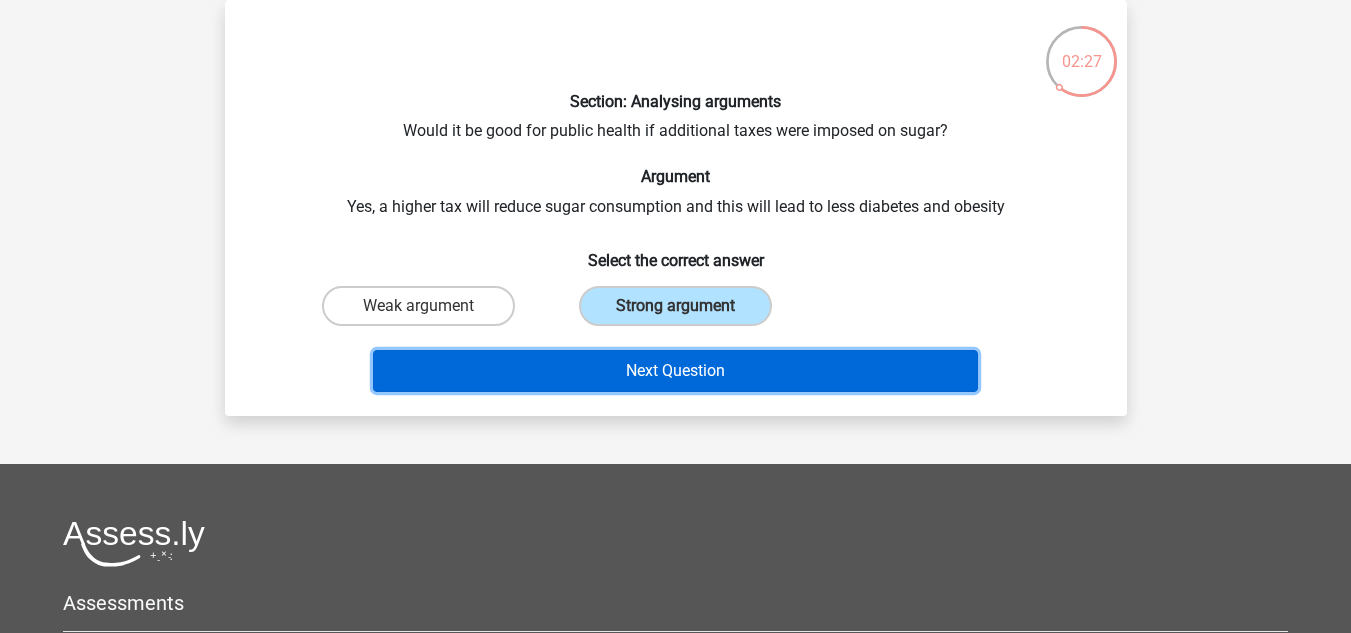 click on "Next Question" at bounding box center [675, 371] 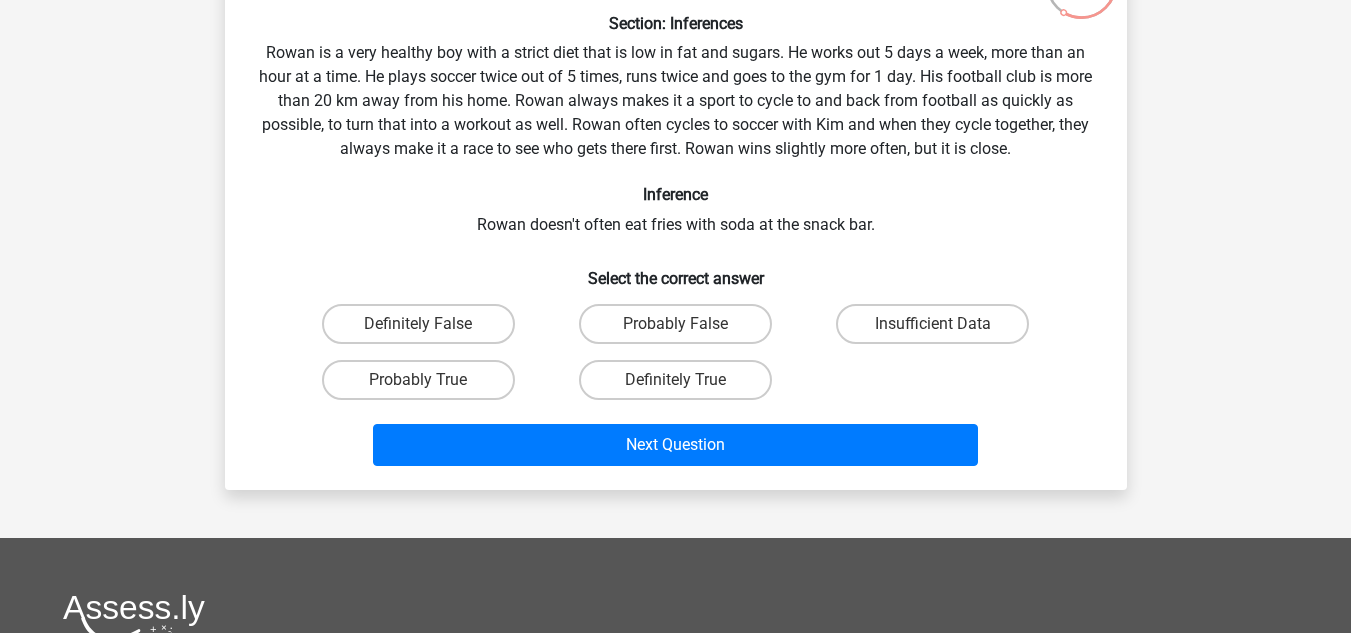 scroll, scrollTop: 174, scrollLeft: 0, axis: vertical 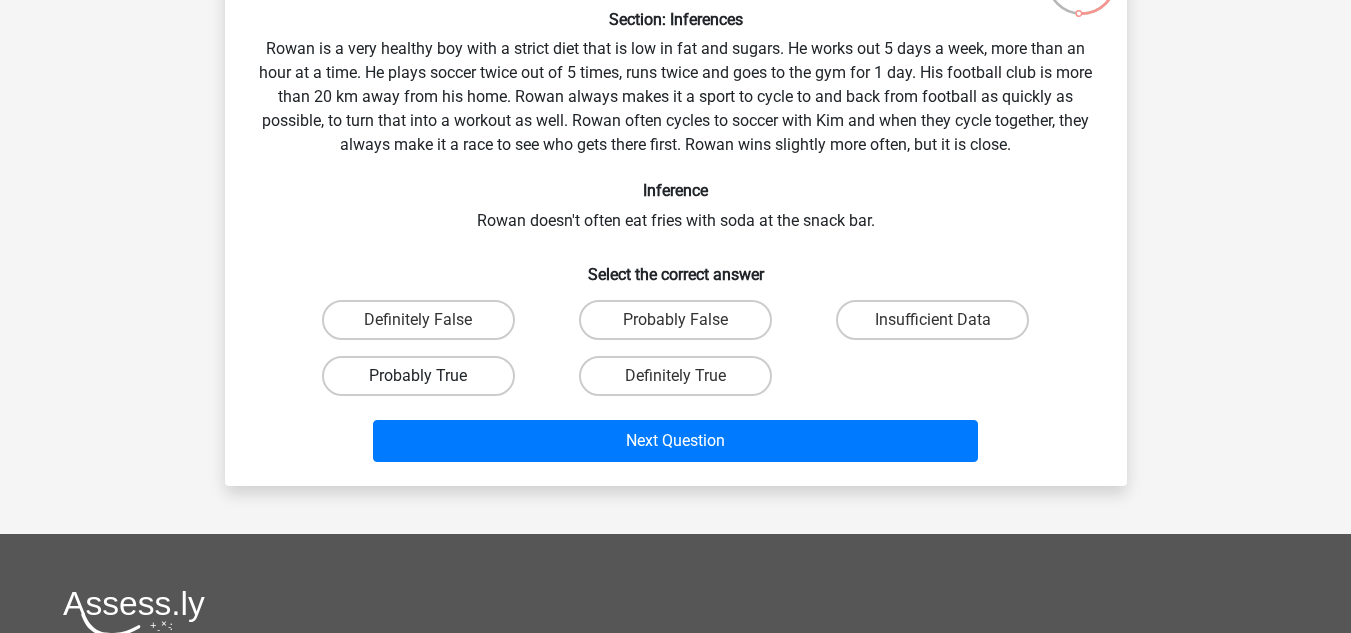 click on "Probably True" at bounding box center (418, 376) 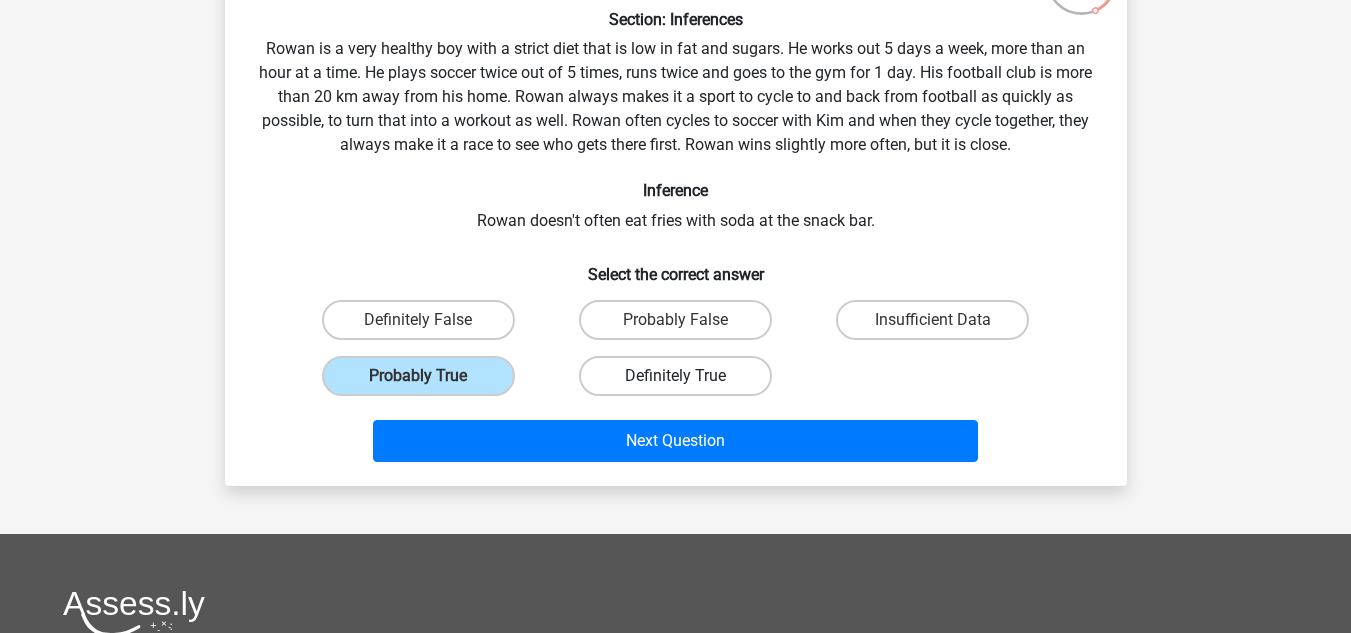 click on "Definitely True" at bounding box center (675, 376) 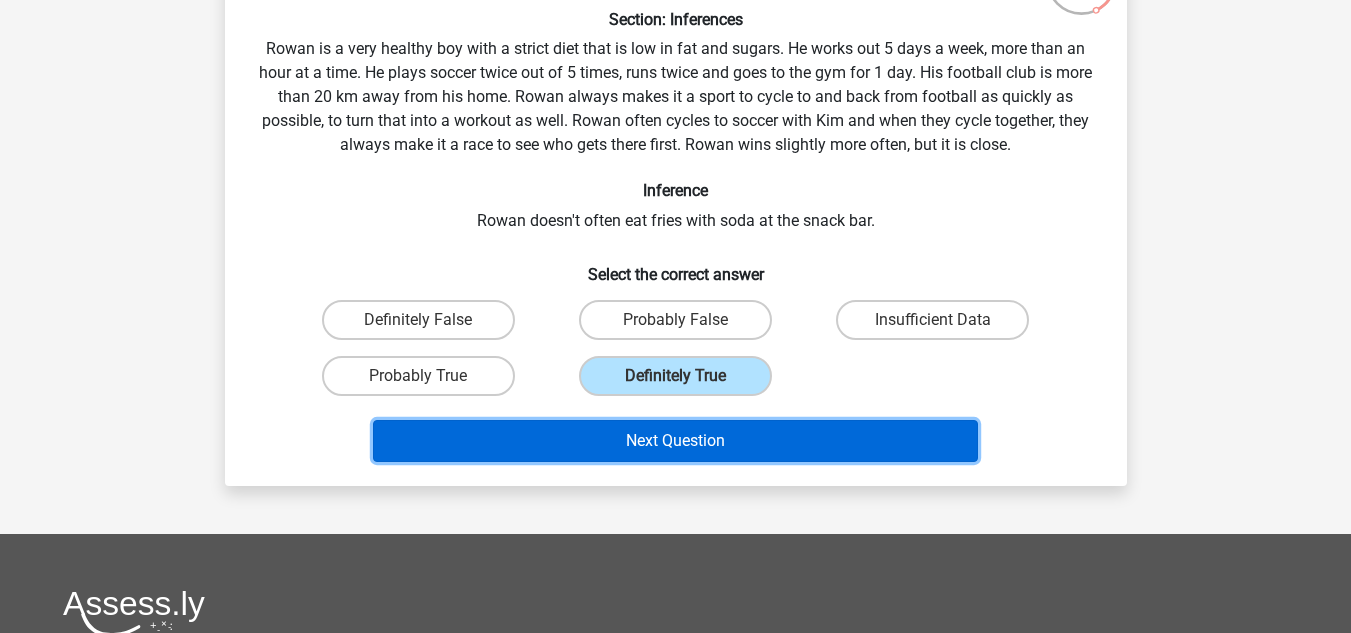 click on "Next Question" at bounding box center [675, 441] 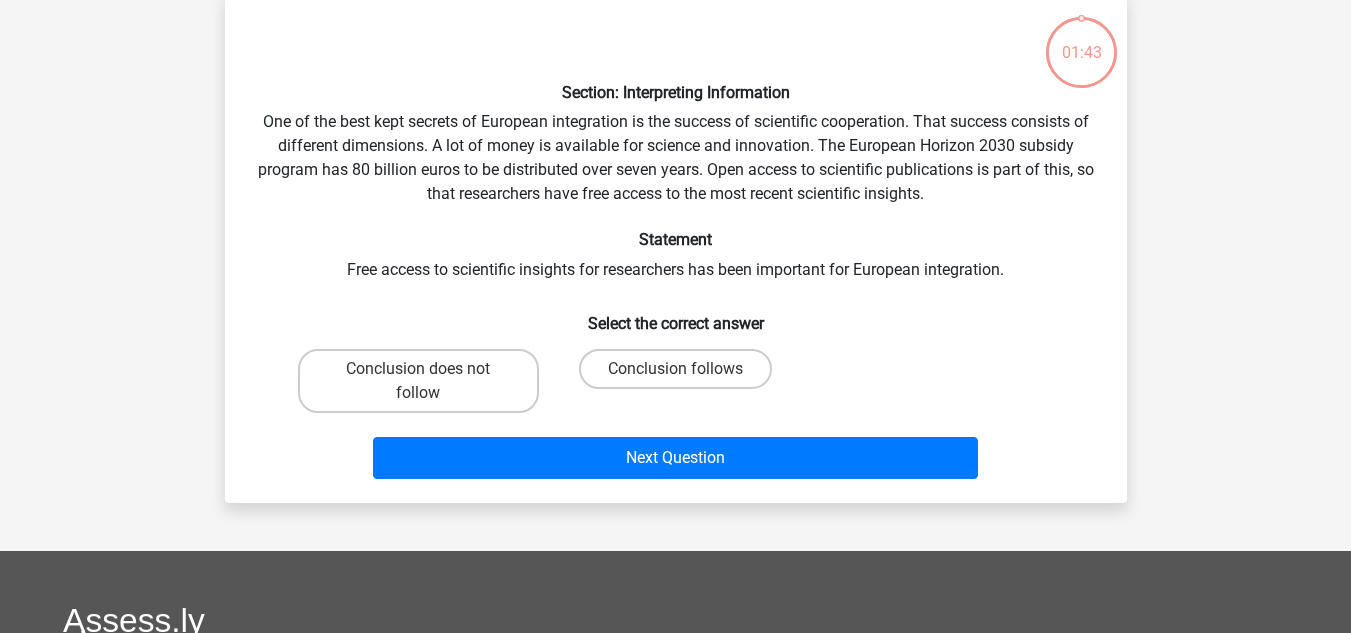 scroll, scrollTop: 92, scrollLeft: 0, axis: vertical 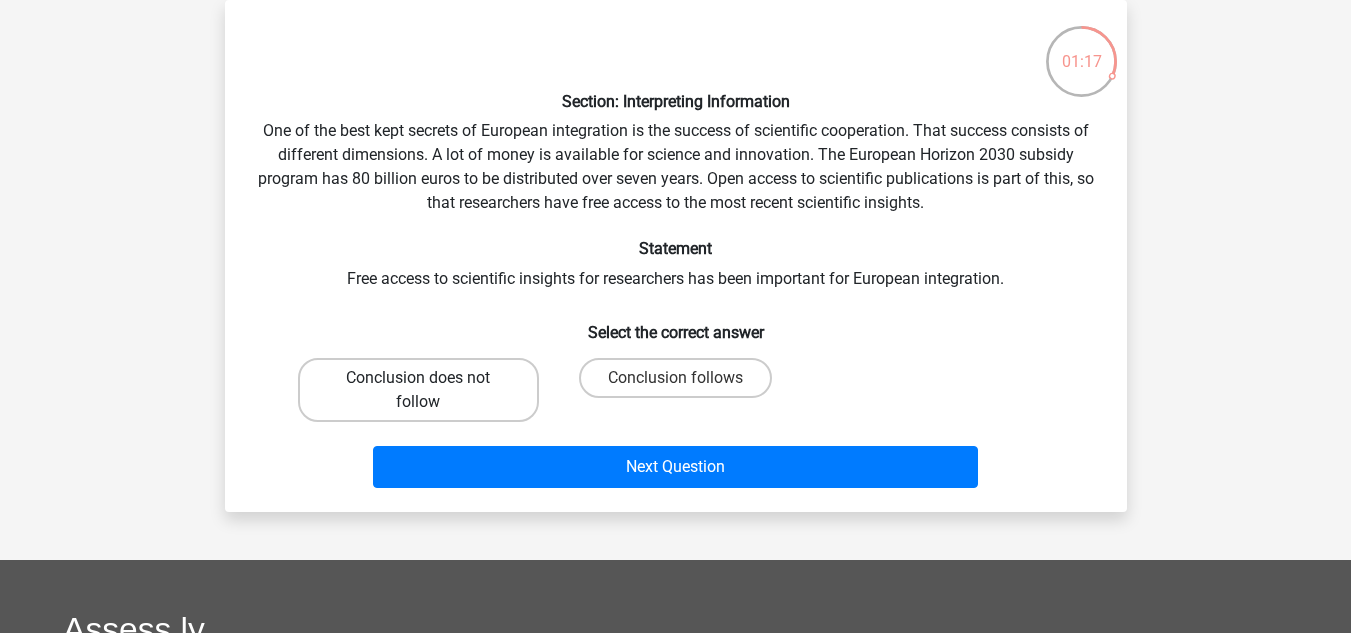 click on "Conclusion does not follow" at bounding box center (418, 390) 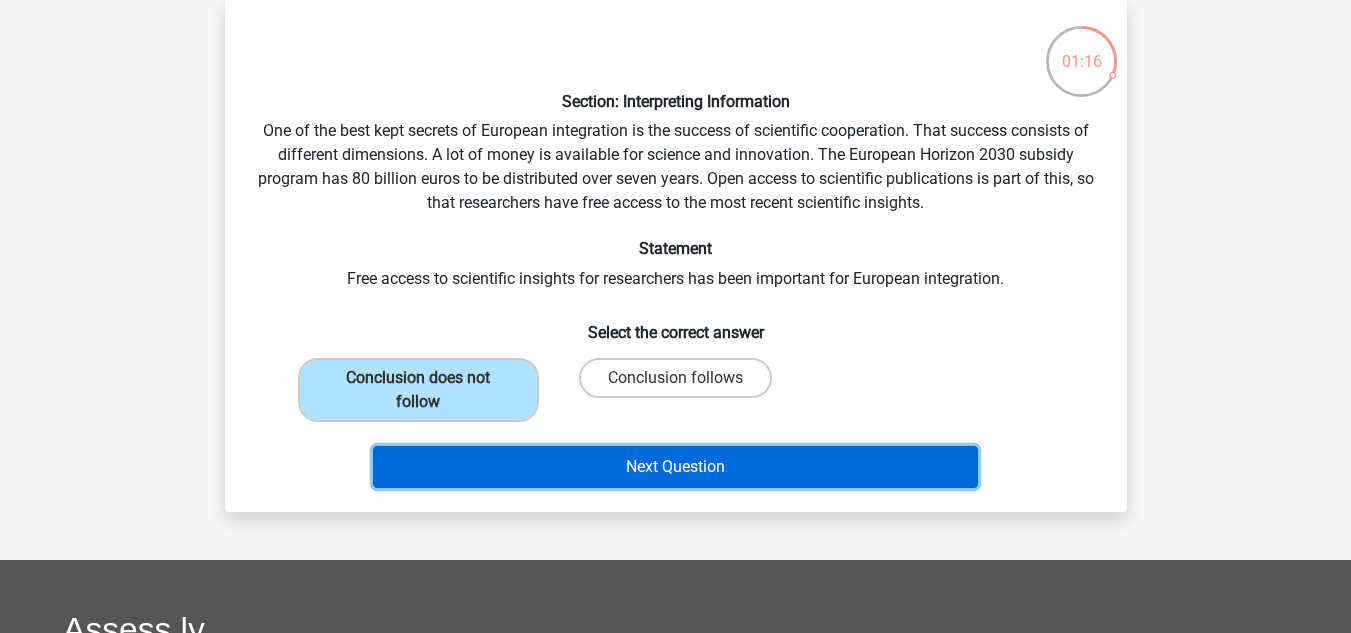 click on "Next Question" at bounding box center (675, 467) 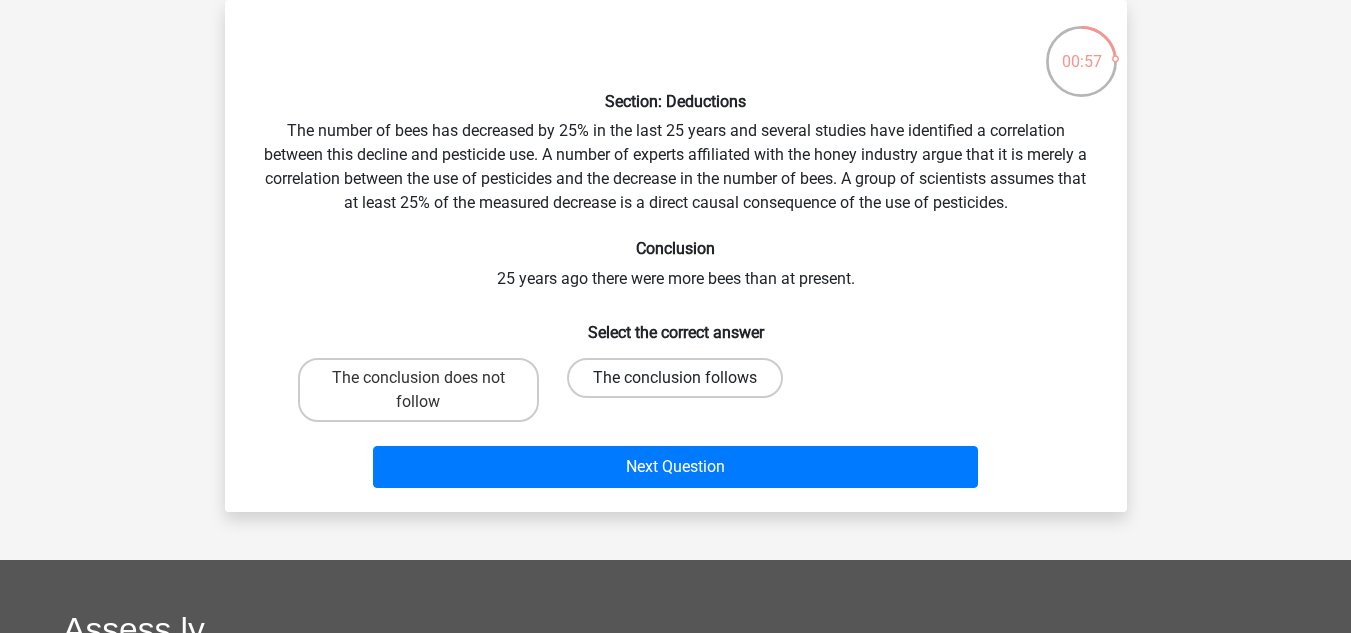 click on "The conclusion follows" at bounding box center (675, 378) 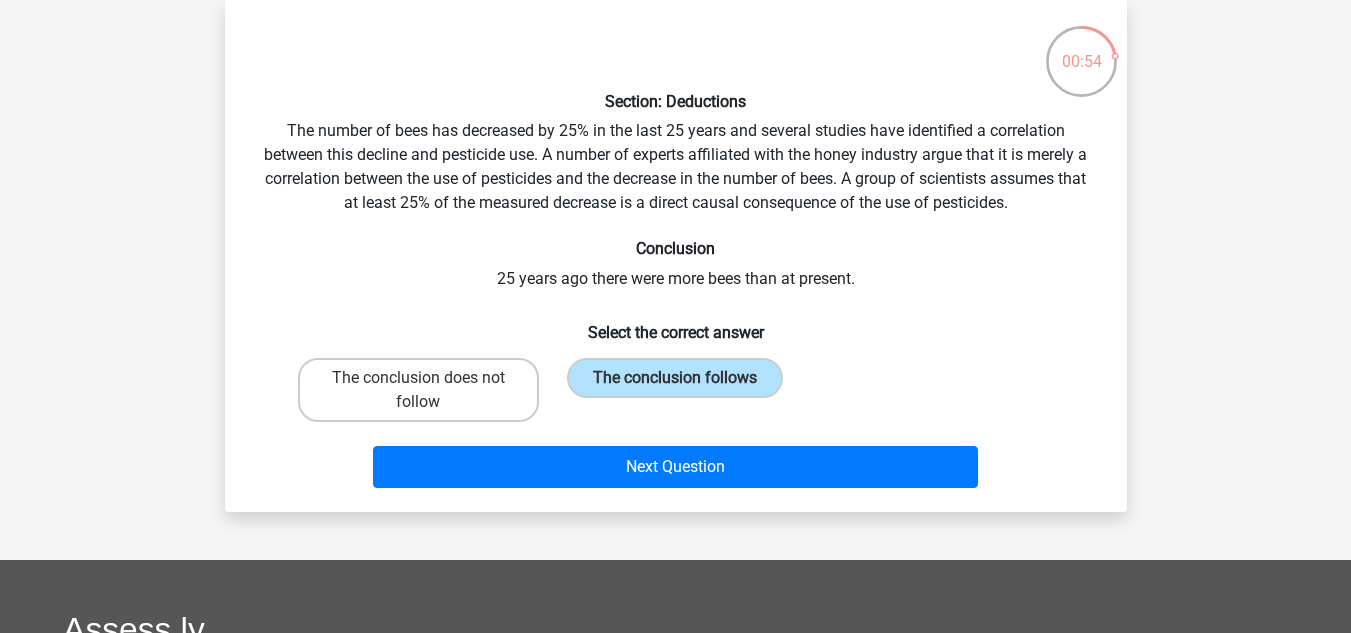 click on "Next Question" at bounding box center (676, 463) 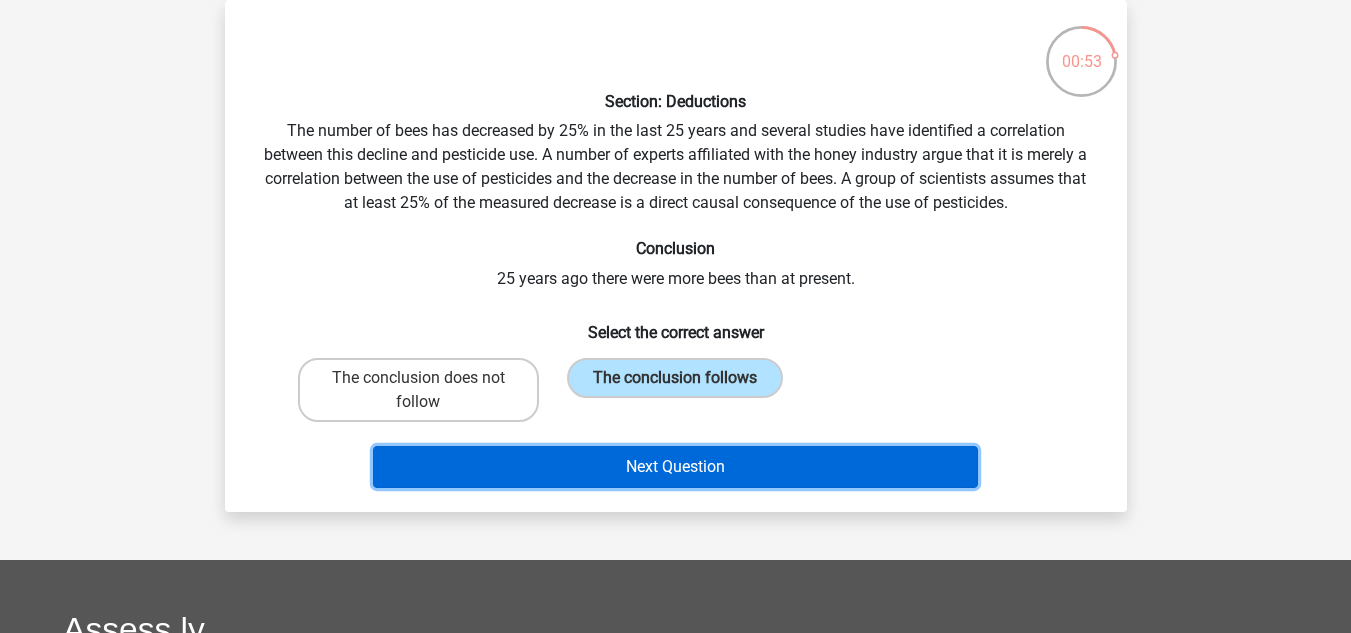 click on "Next Question" at bounding box center [675, 467] 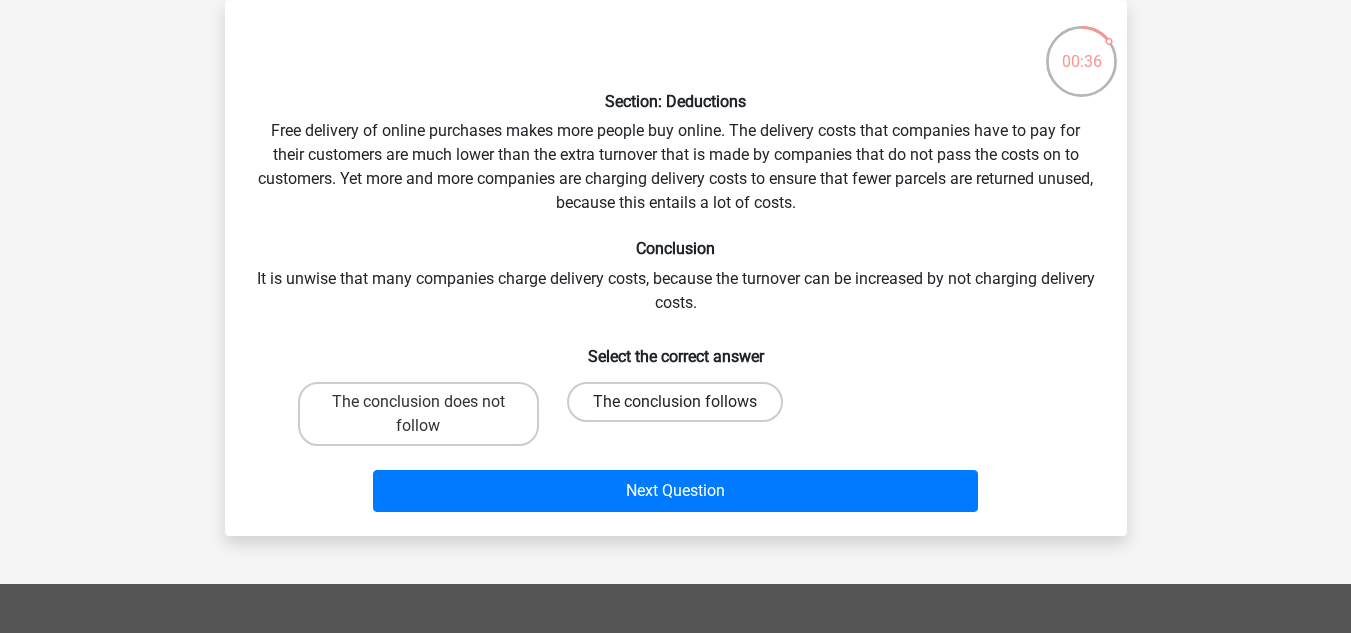 click on "The conclusion follows" at bounding box center (675, 402) 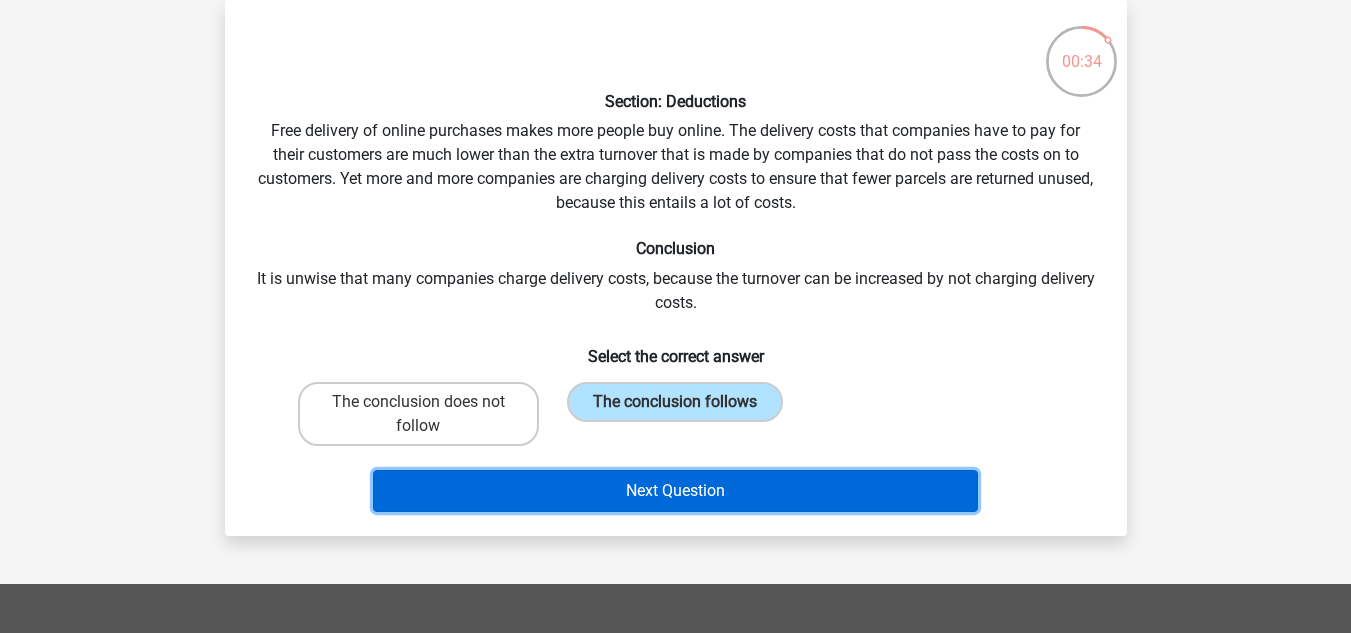 click on "Next Question" at bounding box center (675, 491) 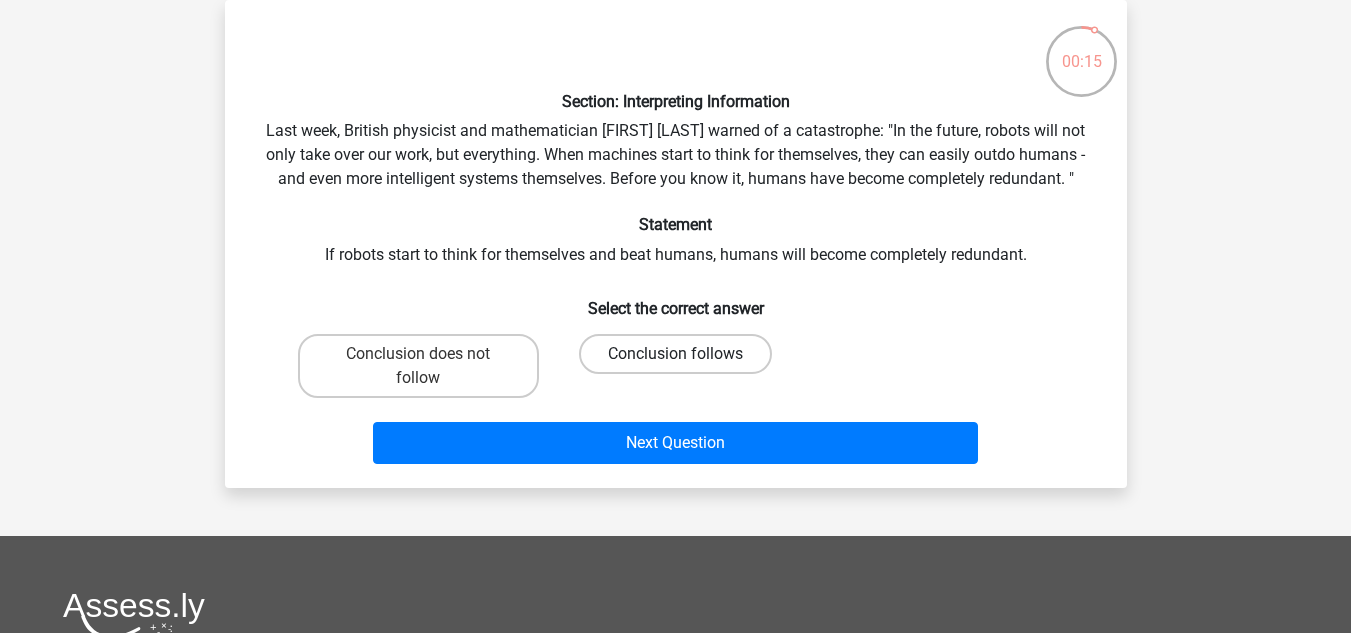 click on "Conclusion follows" at bounding box center (675, 354) 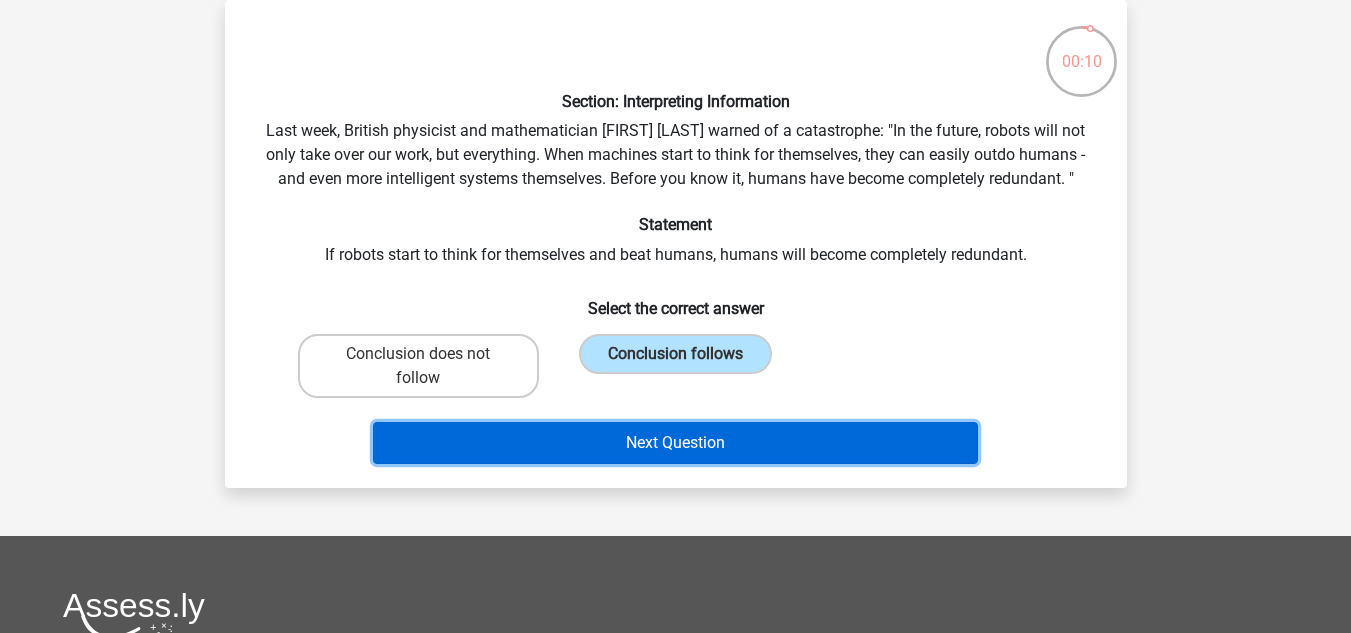 click on "Next Question" at bounding box center (675, 443) 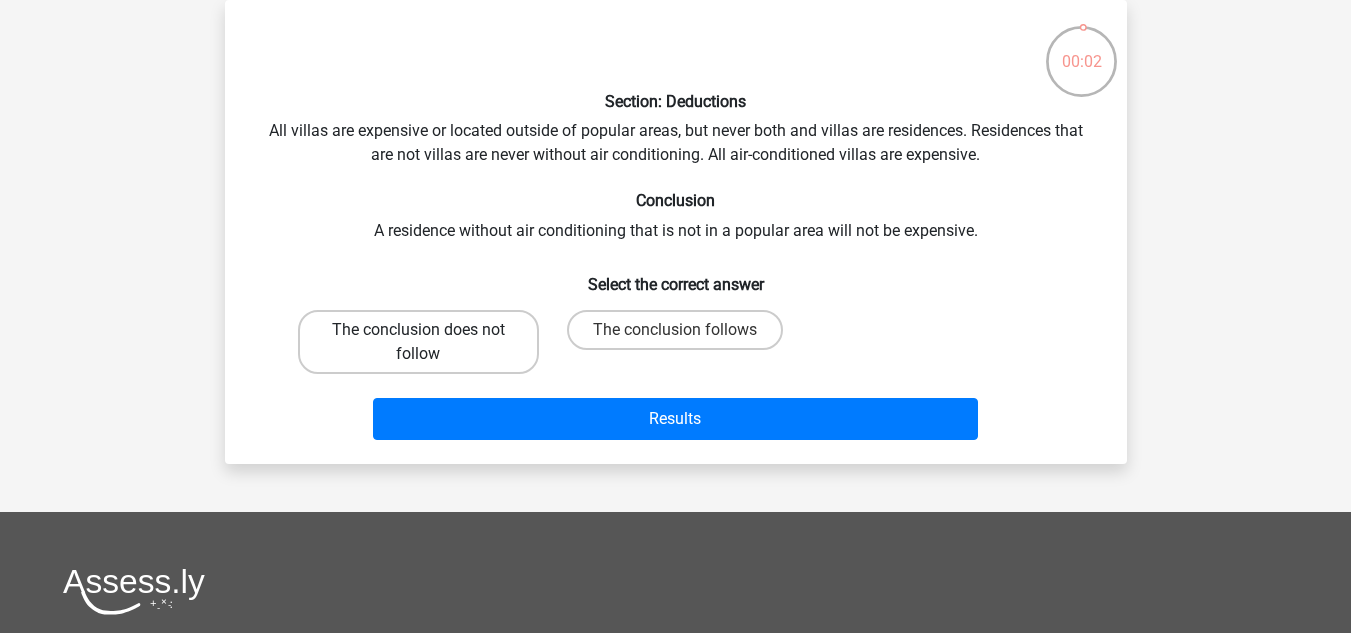 click on "The conclusion does not follow" at bounding box center [418, 342] 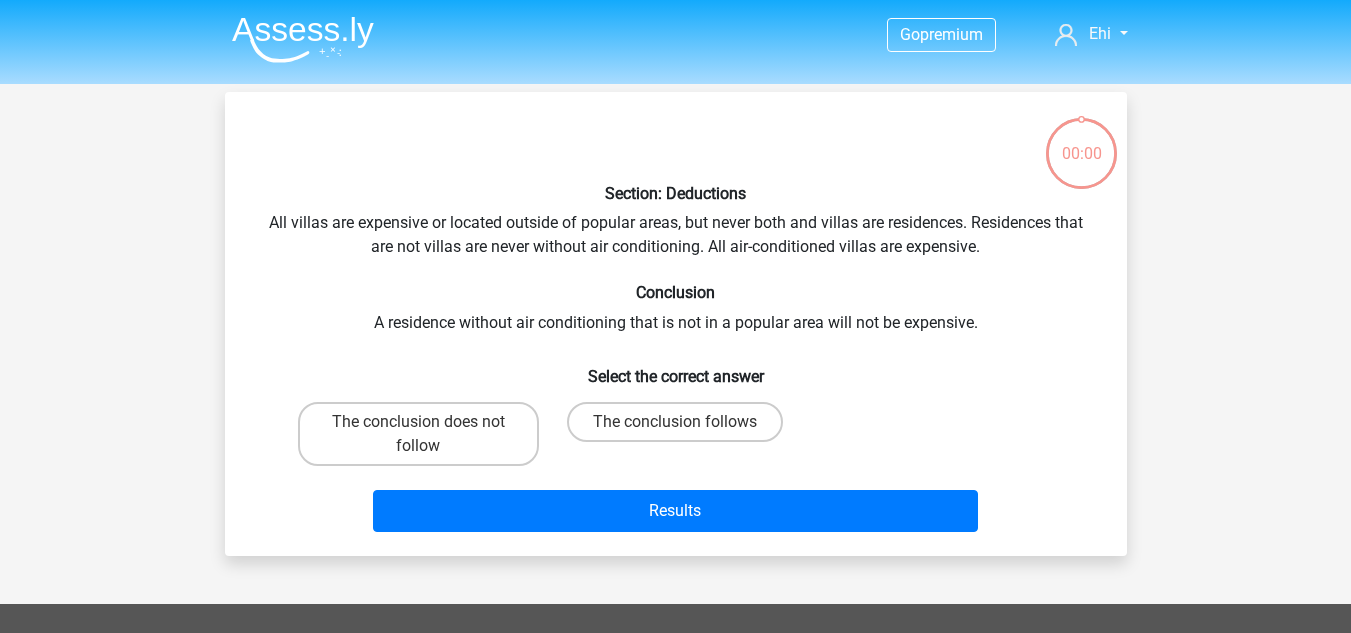 scroll, scrollTop: 92, scrollLeft: 0, axis: vertical 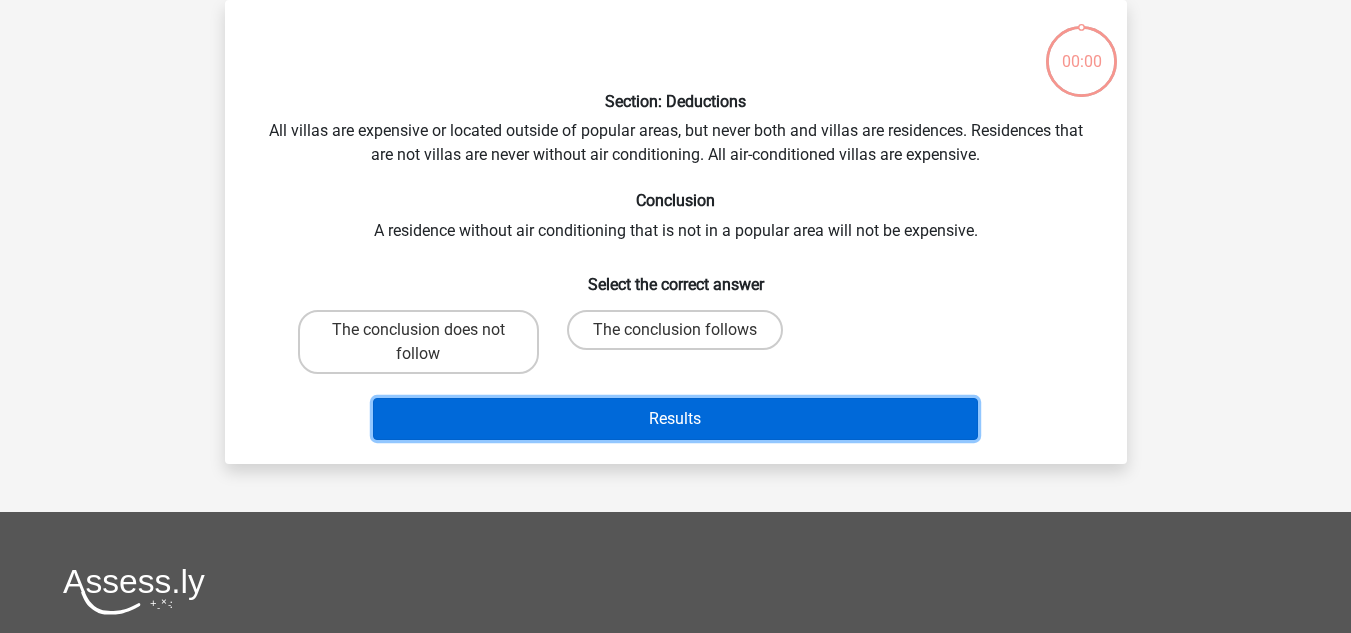 click on "Results" at bounding box center [675, 419] 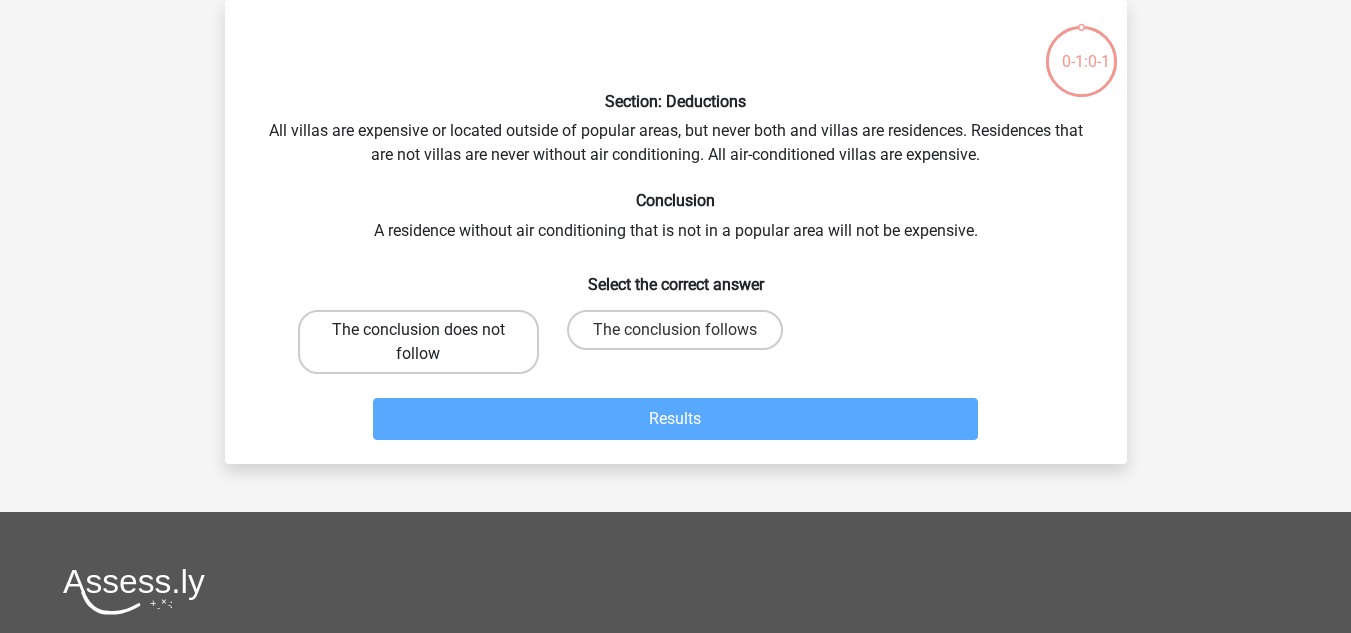 click on "The conclusion does not follow" at bounding box center (418, 342) 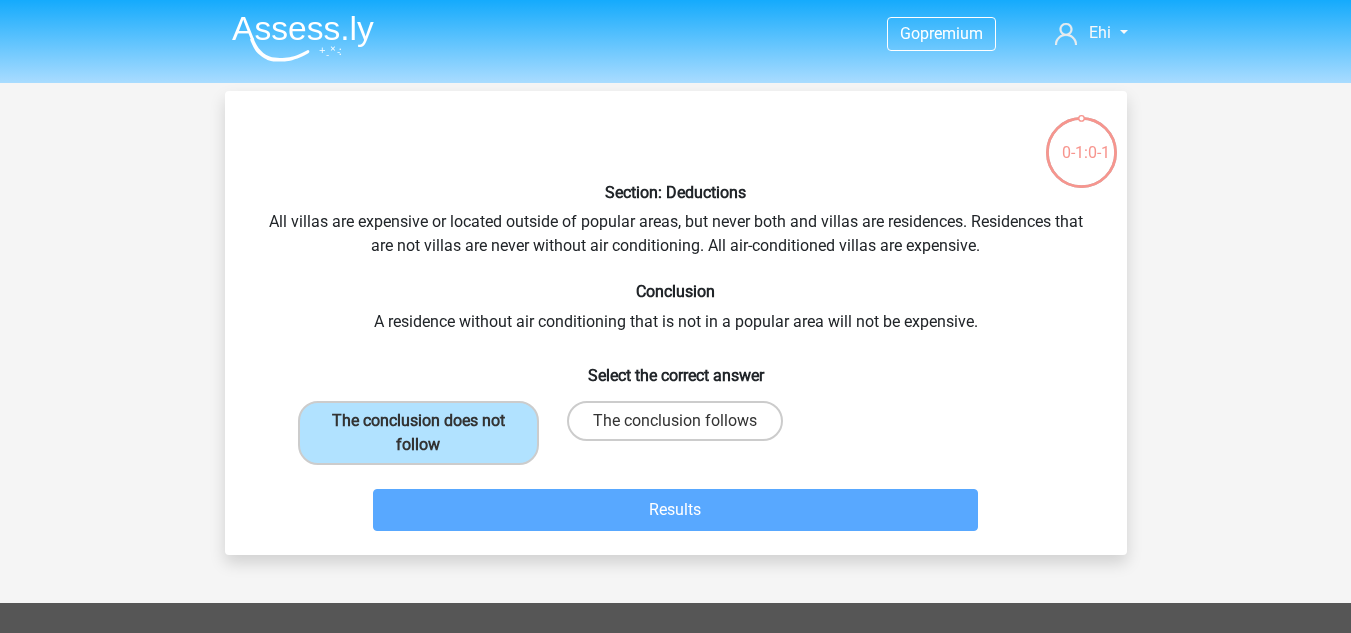 scroll, scrollTop: 0, scrollLeft: 0, axis: both 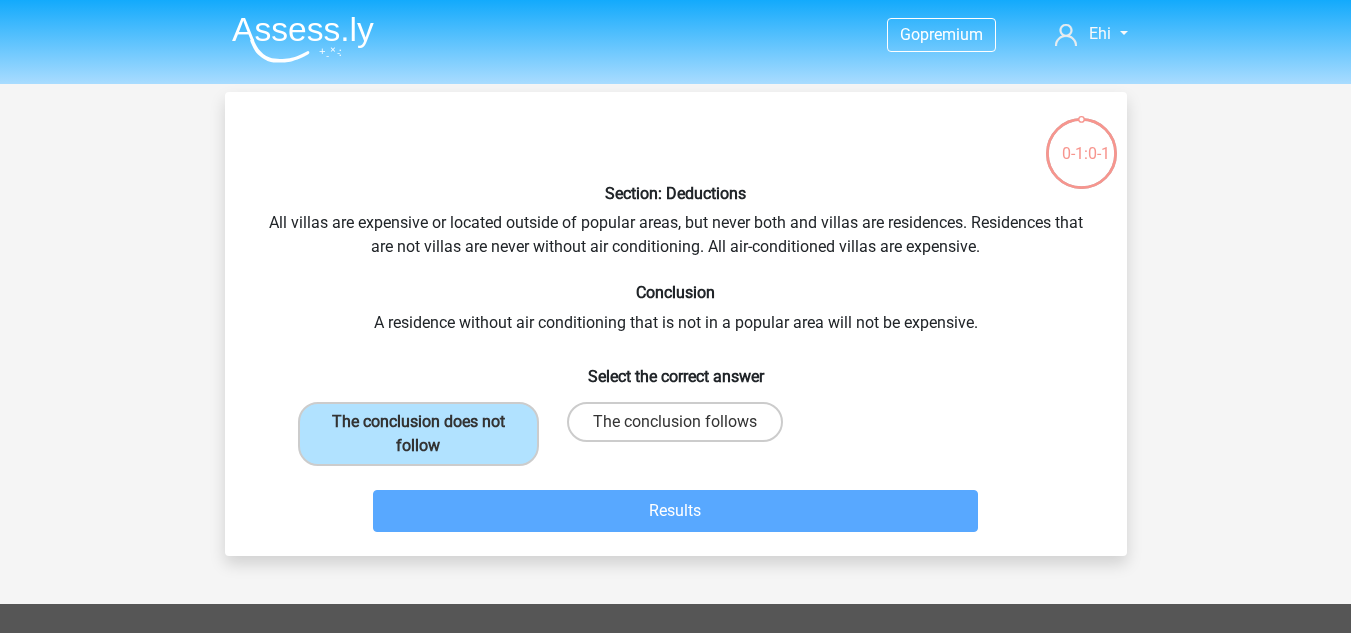 click at bounding box center [303, 39] 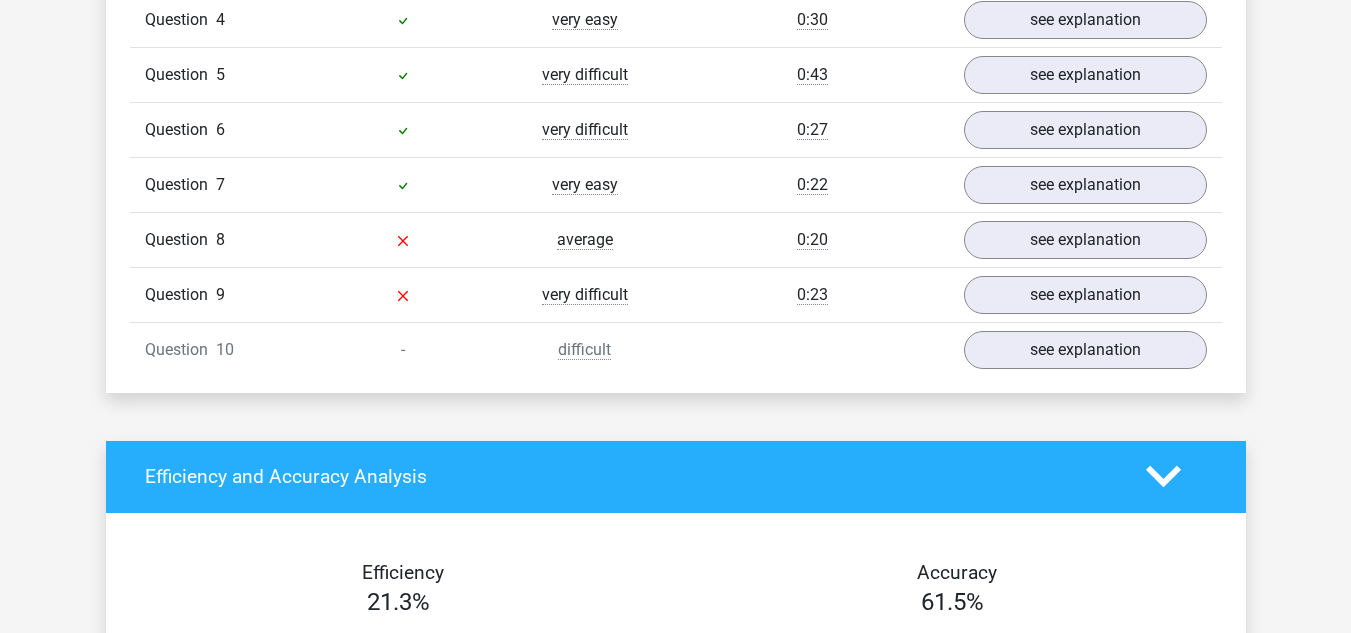 scroll, scrollTop: 1837, scrollLeft: 0, axis: vertical 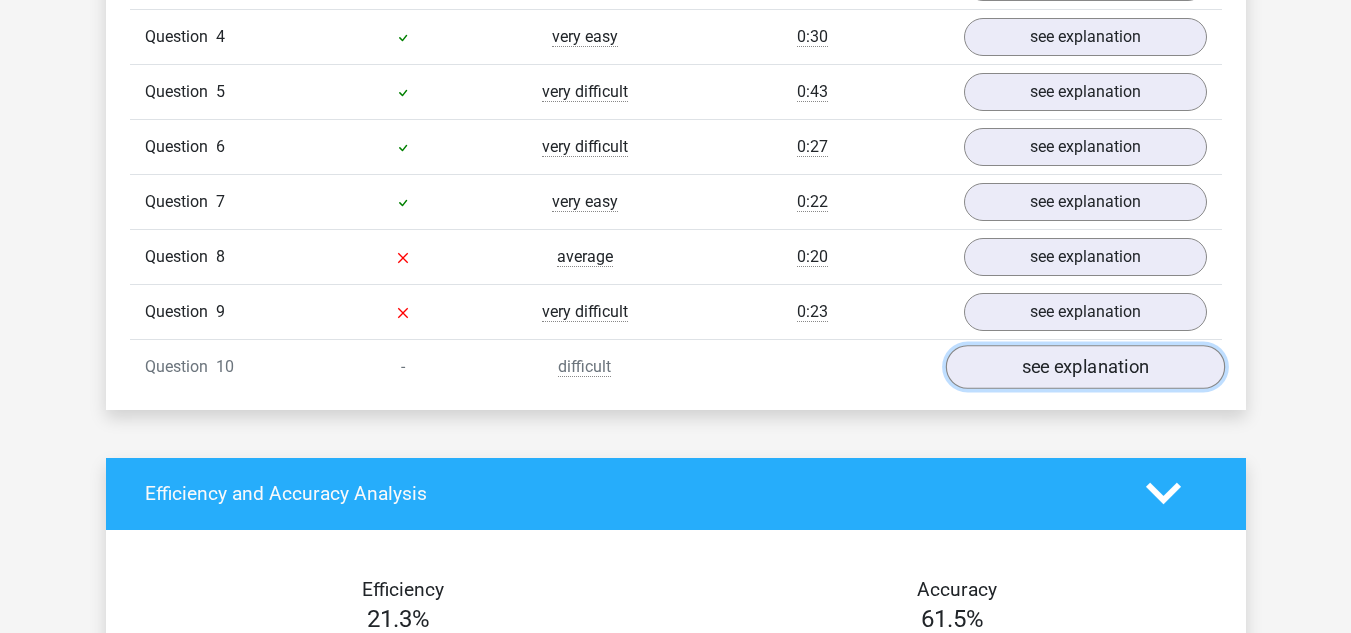 click on "see explanation" at bounding box center [1084, 367] 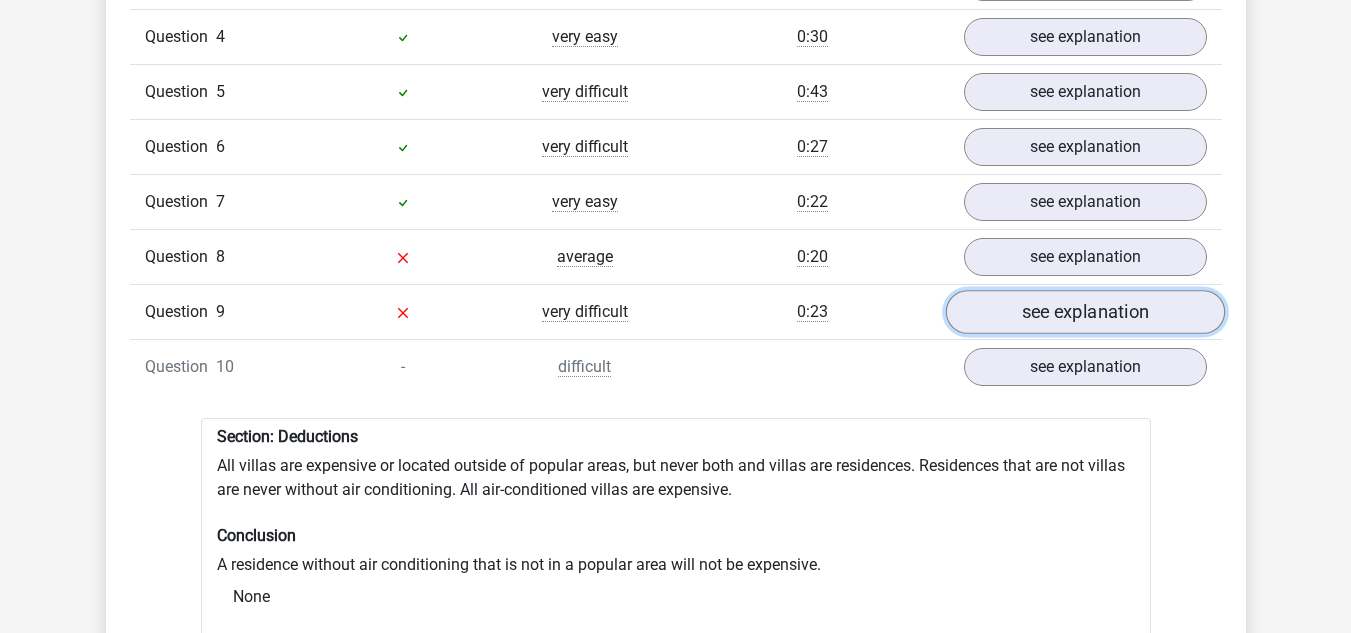 click on "see explanation" at bounding box center (1084, 312) 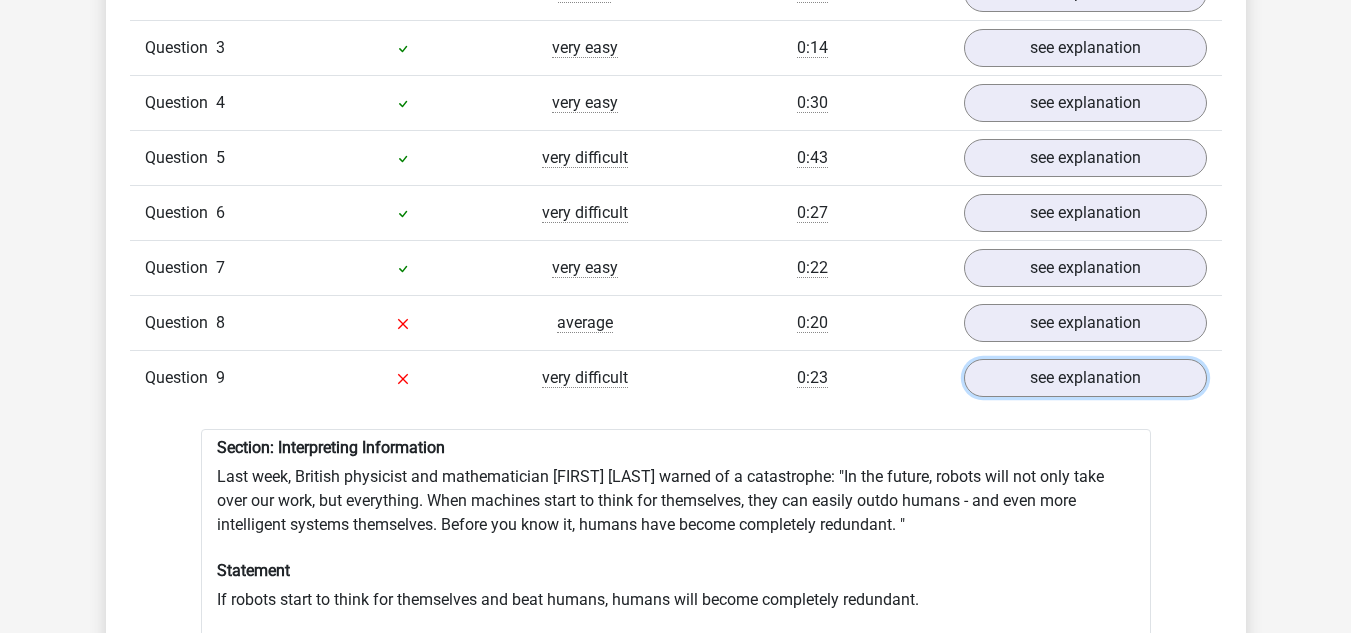scroll, scrollTop: 1769, scrollLeft: 0, axis: vertical 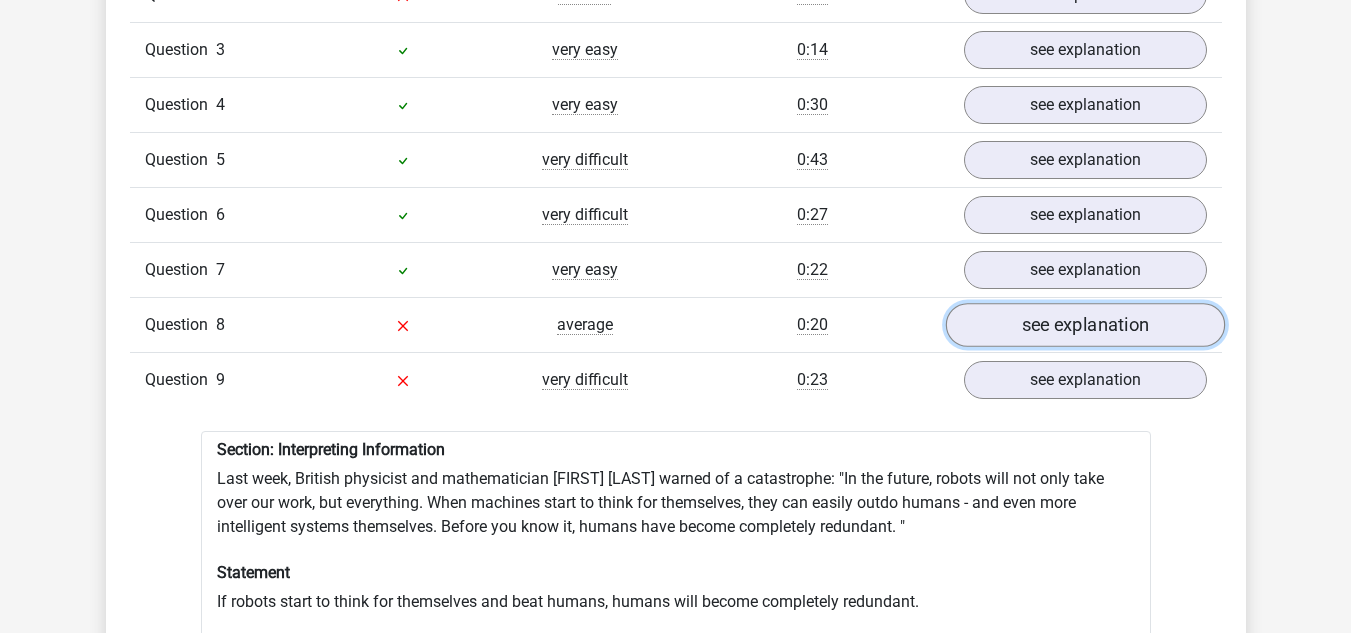 click on "see explanation" at bounding box center [1084, 325] 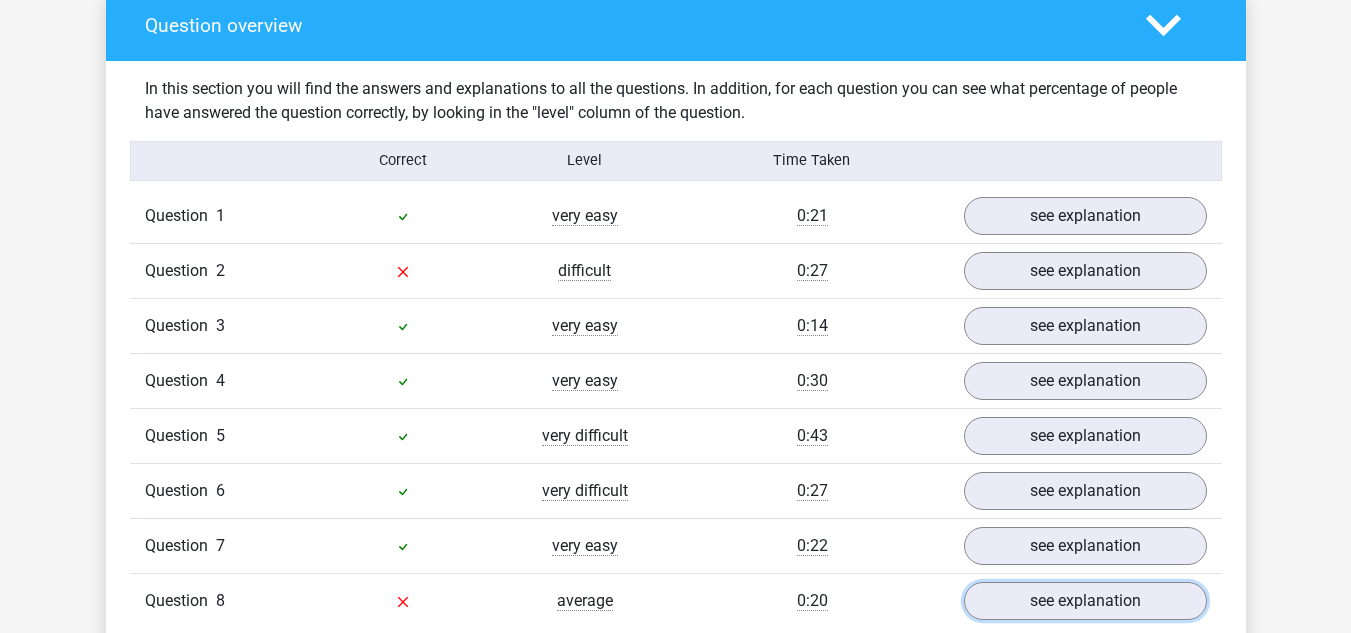 scroll, scrollTop: 1503, scrollLeft: 0, axis: vertical 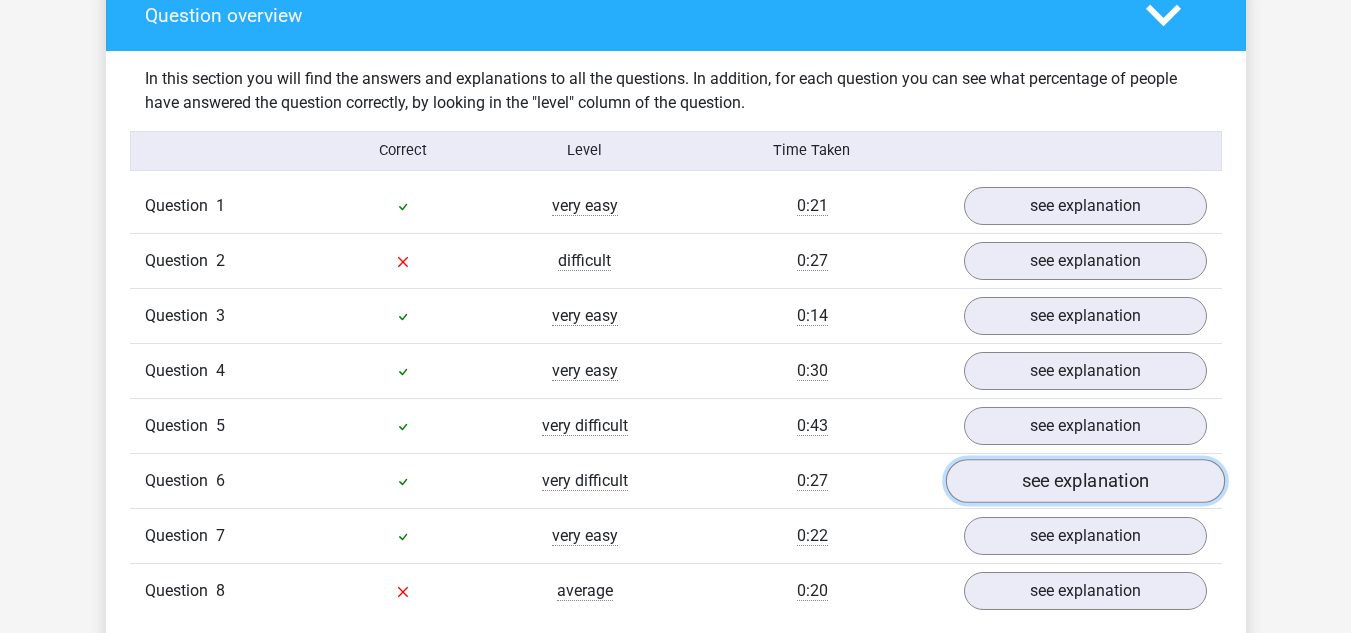 click on "see explanation" at bounding box center (1084, 481) 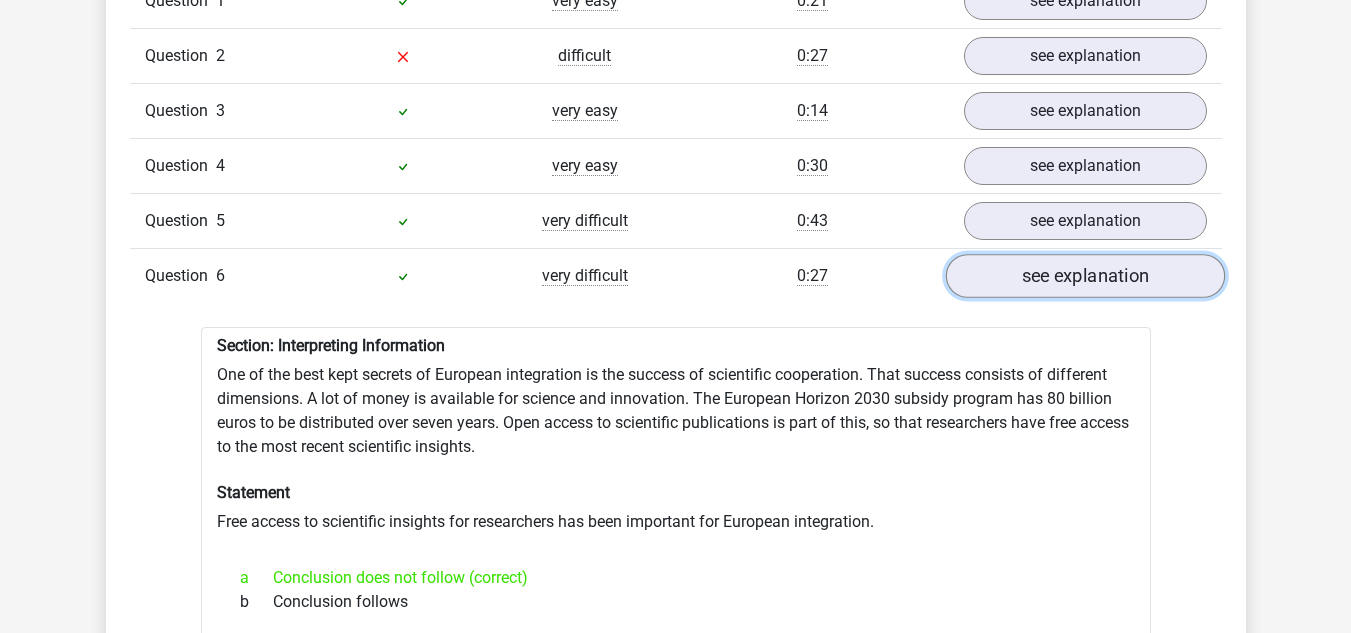 scroll, scrollTop: 1712, scrollLeft: 0, axis: vertical 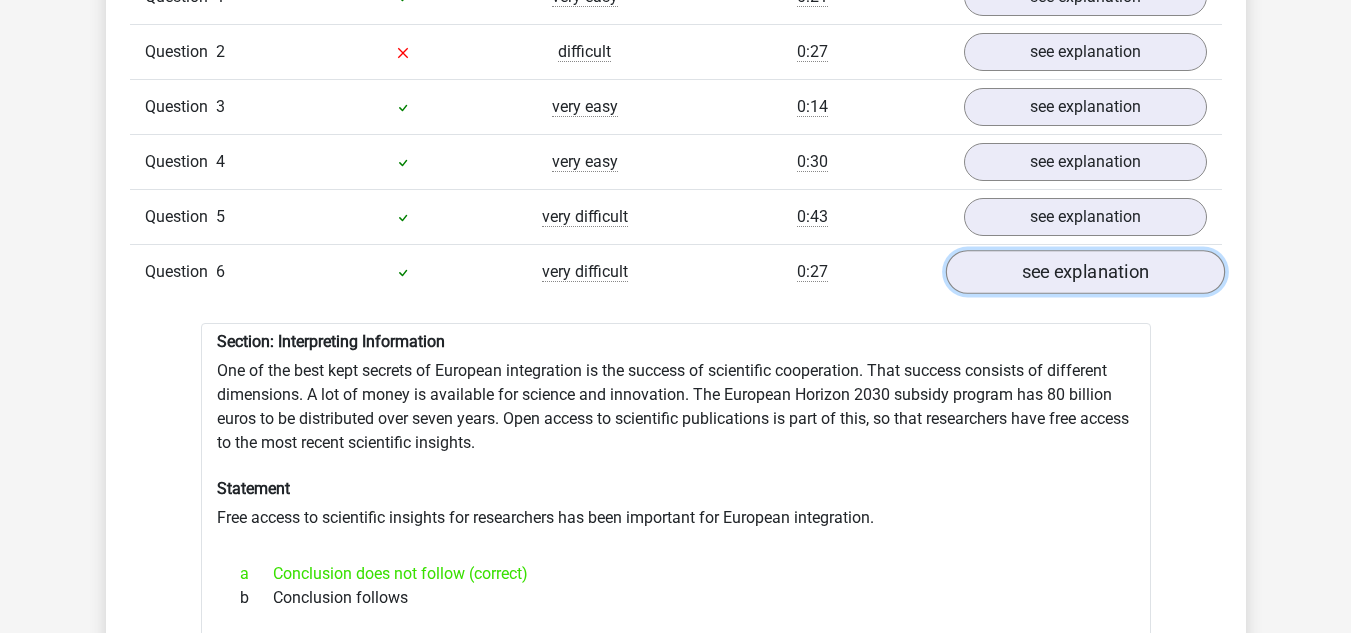 click on "see explanation" at bounding box center (1084, 272) 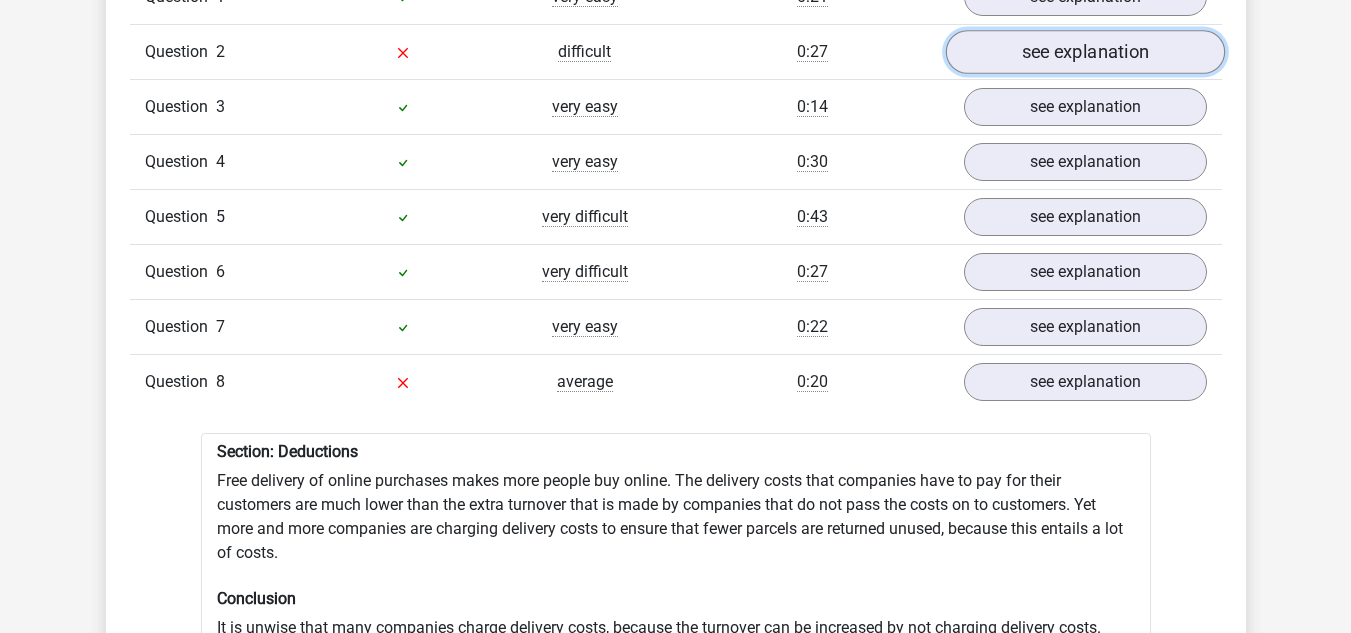click on "see explanation" at bounding box center (1084, 52) 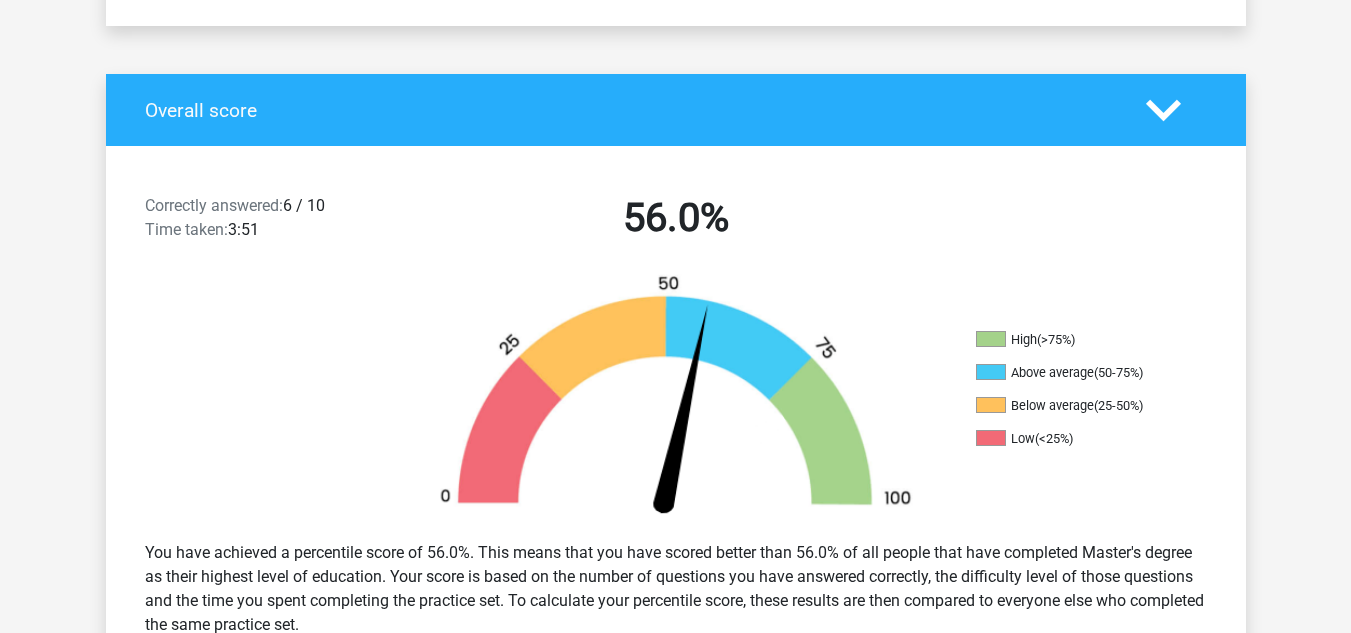 scroll, scrollTop: 292, scrollLeft: 0, axis: vertical 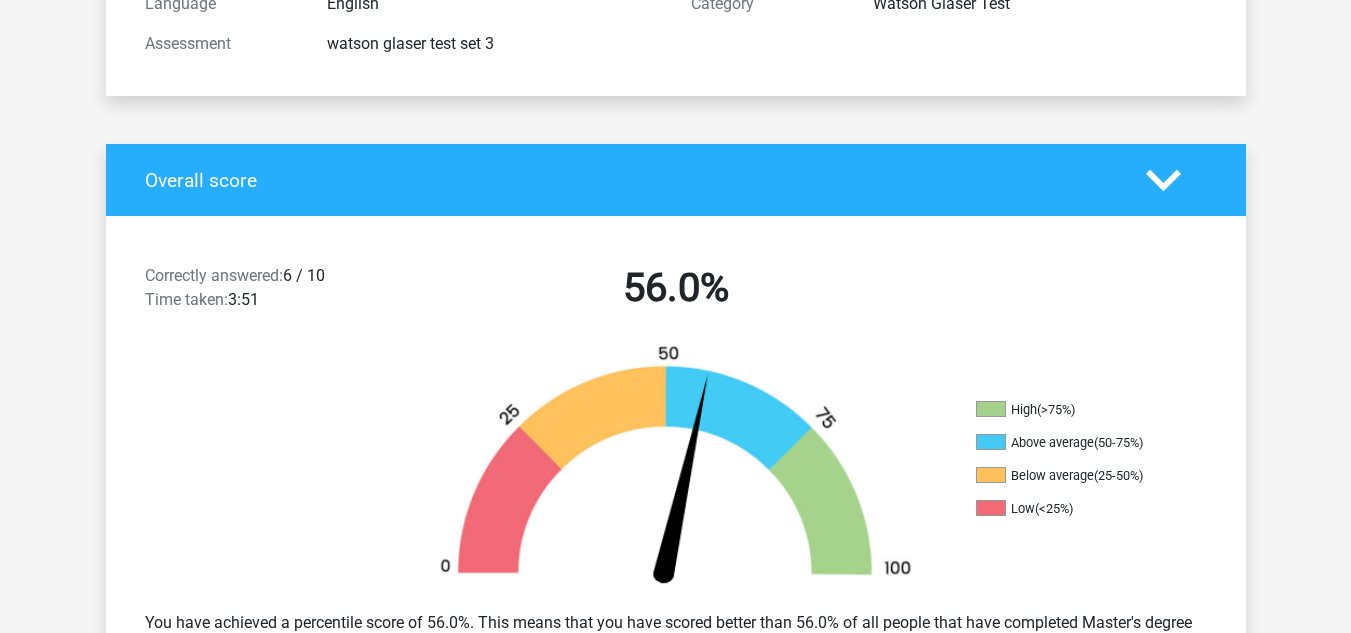 click on "Overall score" at bounding box center [676, 180] 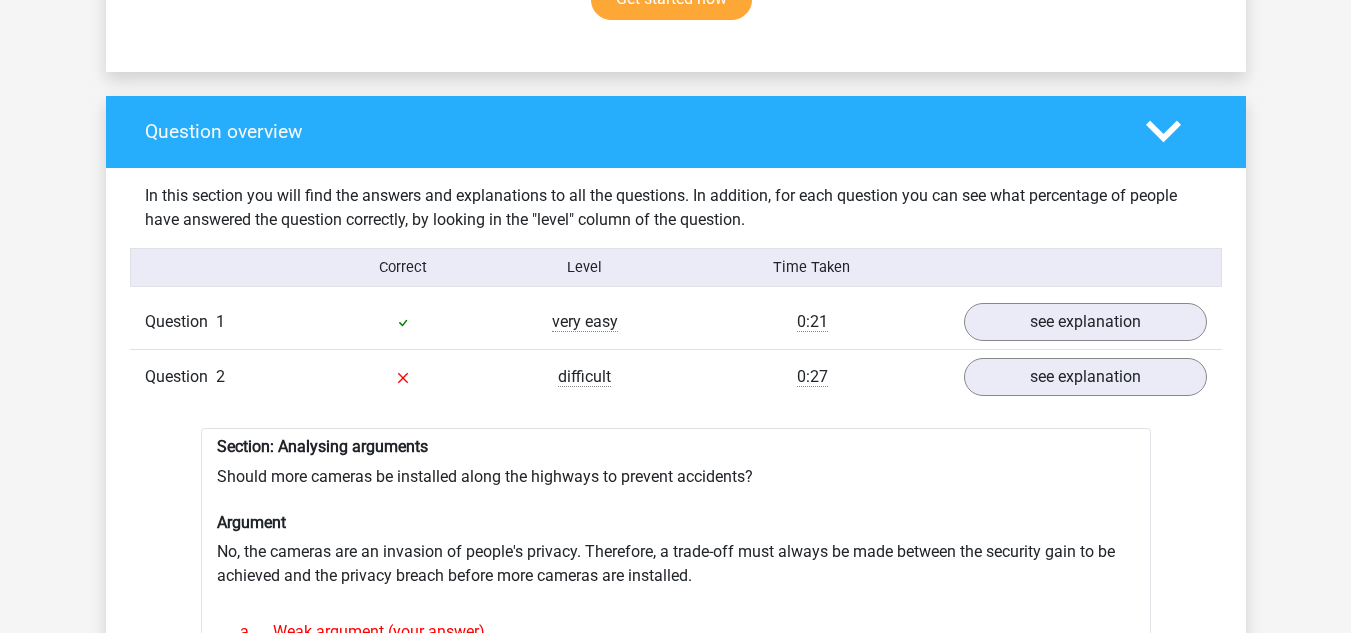 scroll, scrollTop: 857, scrollLeft: 0, axis: vertical 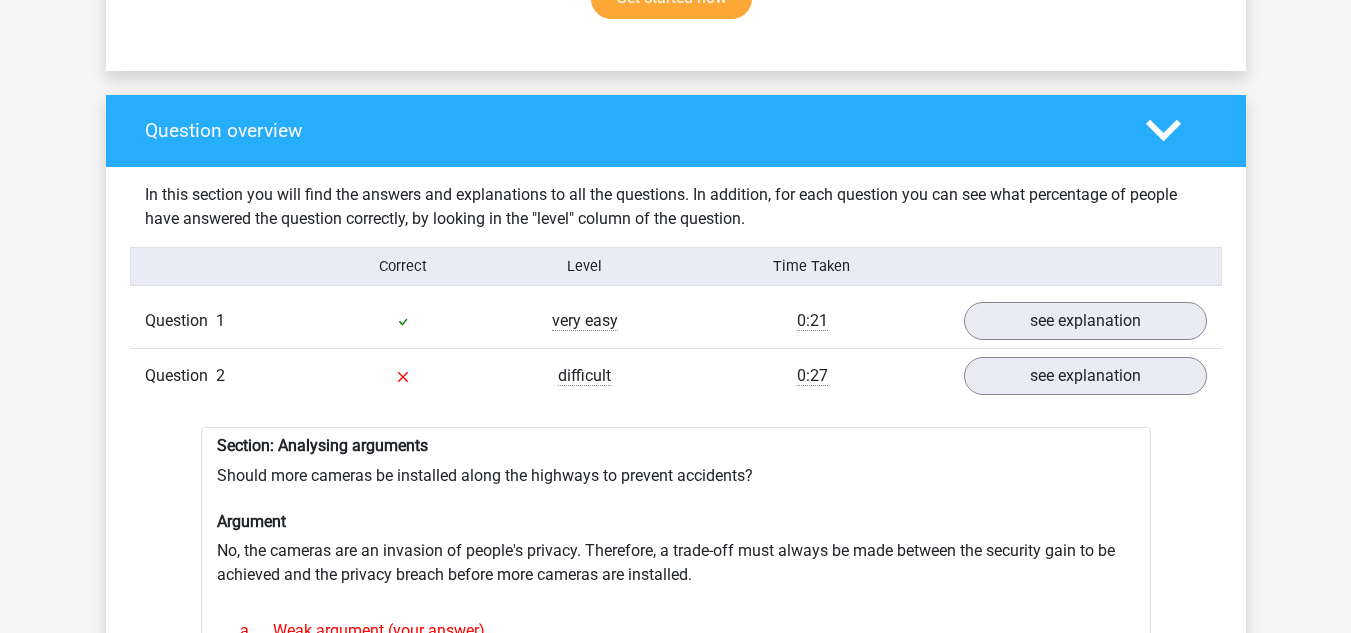click 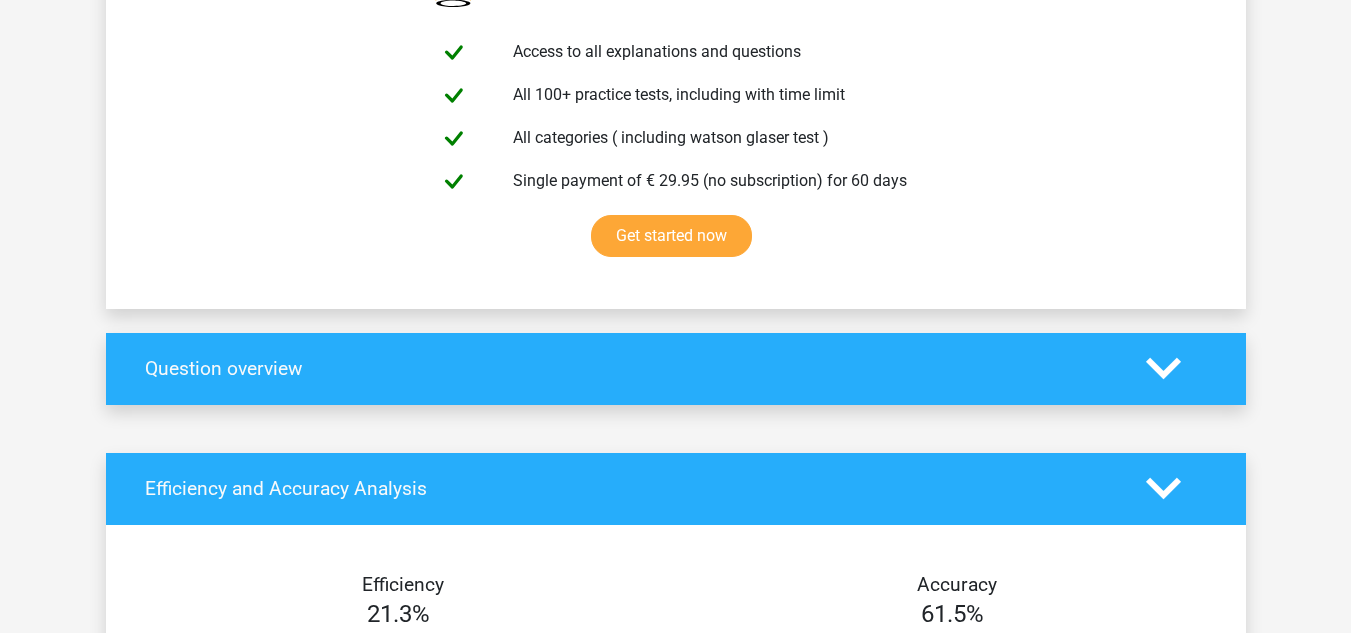 scroll, scrollTop: 0, scrollLeft: 0, axis: both 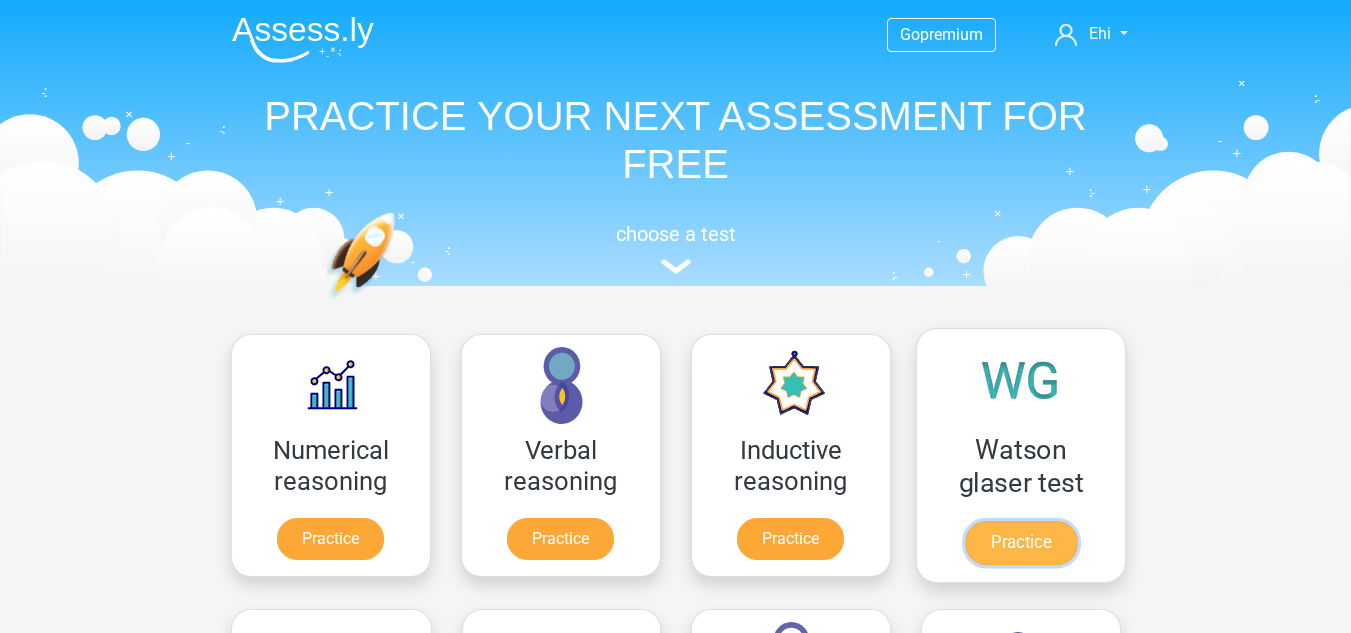 click on "Practice" at bounding box center [1020, 543] 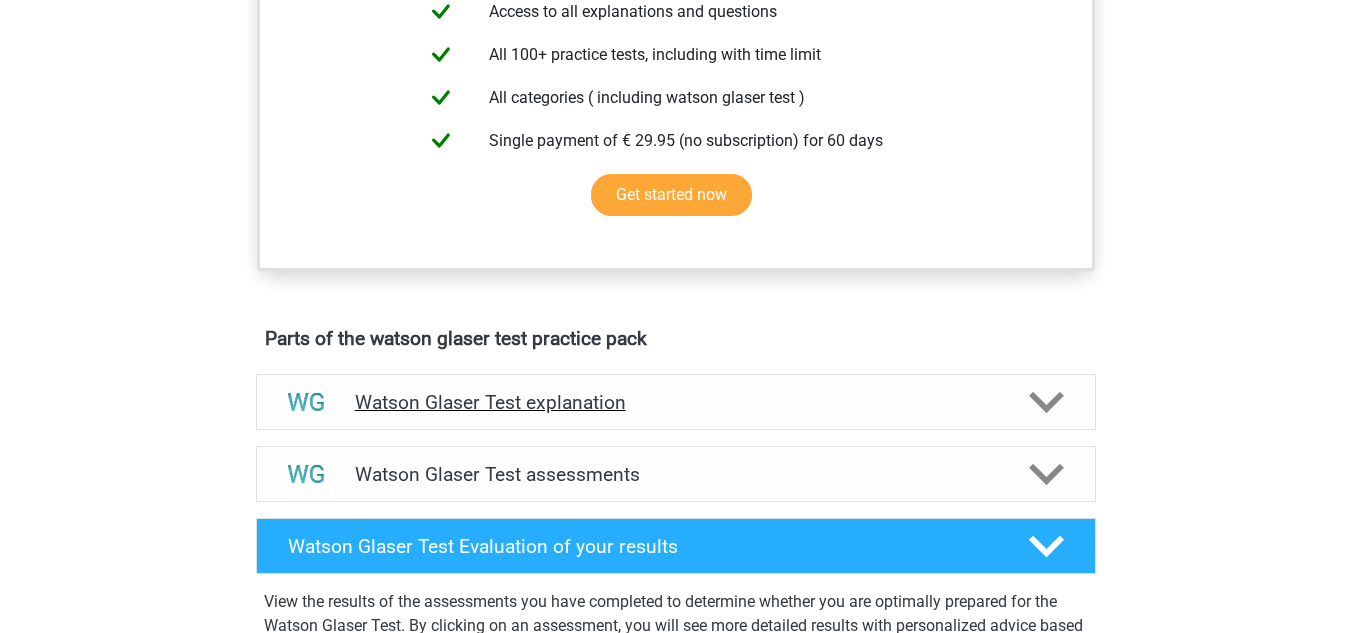 scroll, scrollTop: 803, scrollLeft: 0, axis: vertical 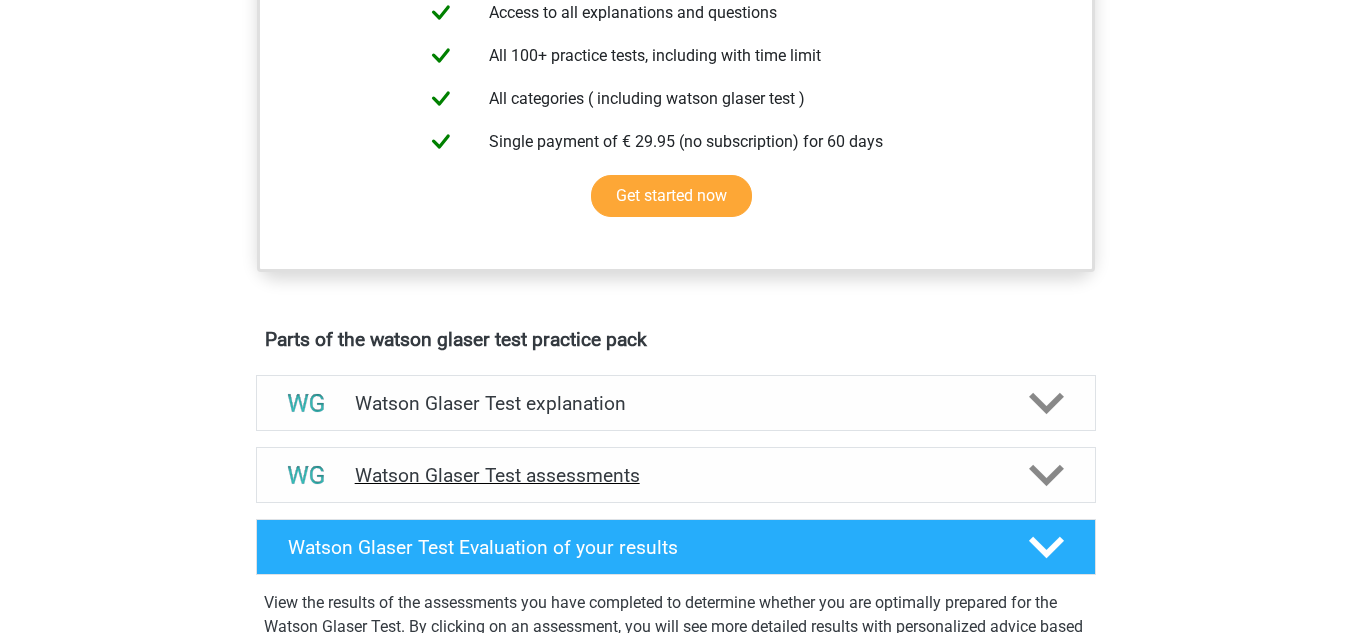 click on "Watson Glaser Test assessments" at bounding box center (676, 475) 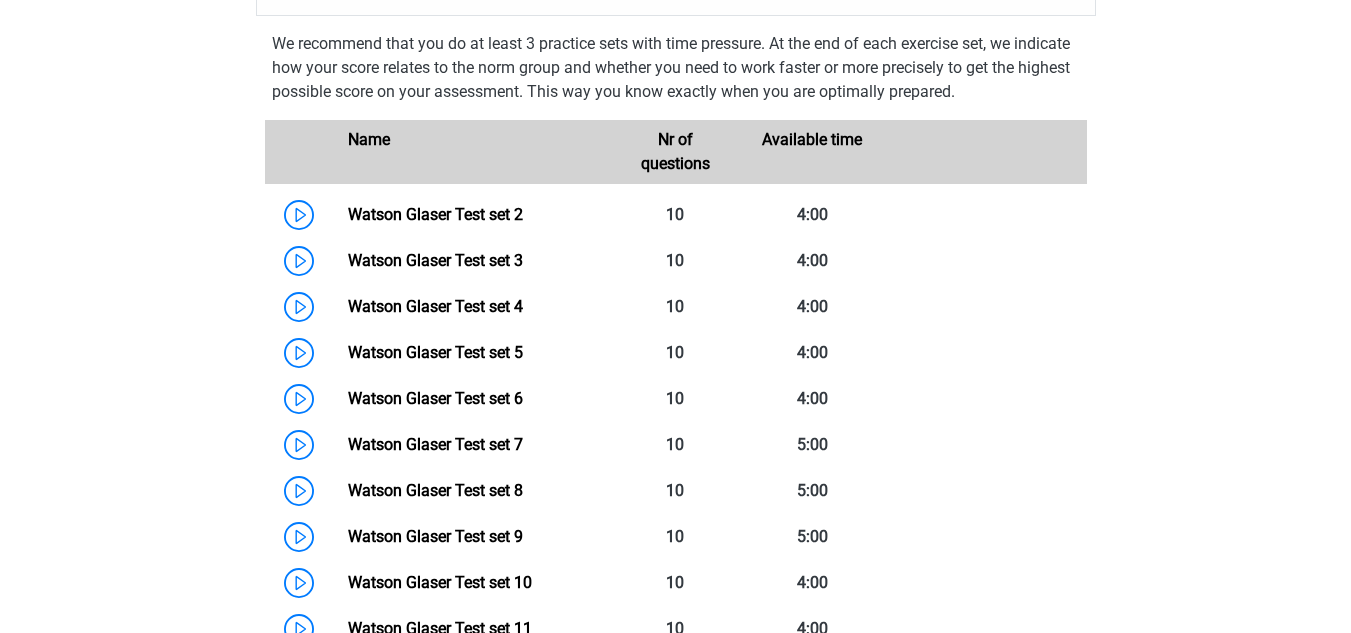 scroll, scrollTop: 1292, scrollLeft: 0, axis: vertical 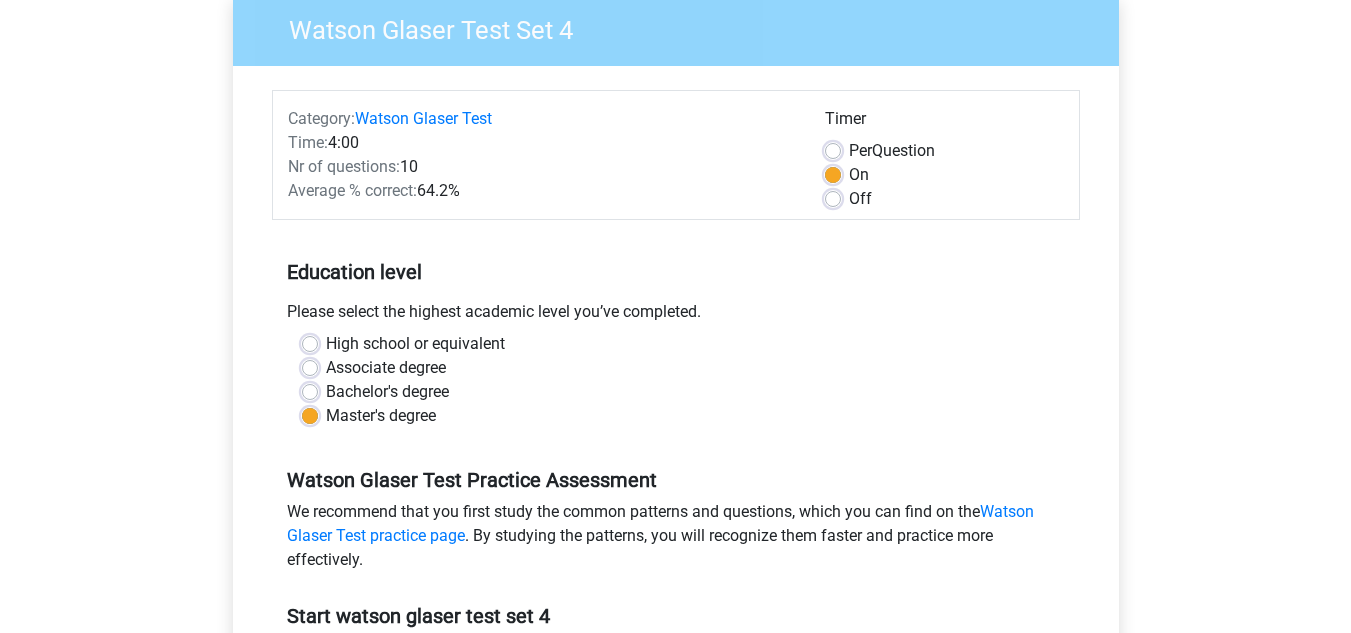 click on "Per  Question" at bounding box center (892, 151) 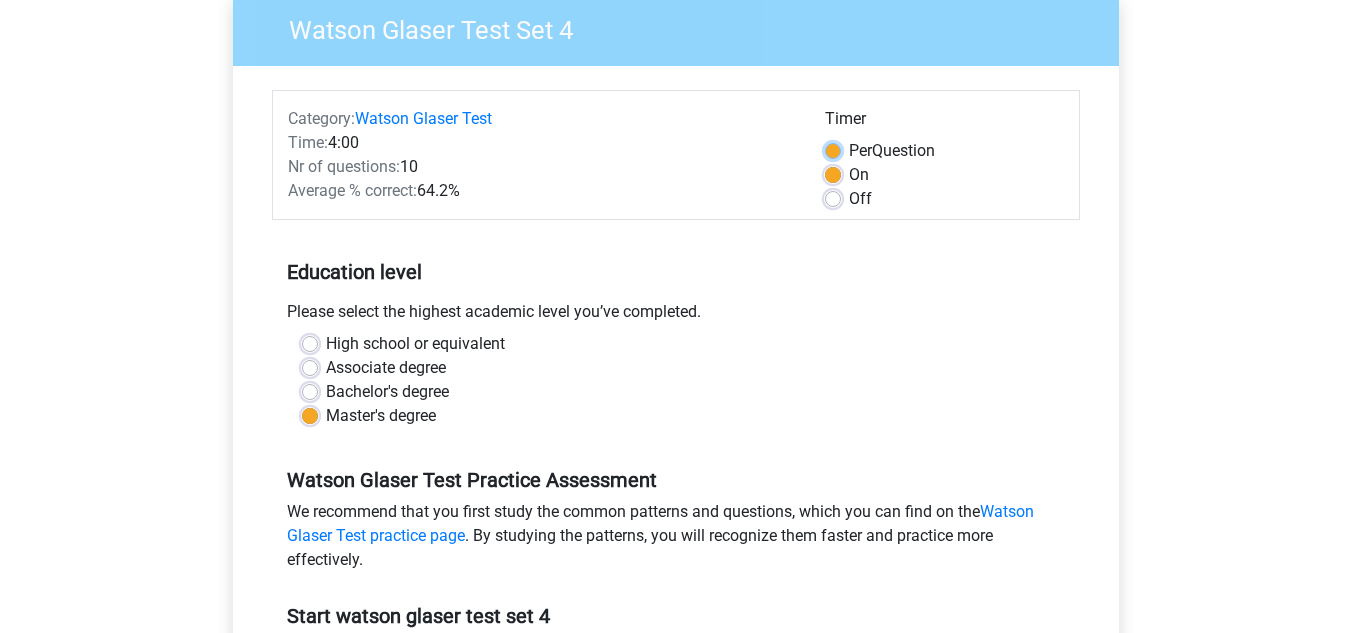 click on "Per  Question" at bounding box center [833, 149] 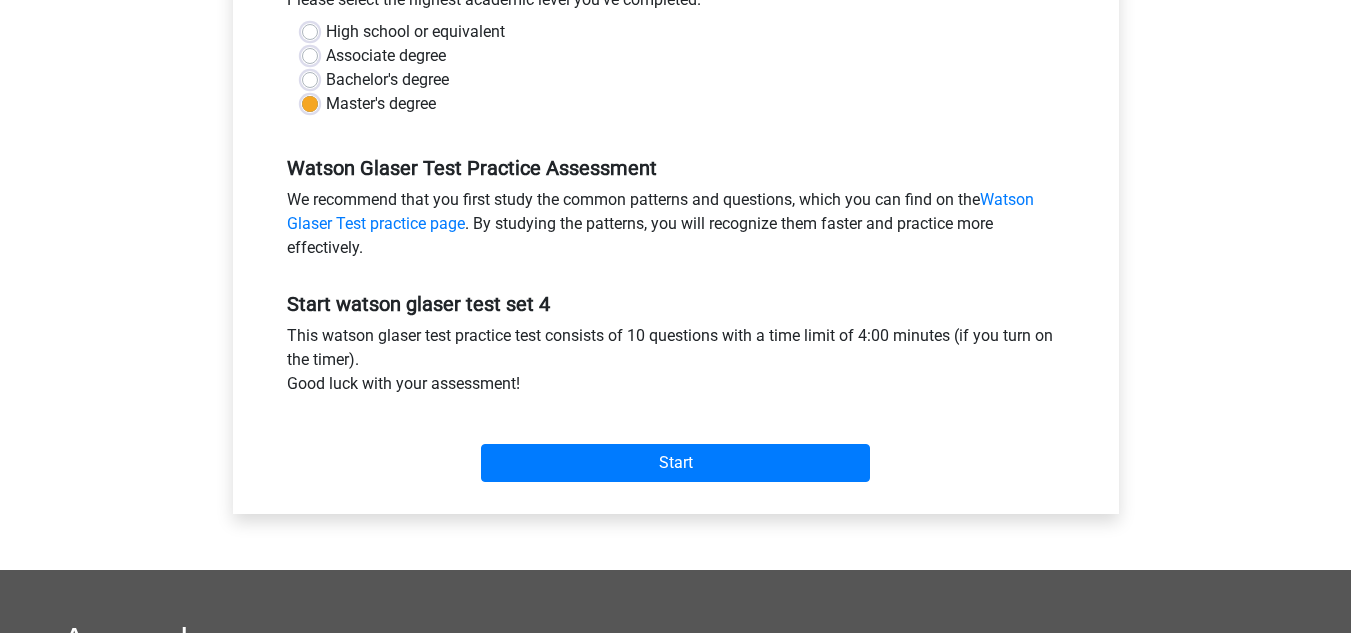 scroll, scrollTop: 485, scrollLeft: 0, axis: vertical 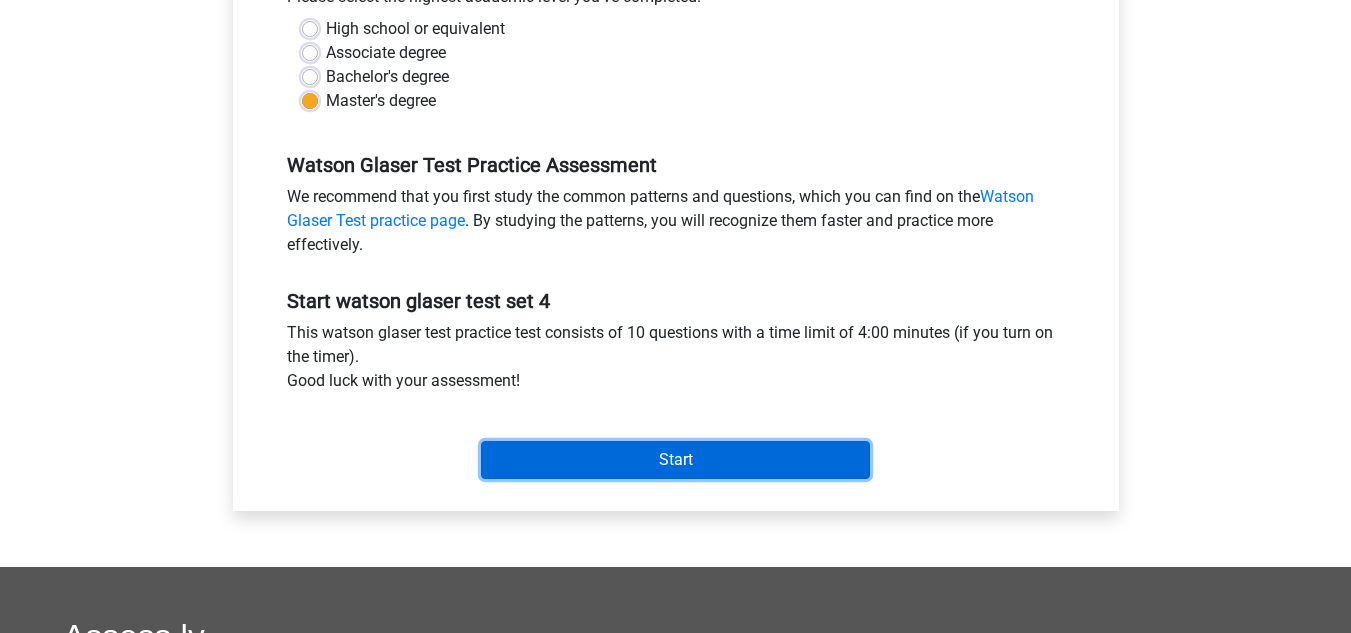 click on "Start" at bounding box center [675, 460] 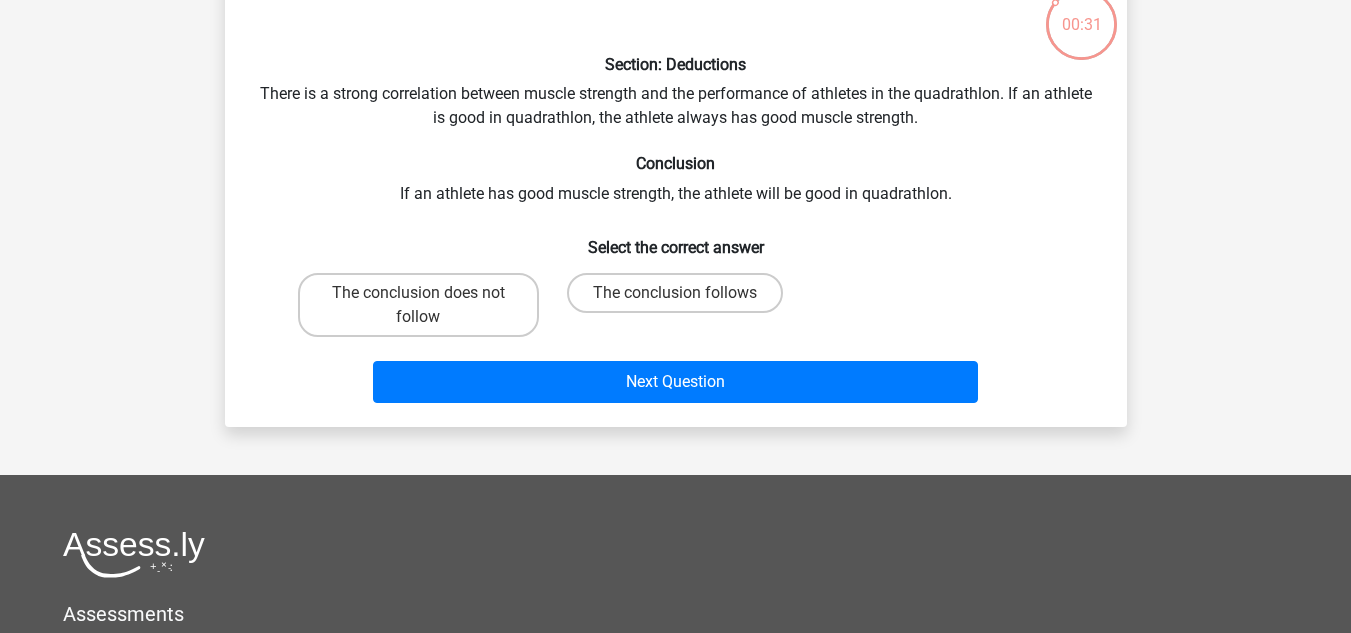 scroll, scrollTop: 133, scrollLeft: 0, axis: vertical 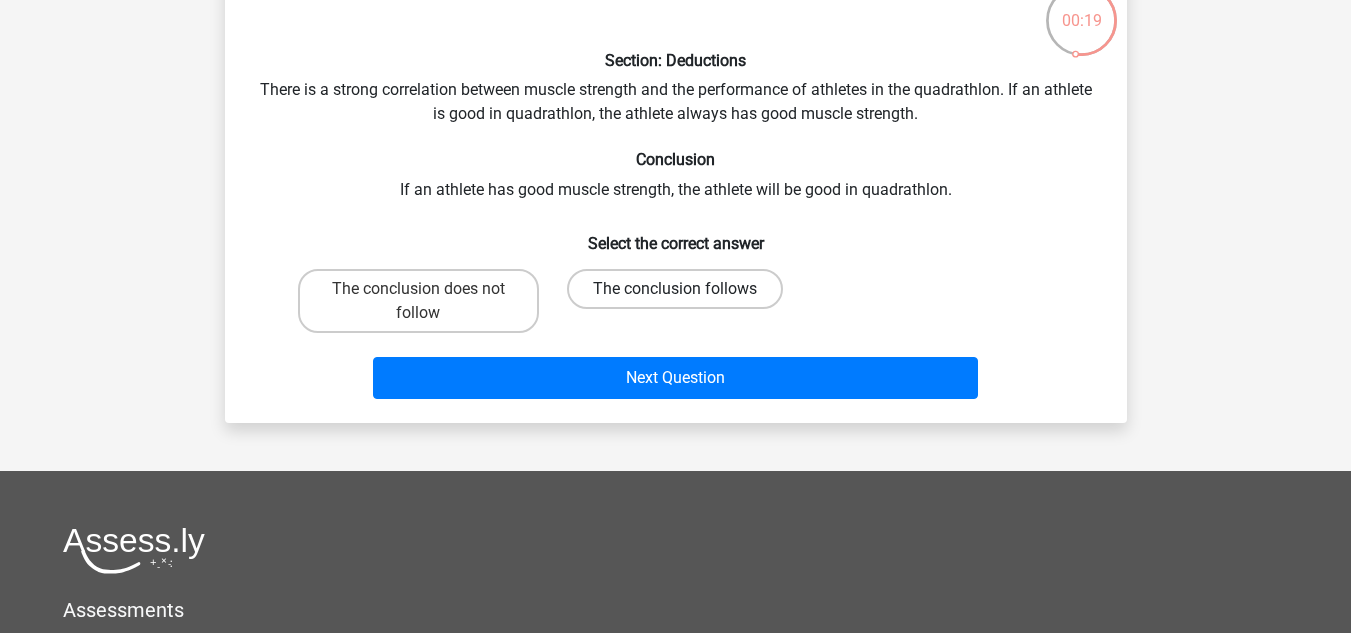 click on "The conclusion follows" at bounding box center (675, 289) 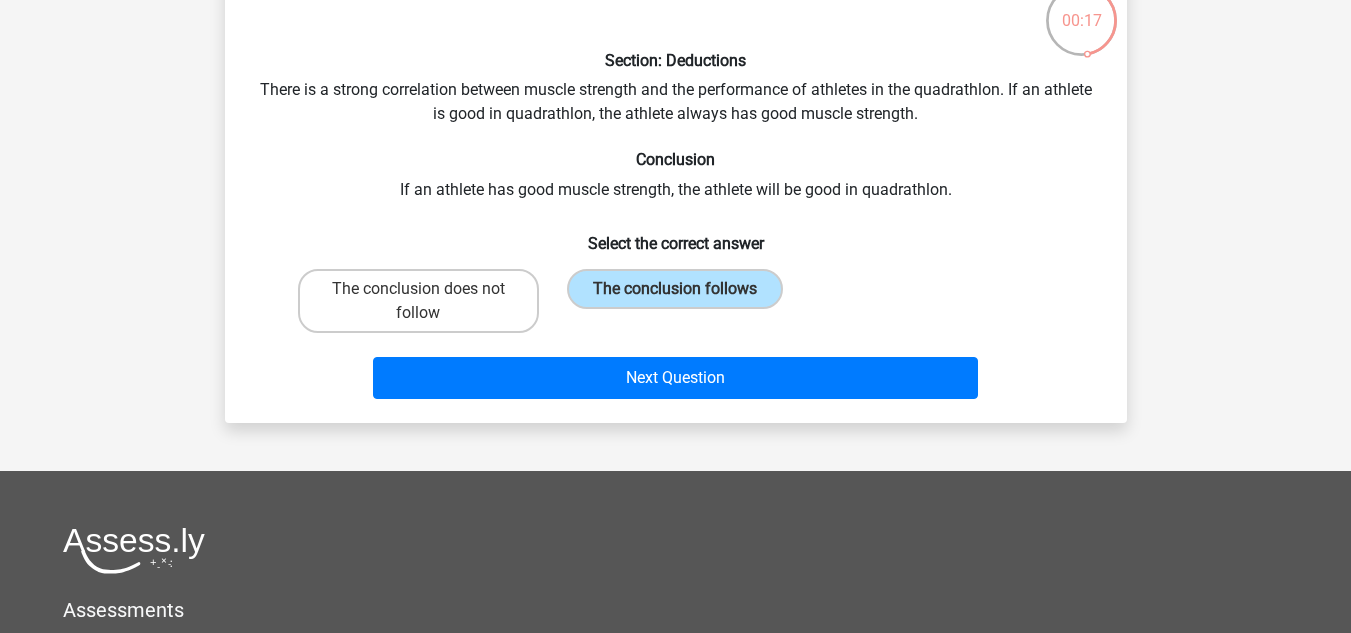 click on "Next Question" at bounding box center [676, 382] 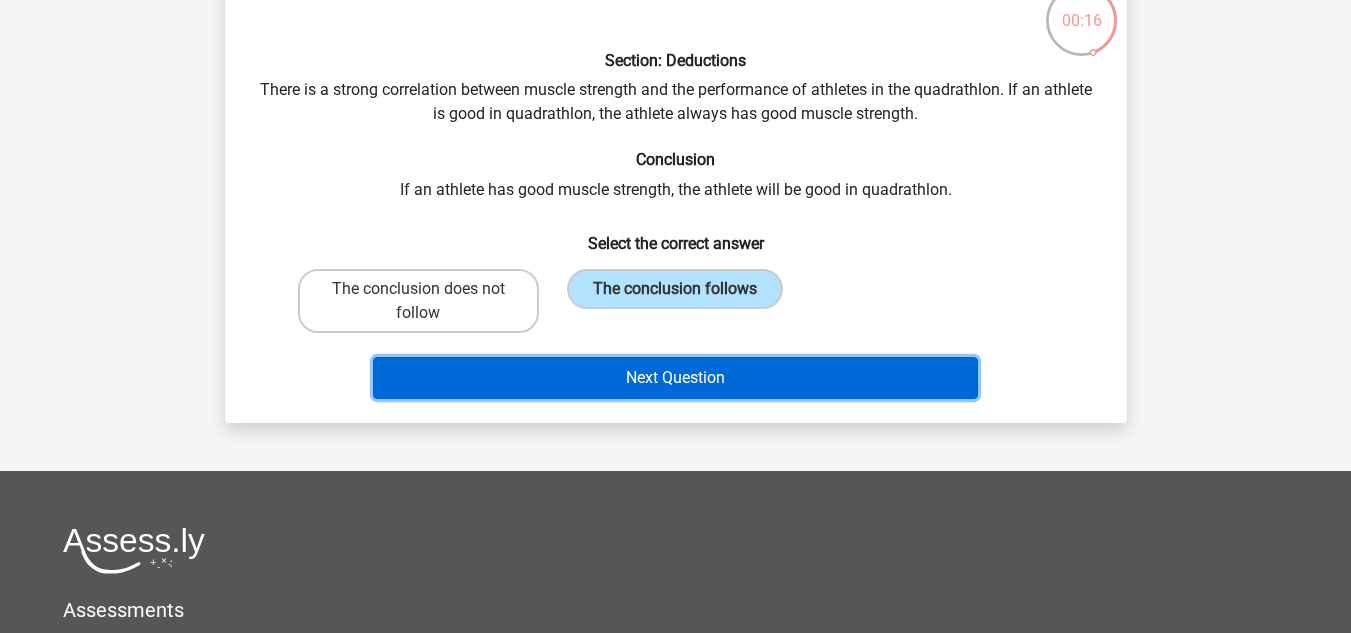 click on "Next Question" at bounding box center (675, 378) 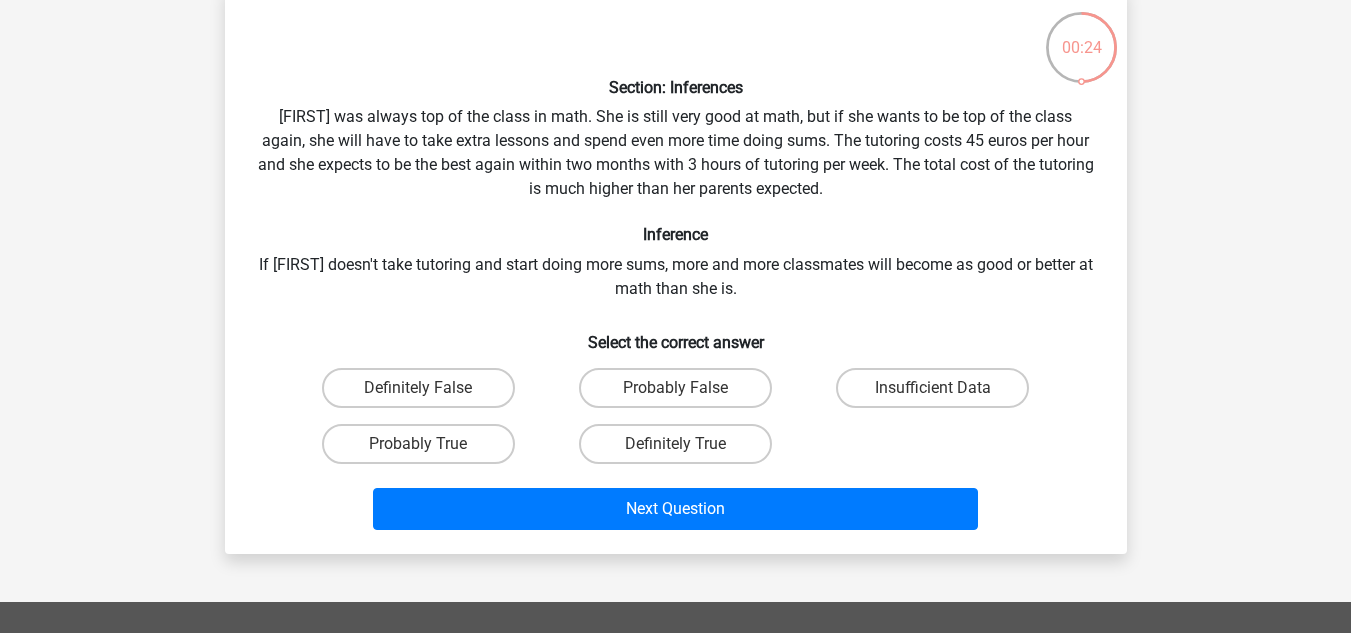 scroll, scrollTop: 109, scrollLeft: 0, axis: vertical 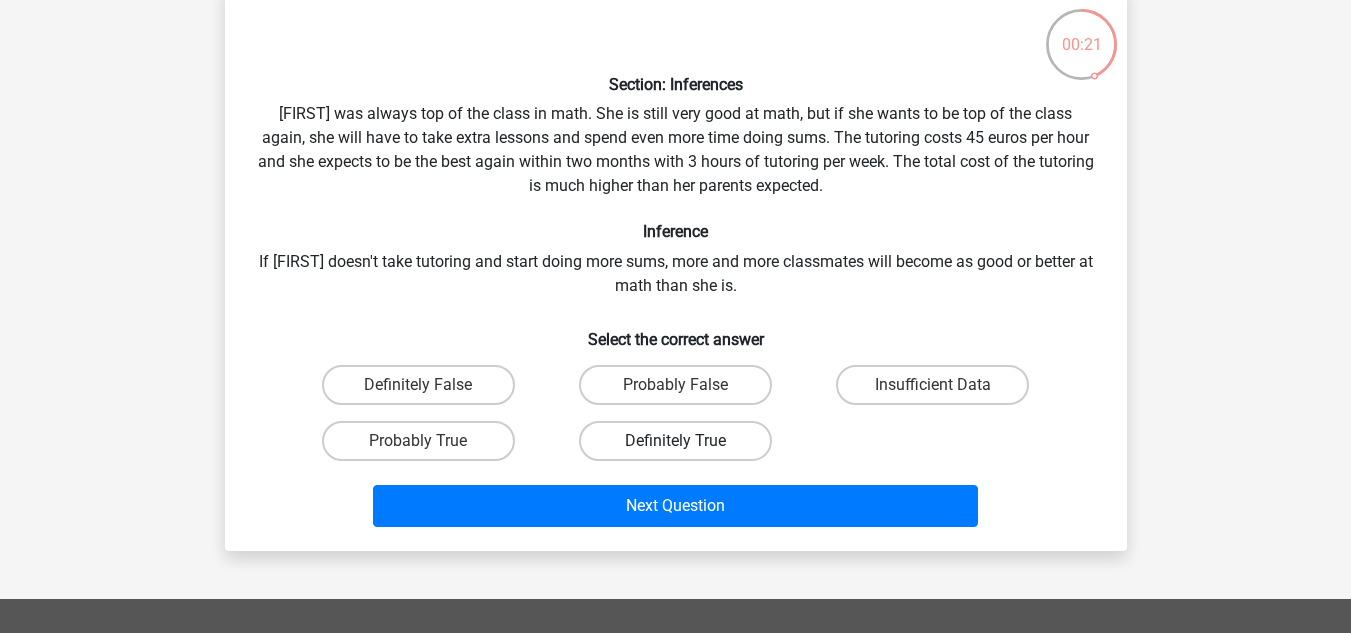 click on "Definitely True" at bounding box center (675, 441) 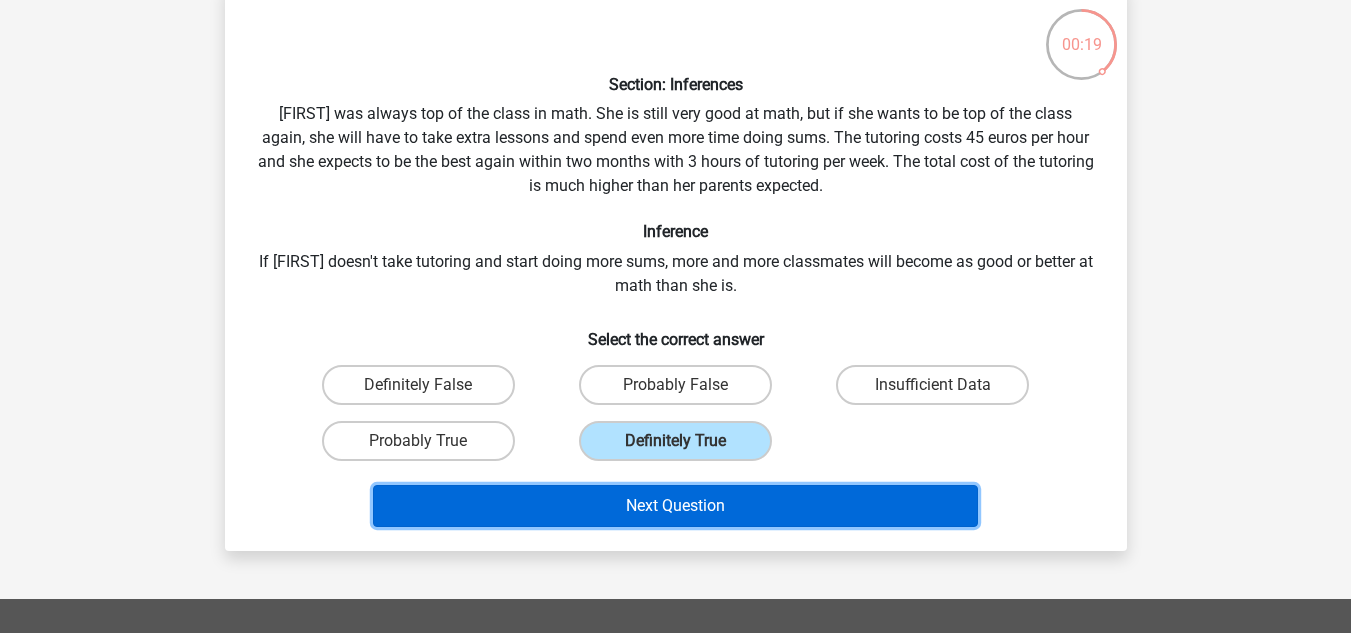 click on "Next Question" at bounding box center [675, 506] 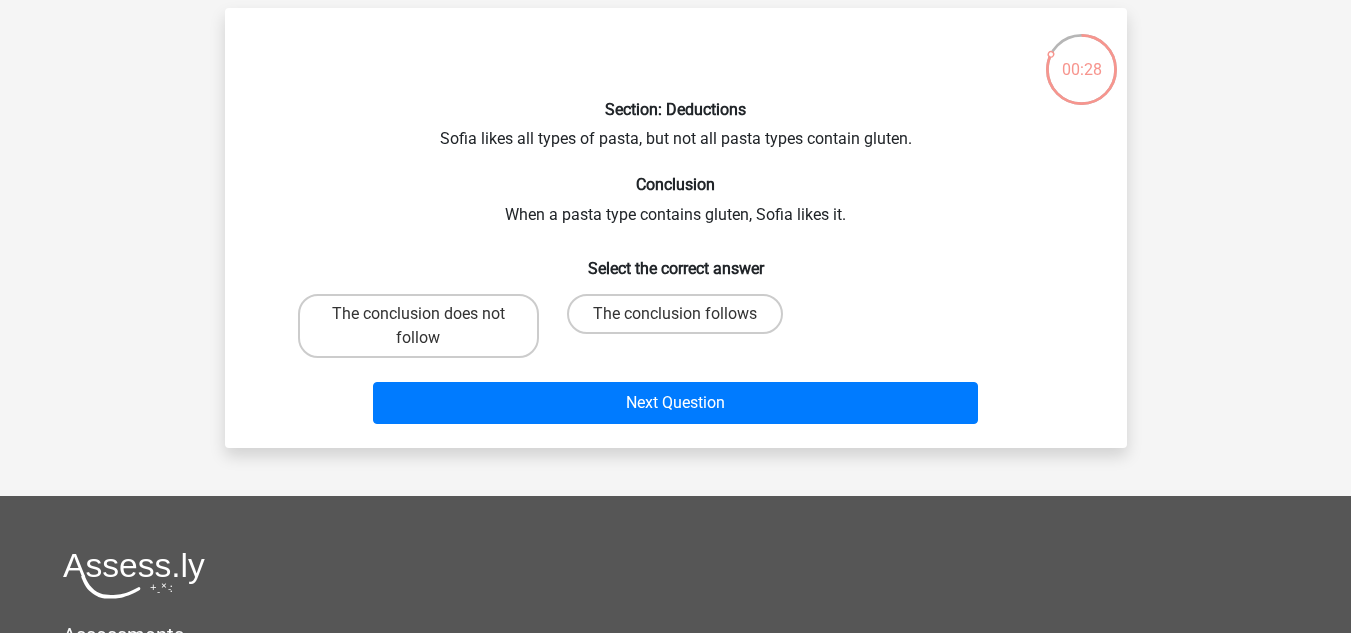 scroll, scrollTop: 82, scrollLeft: 0, axis: vertical 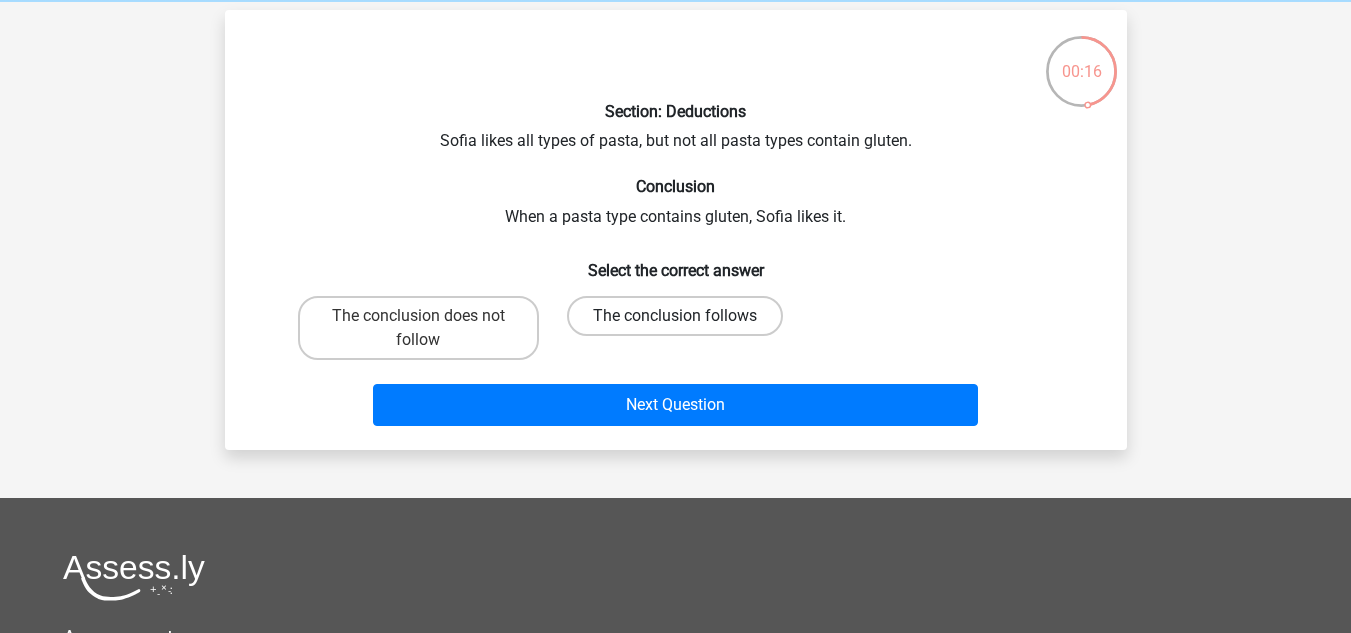 click on "The conclusion follows" at bounding box center (675, 316) 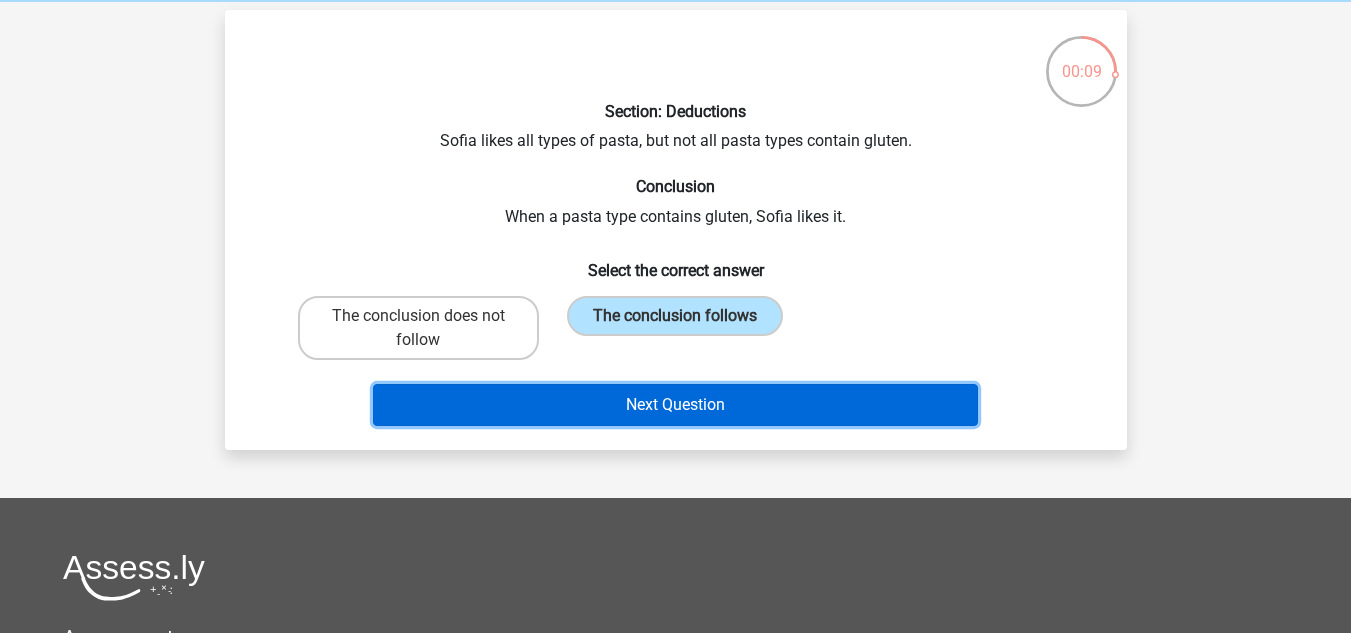 click on "Next Question" at bounding box center [675, 405] 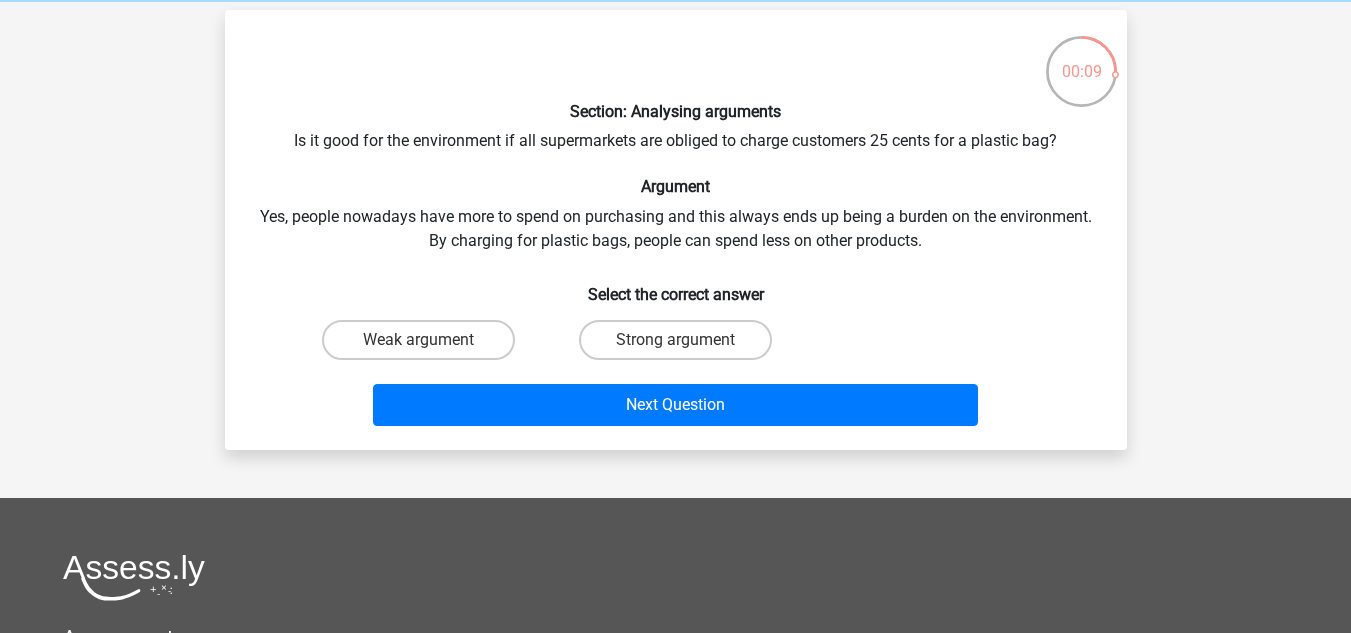 scroll, scrollTop: 92, scrollLeft: 0, axis: vertical 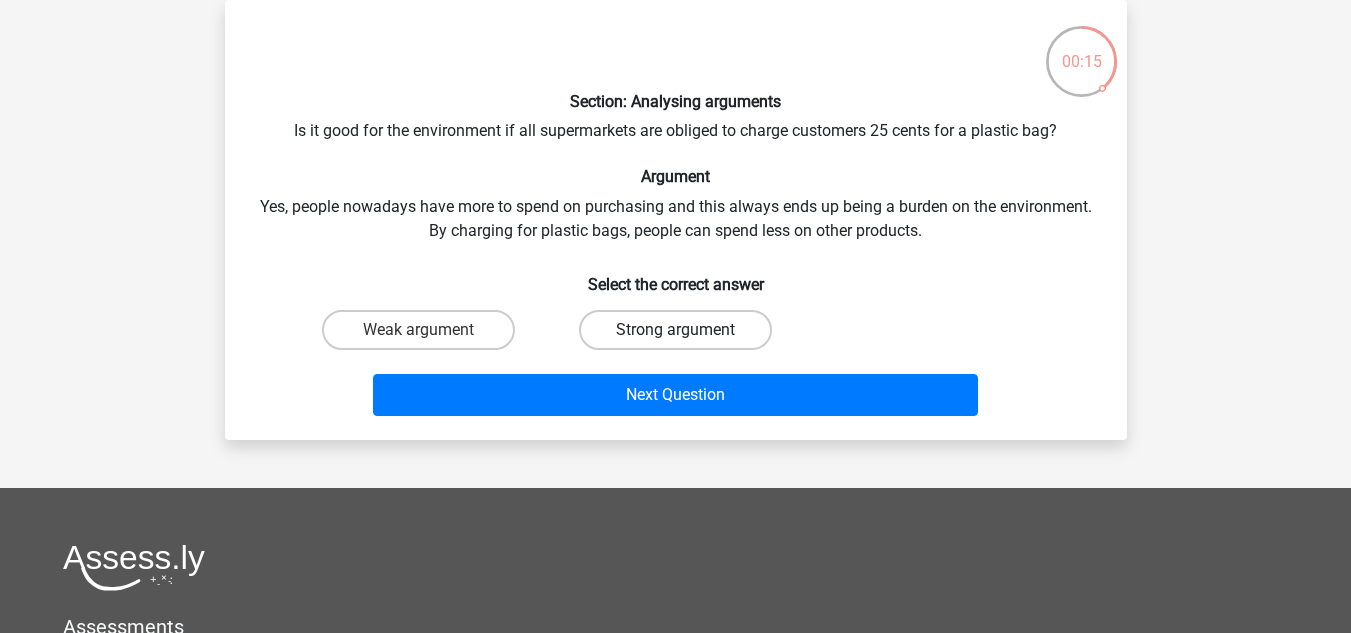 click on "Strong argument" at bounding box center (675, 330) 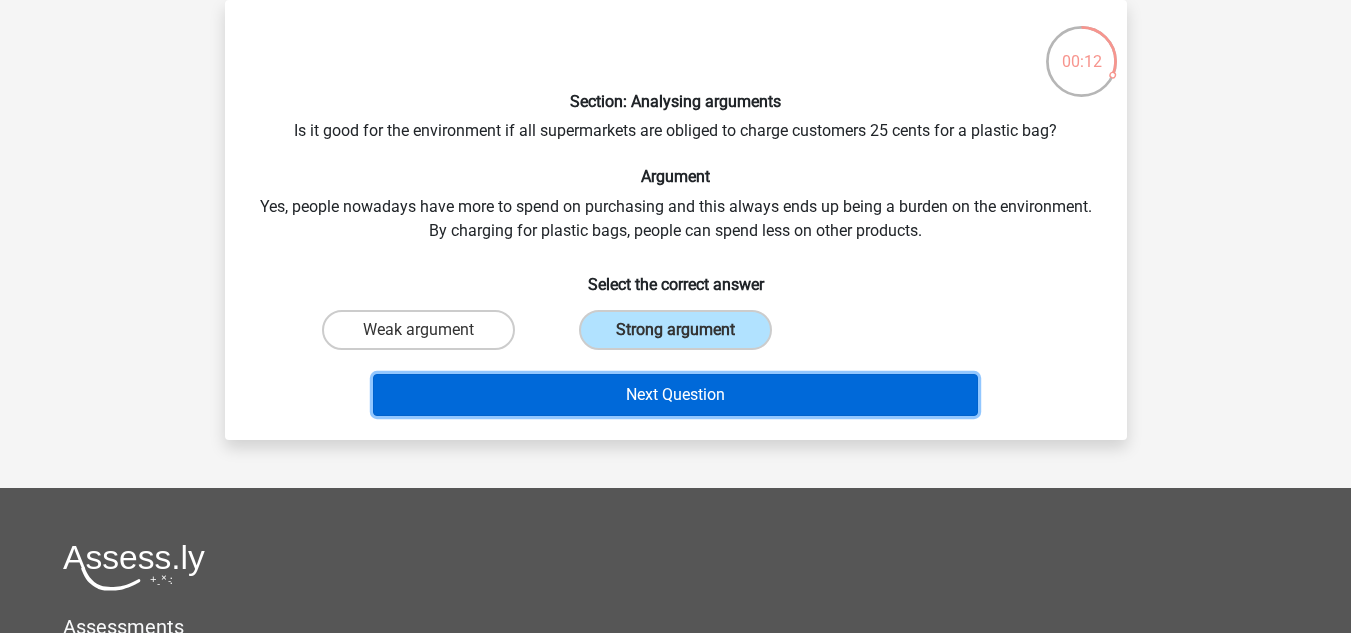 click on "Next Question" at bounding box center (675, 395) 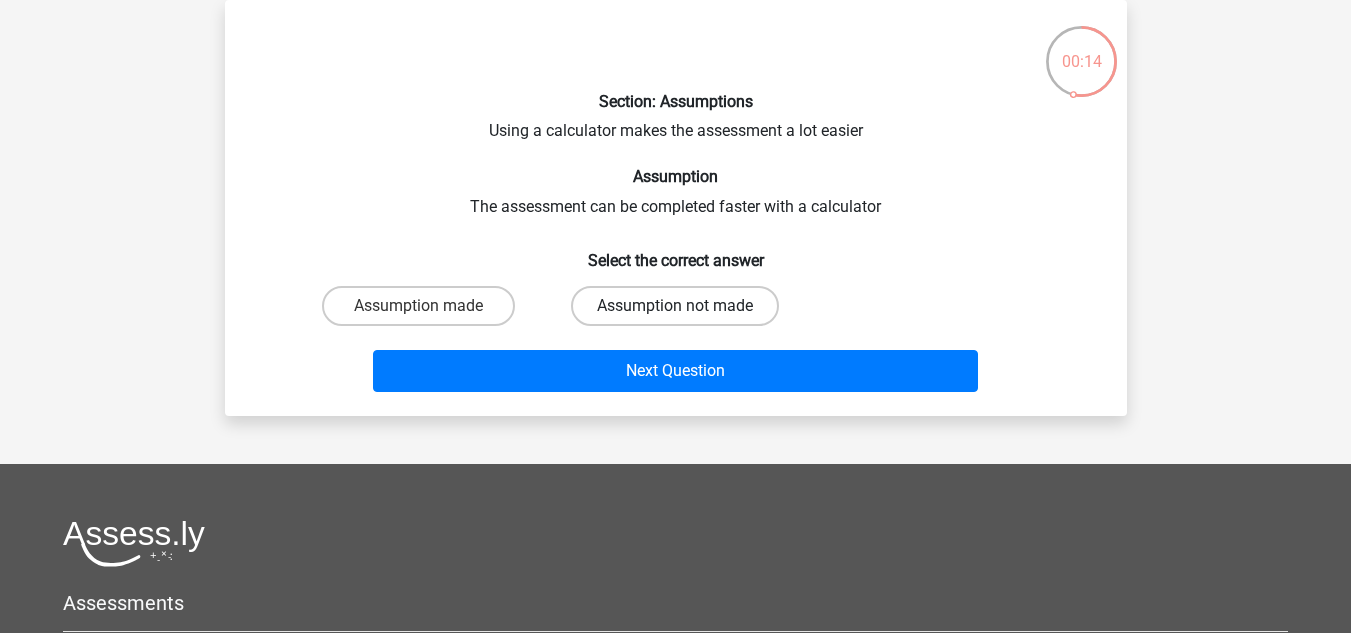 click on "Assumption not made" at bounding box center [675, 306] 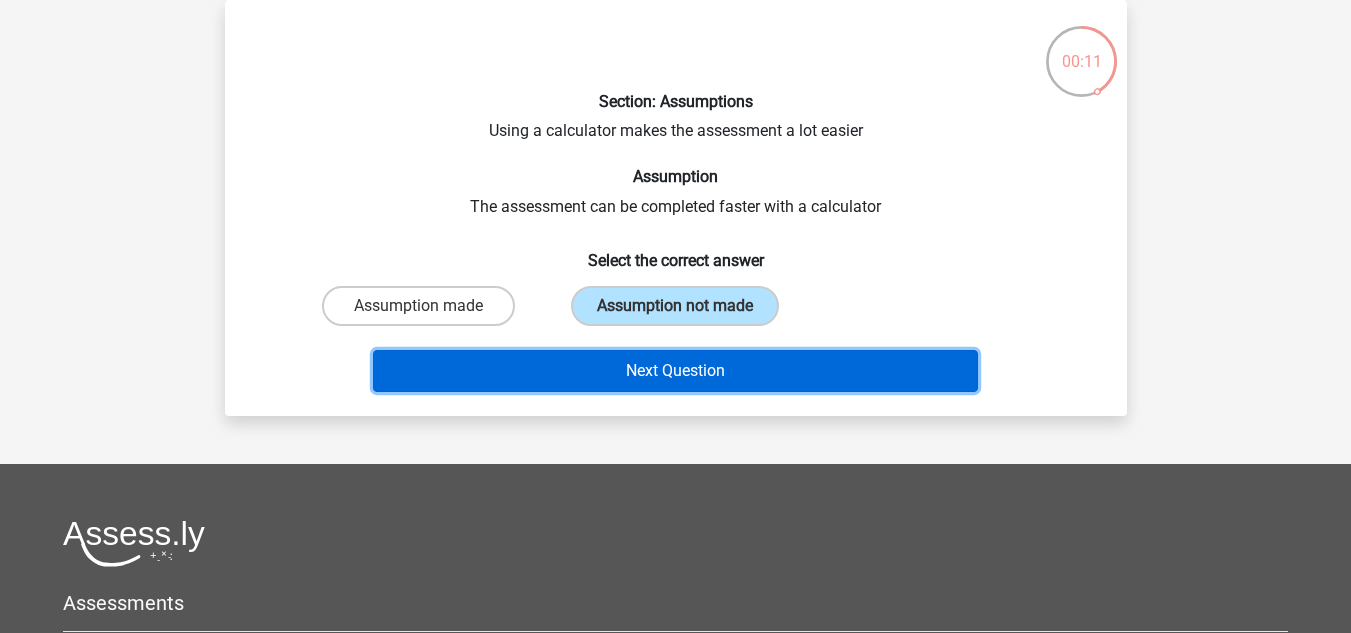 click on "Next Question" at bounding box center [675, 371] 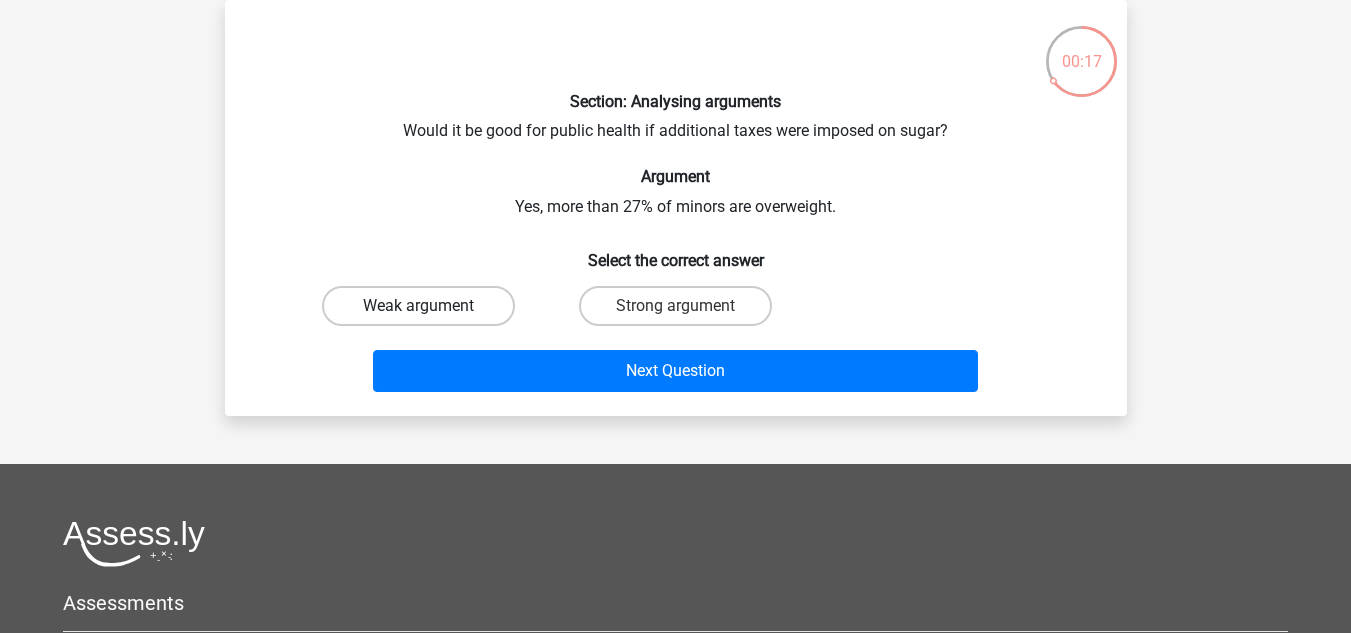 click on "Weak argument" at bounding box center (418, 306) 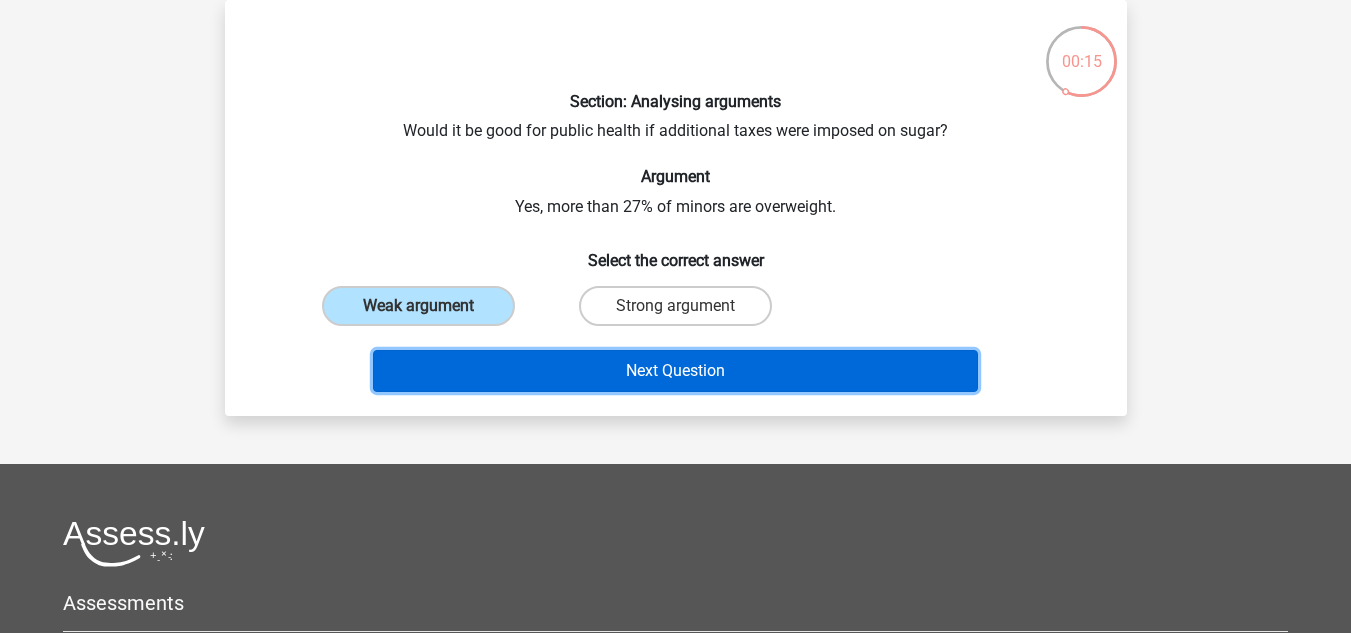 click on "Next Question" at bounding box center (675, 371) 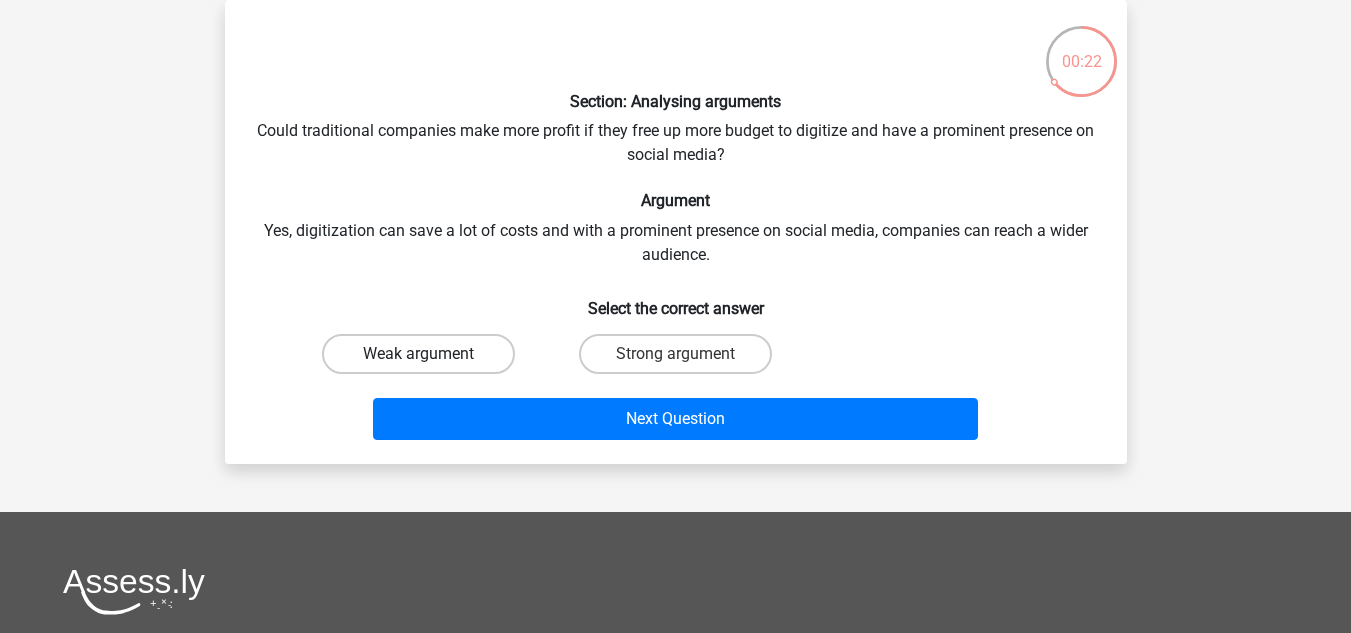 click on "Weak argument" at bounding box center [418, 354] 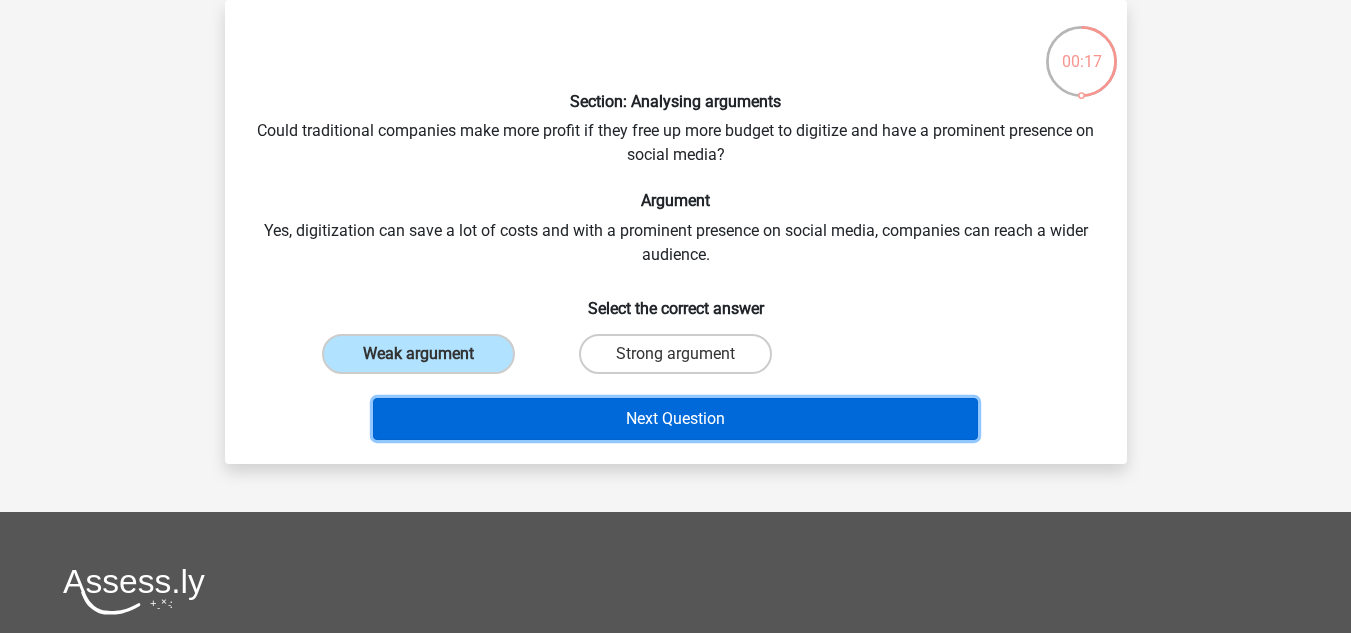 click on "Next Question" at bounding box center (675, 419) 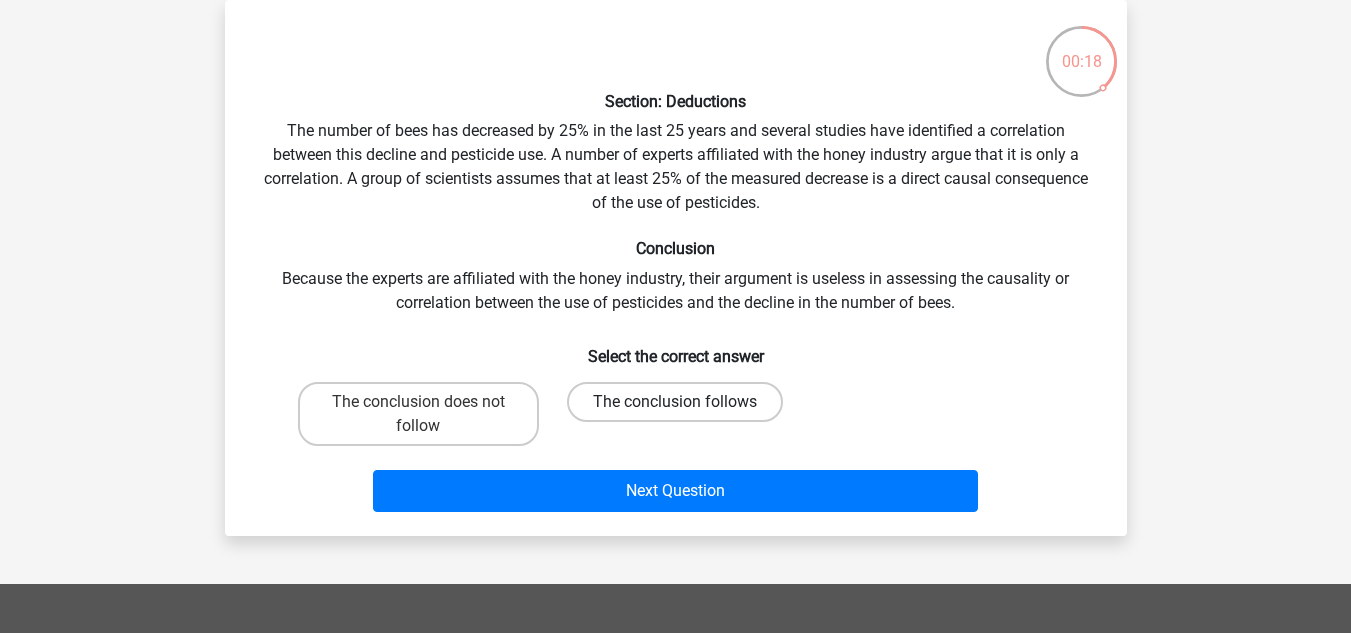 click on "The conclusion follows" at bounding box center [675, 402] 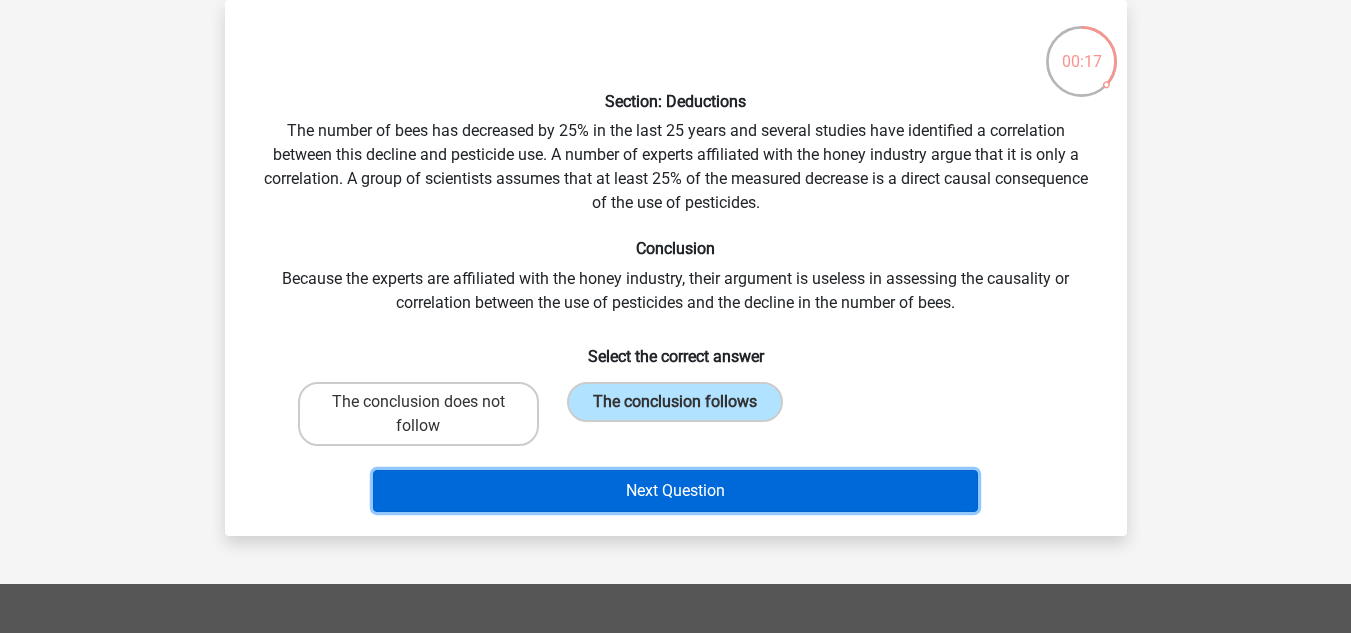 click on "Next Question" at bounding box center [675, 491] 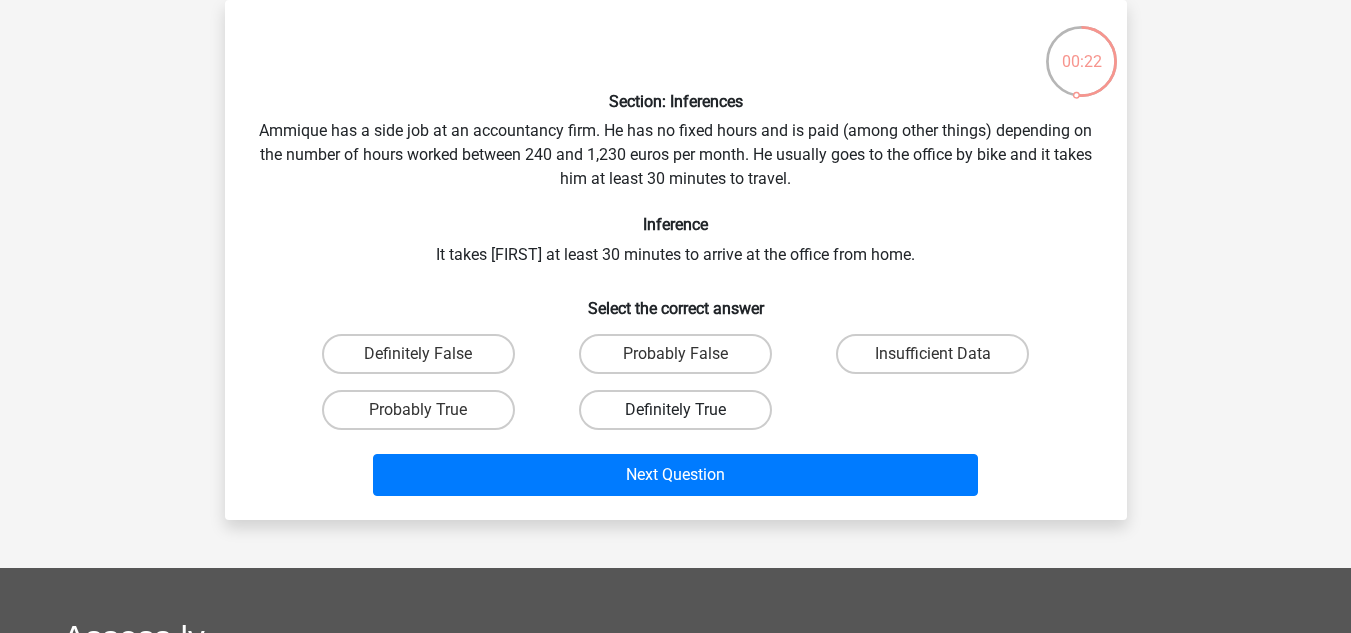click on "Definitely True" at bounding box center (675, 410) 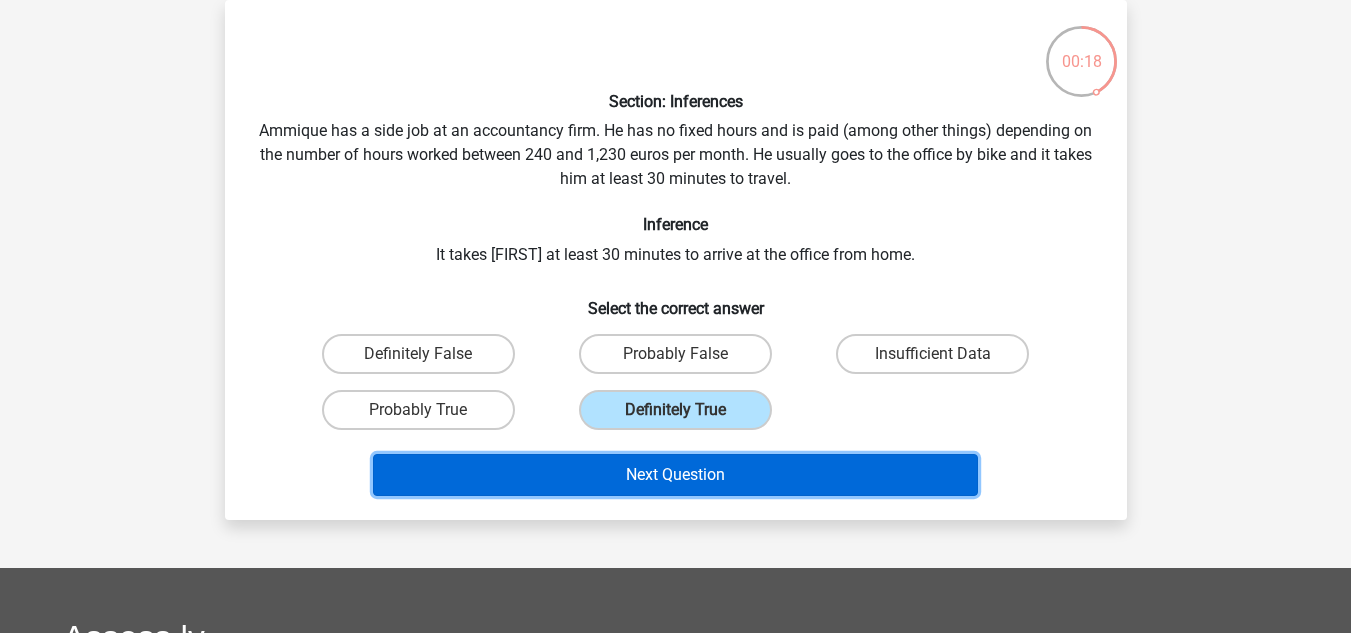 click on "Next Question" at bounding box center (675, 475) 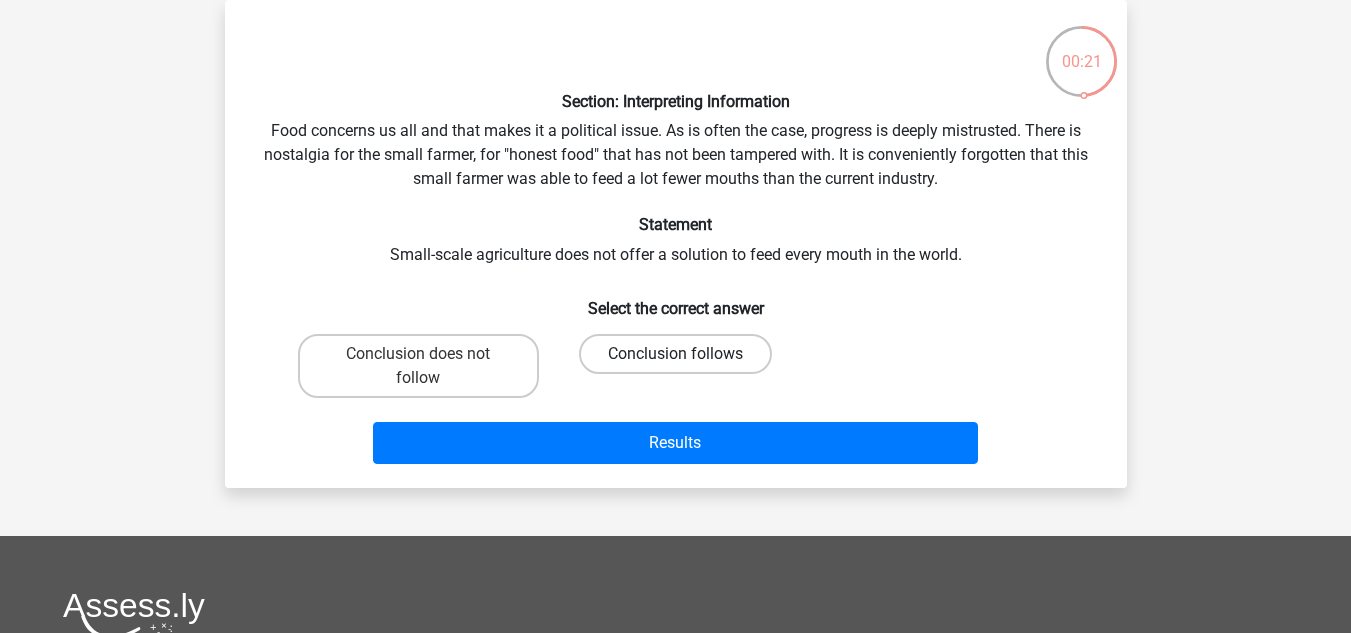 click on "Conclusion follows" at bounding box center (675, 354) 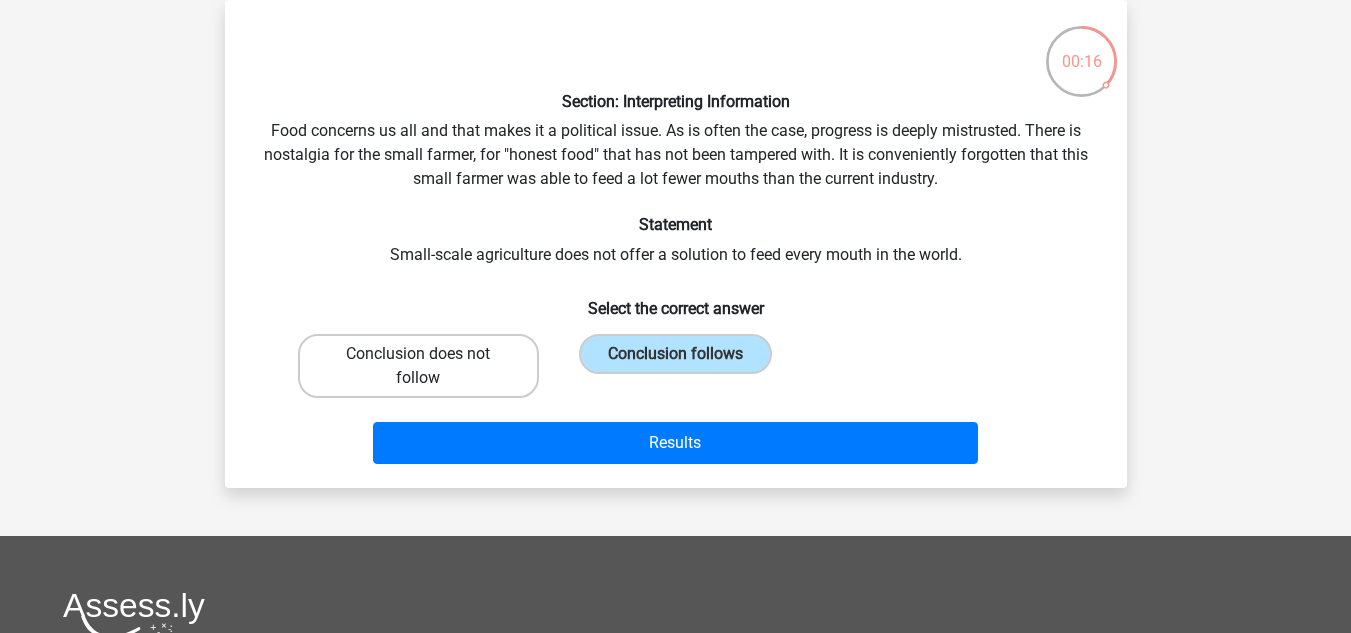click on "Conclusion does not follow" at bounding box center [418, 366] 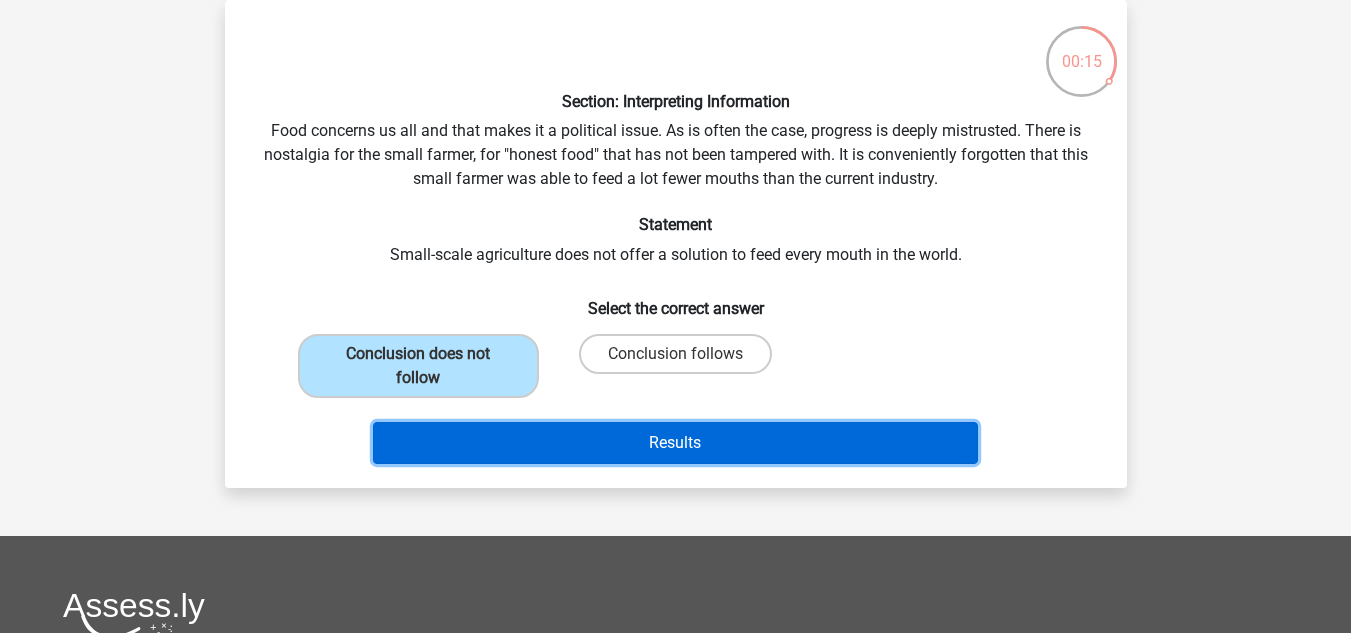 click on "Results" at bounding box center [675, 443] 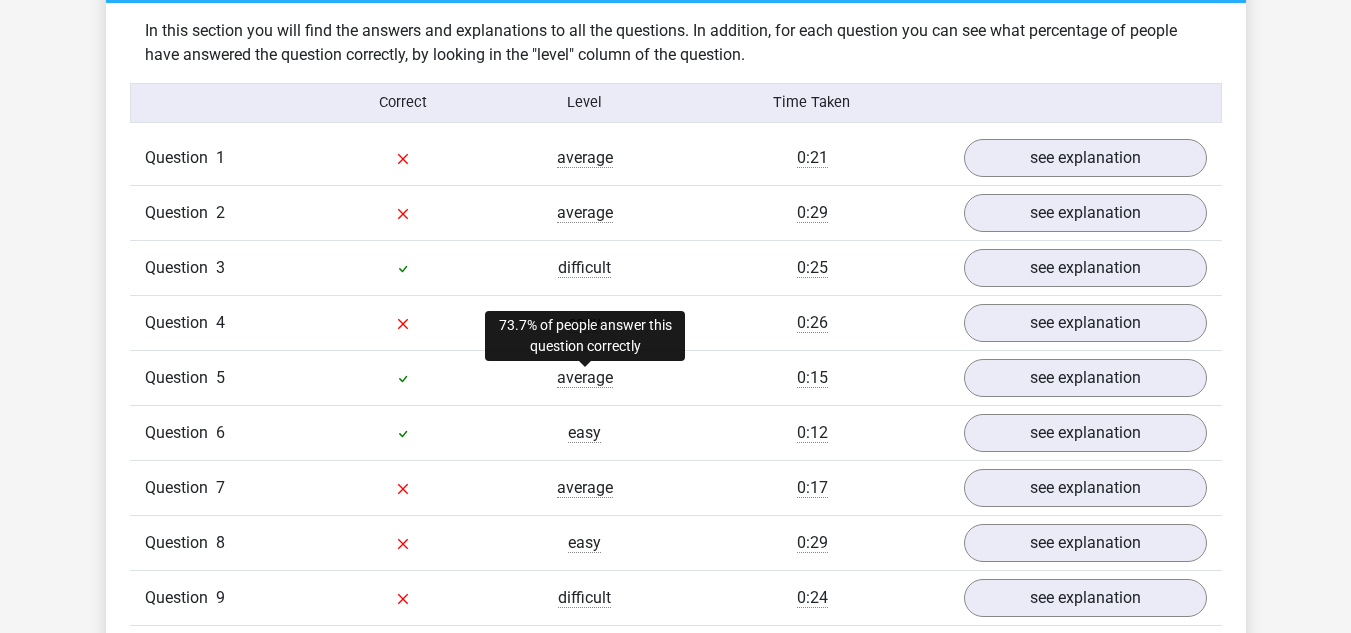 scroll, scrollTop: 1548, scrollLeft: 0, axis: vertical 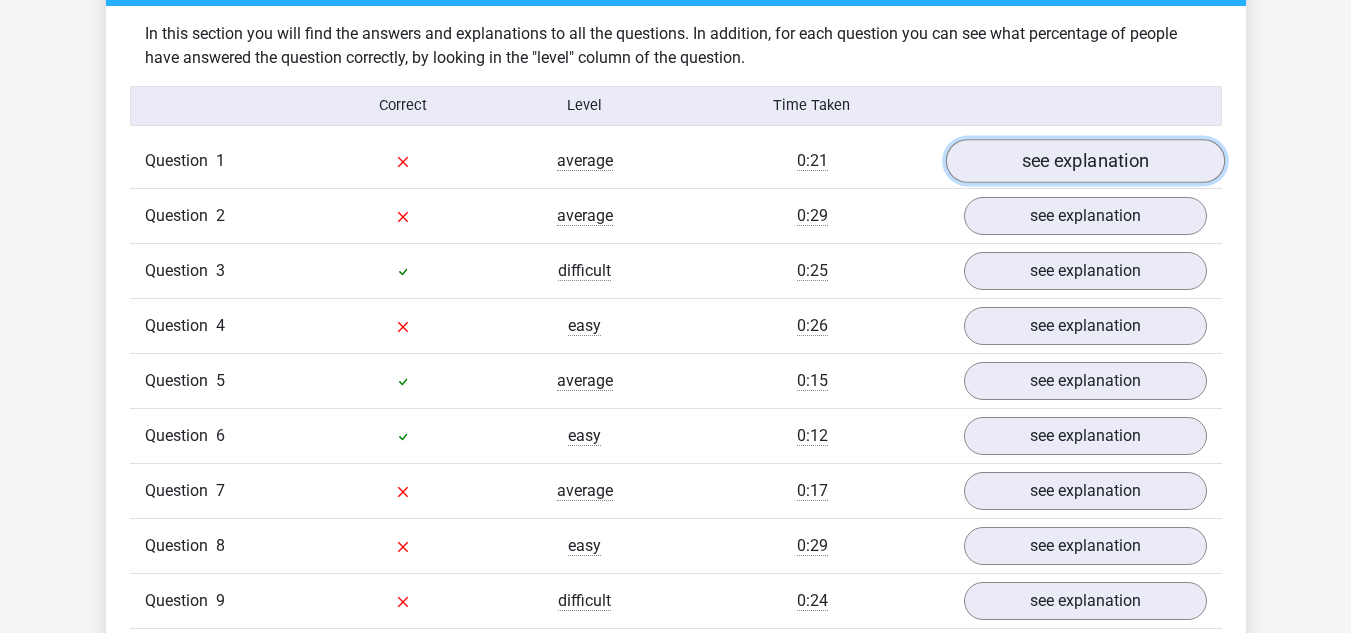 click on "see explanation" at bounding box center [1084, 161] 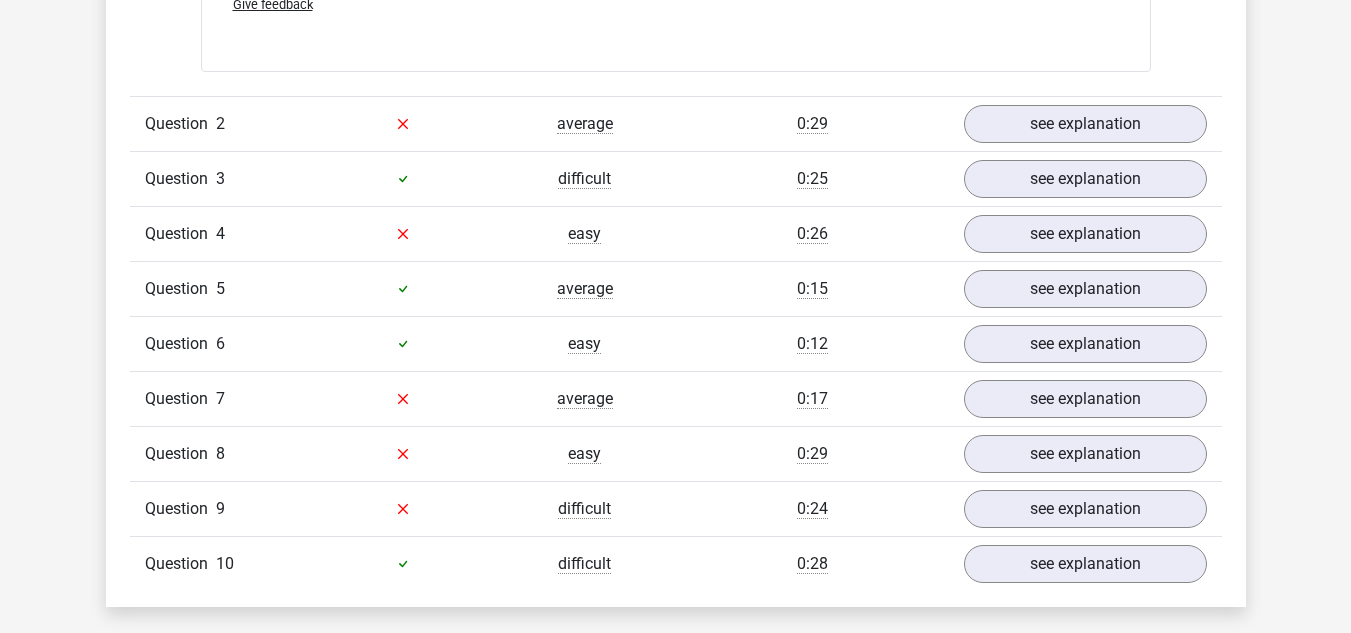 scroll, scrollTop: 2695, scrollLeft: 0, axis: vertical 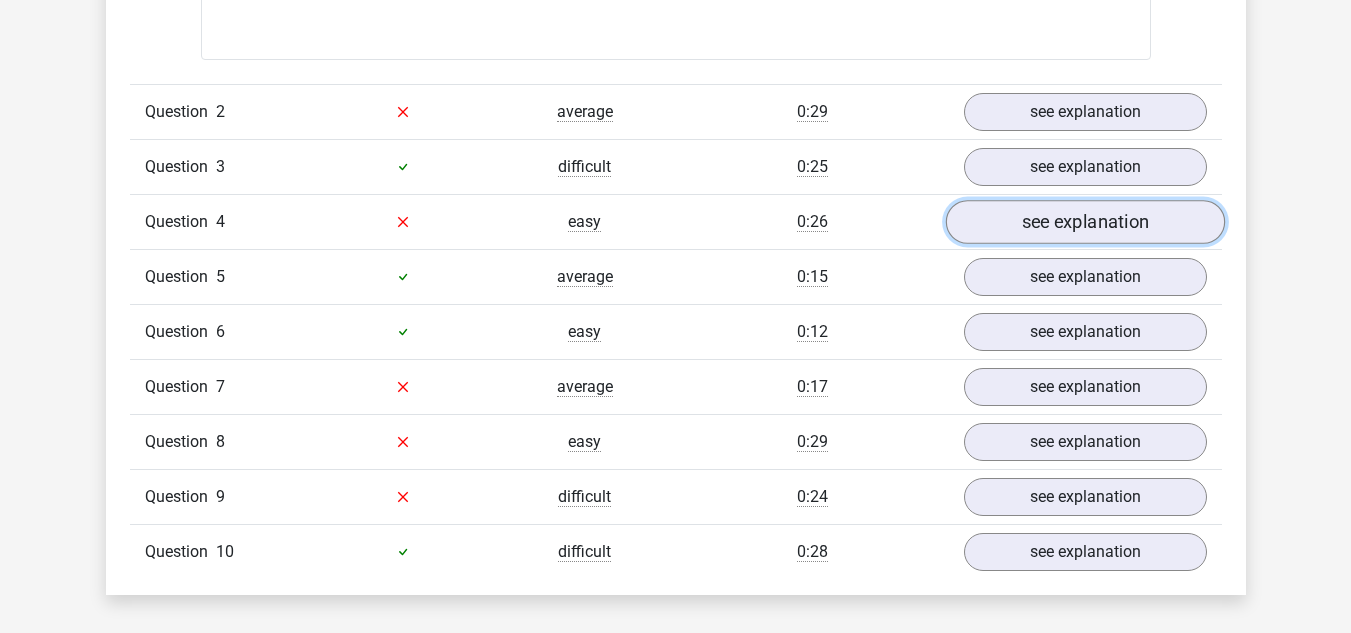 click on "see explanation" at bounding box center [1084, 222] 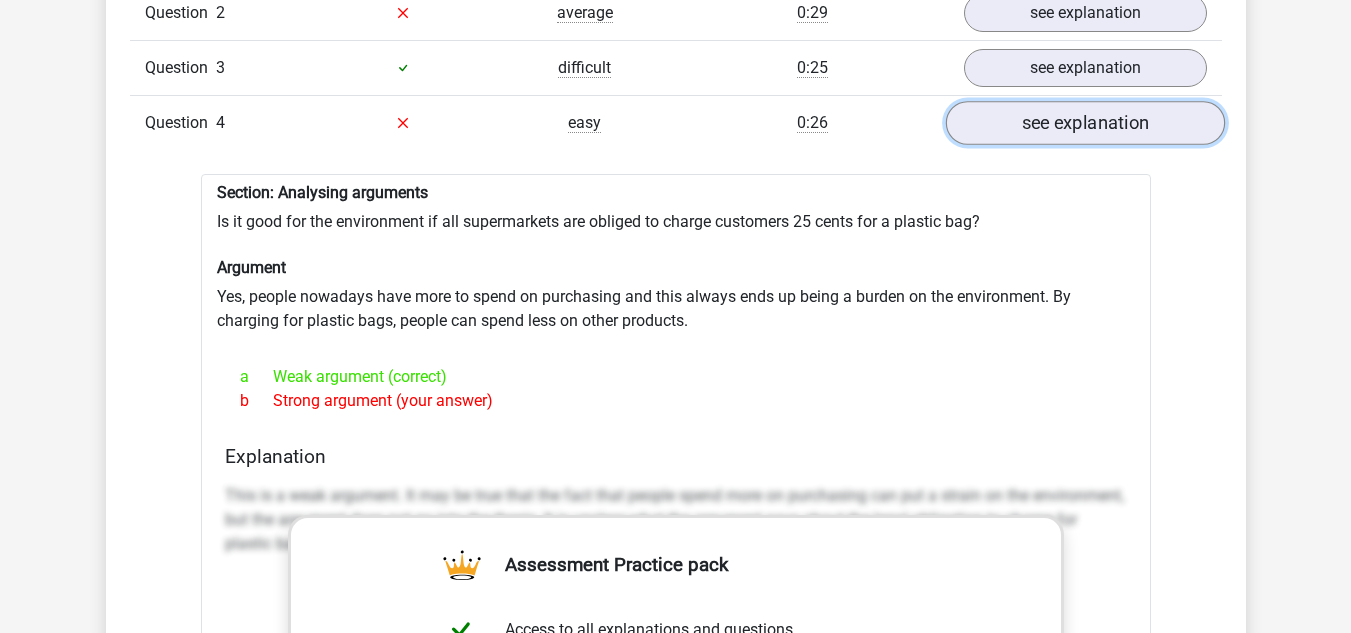 scroll, scrollTop: 2795, scrollLeft: 0, axis: vertical 